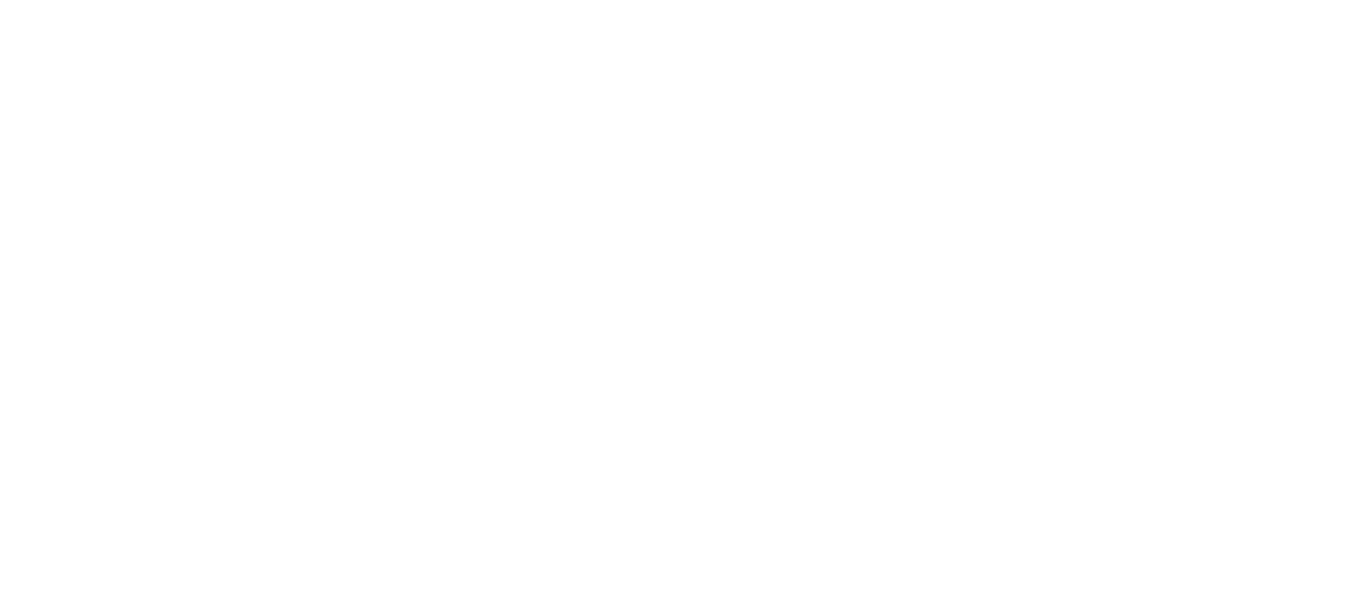 scroll, scrollTop: 0, scrollLeft: 0, axis: both 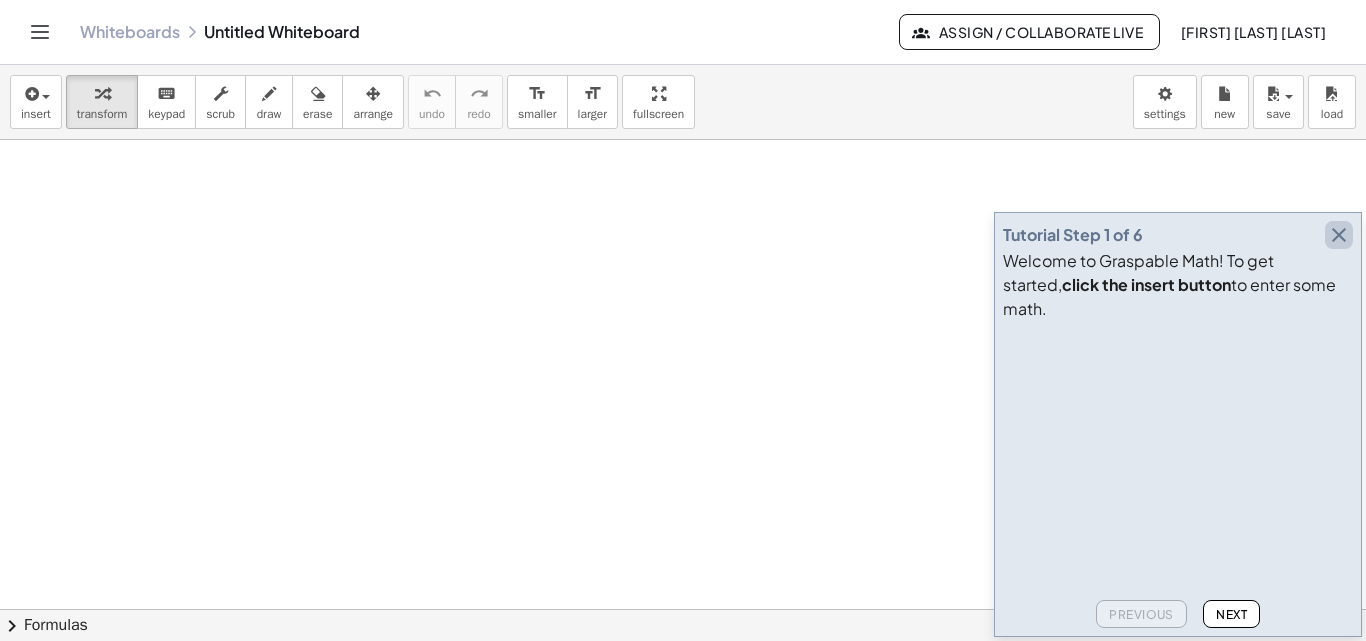 click at bounding box center [1339, 235] 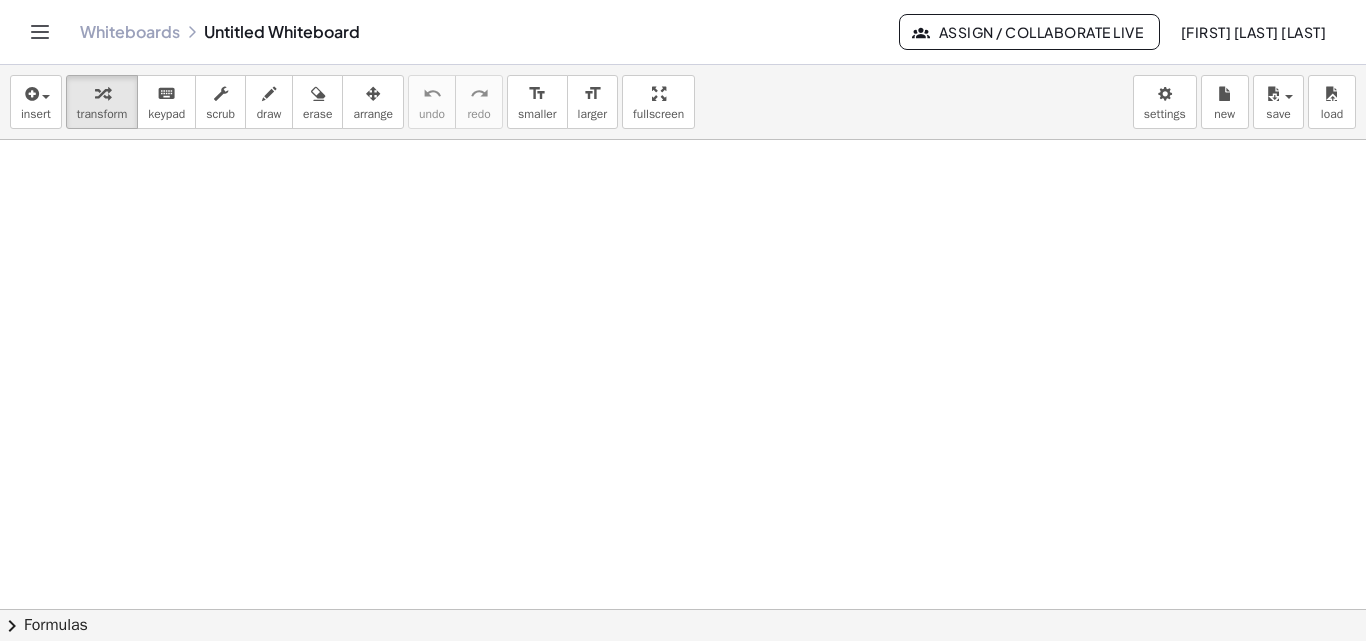 click on "Assign / Collaborate Live" 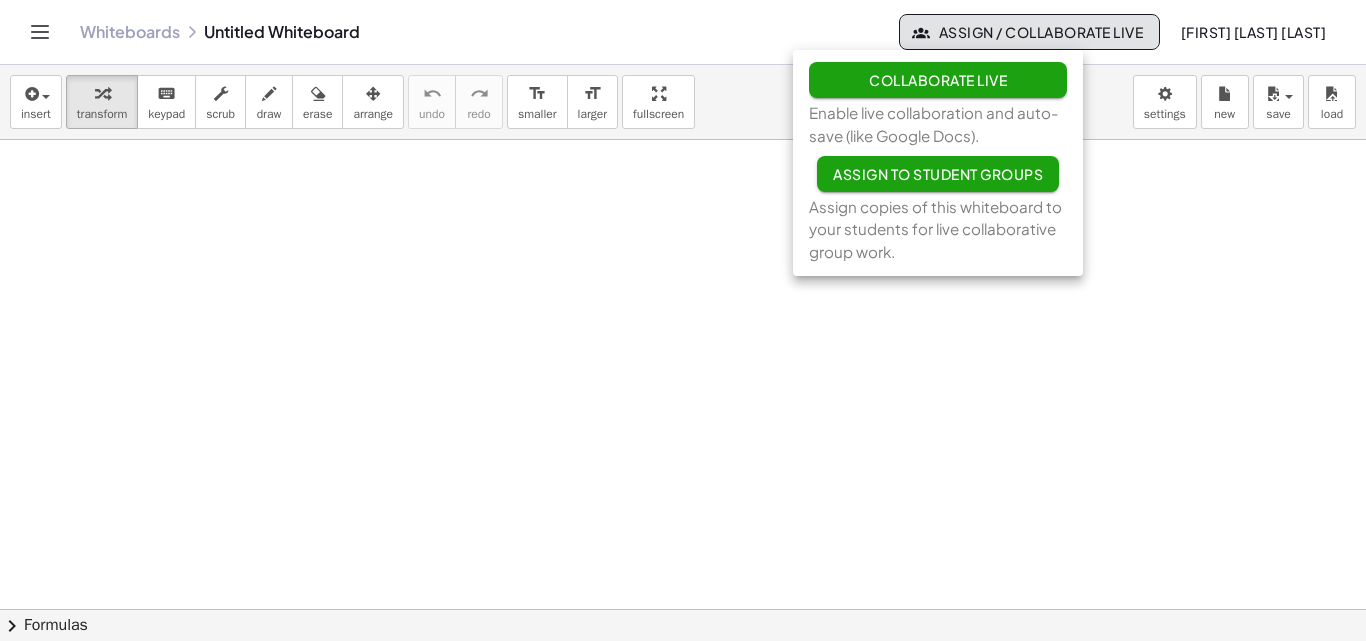 click on "Collaborate Live" 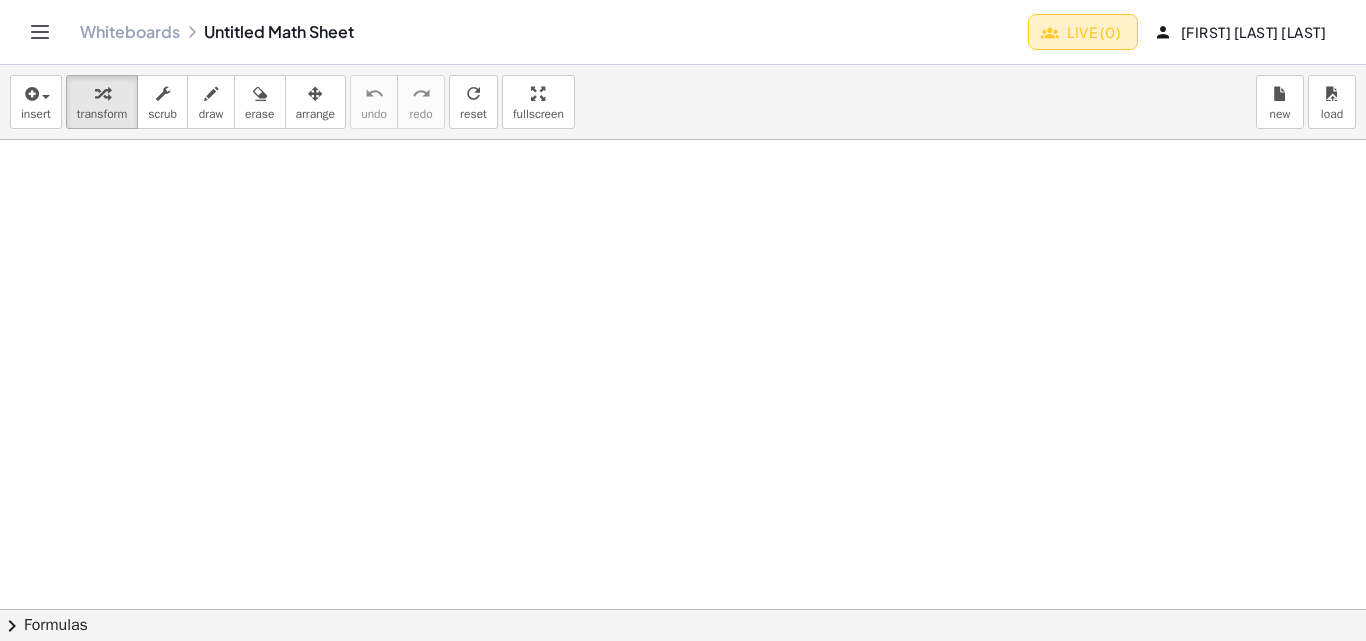 click on "Live (0)" 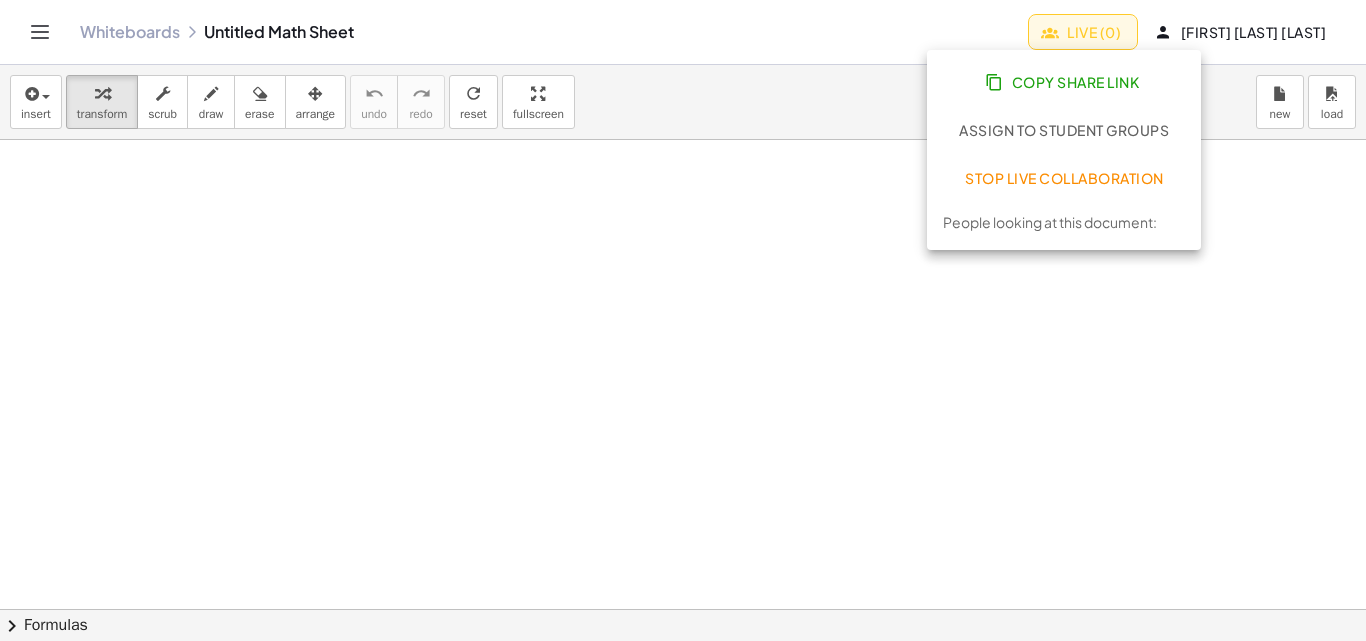 click on "Copy Share Link" 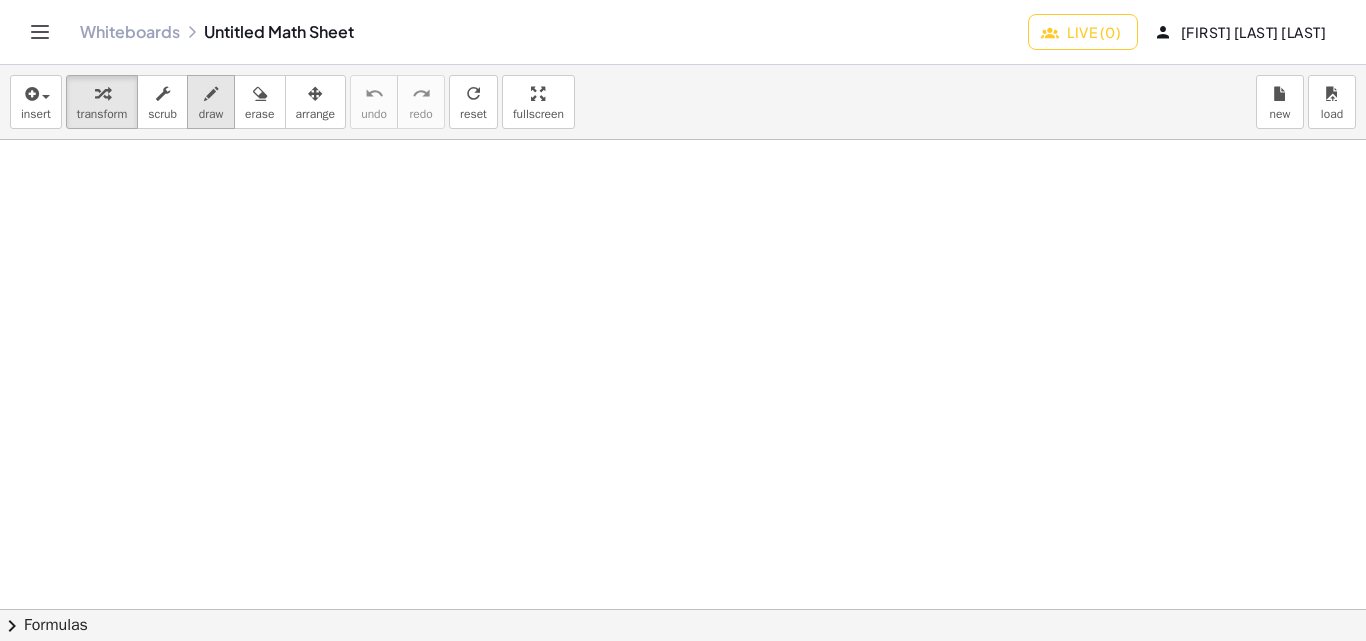 click at bounding box center (211, 93) 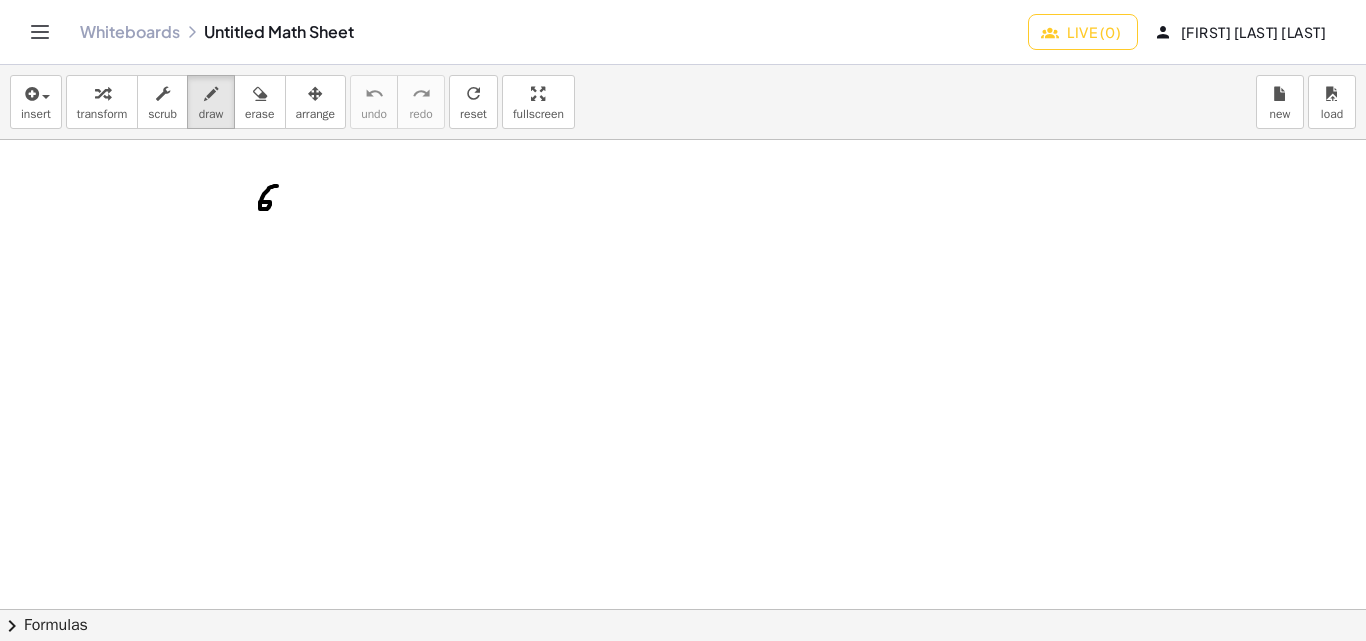 drag, startPoint x: 277, startPoint y: 186, endPoint x: 262, endPoint y: 202, distance: 21.931713 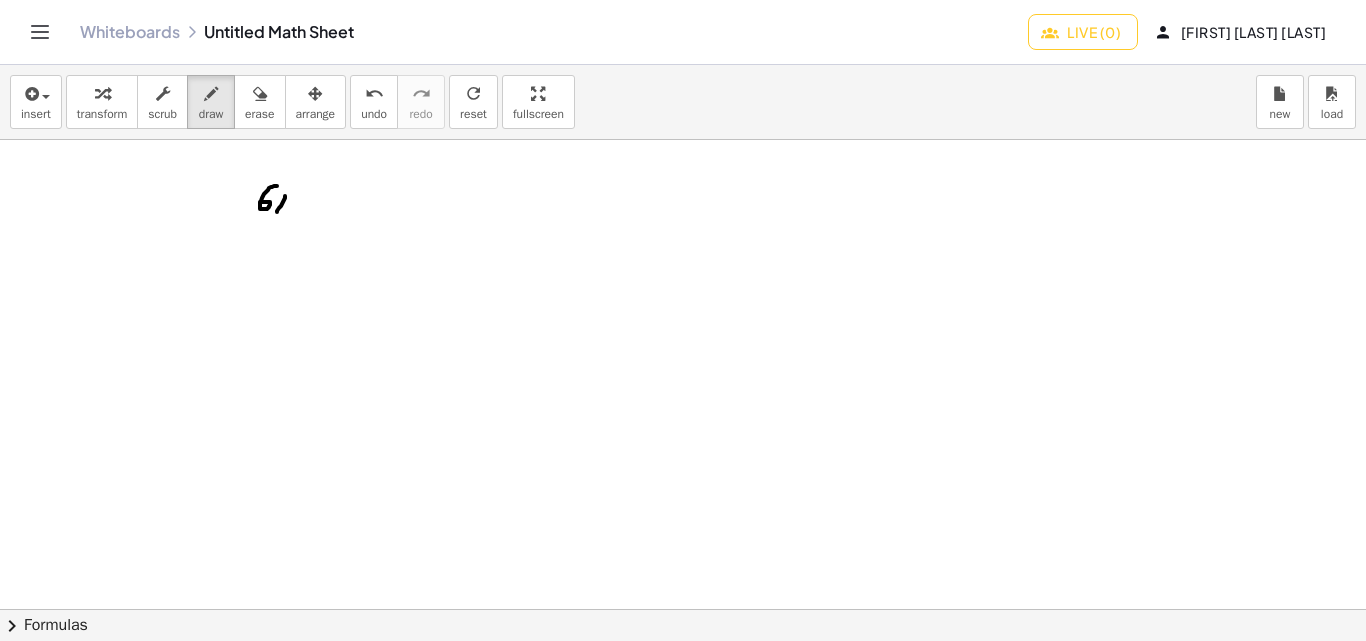 drag, startPoint x: 285, startPoint y: 196, endPoint x: 275, endPoint y: 202, distance: 11.661903 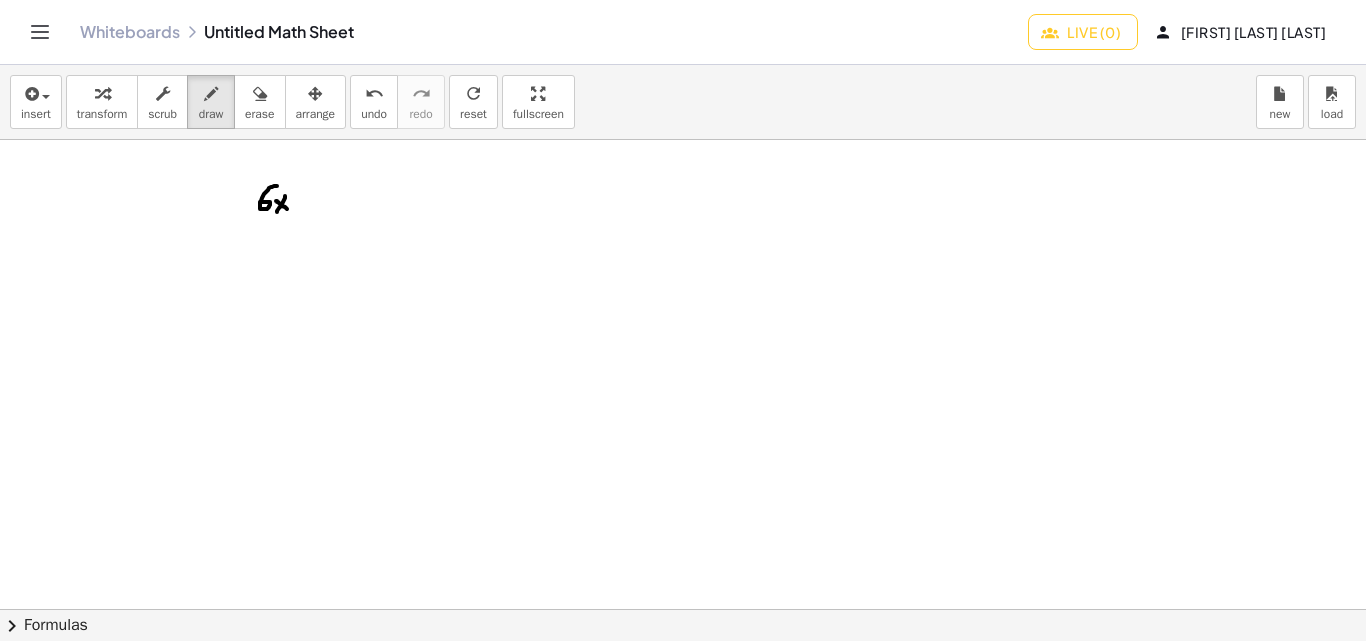 drag, startPoint x: 277, startPoint y: 201, endPoint x: 293, endPoint y: 206, distance: 16.763054 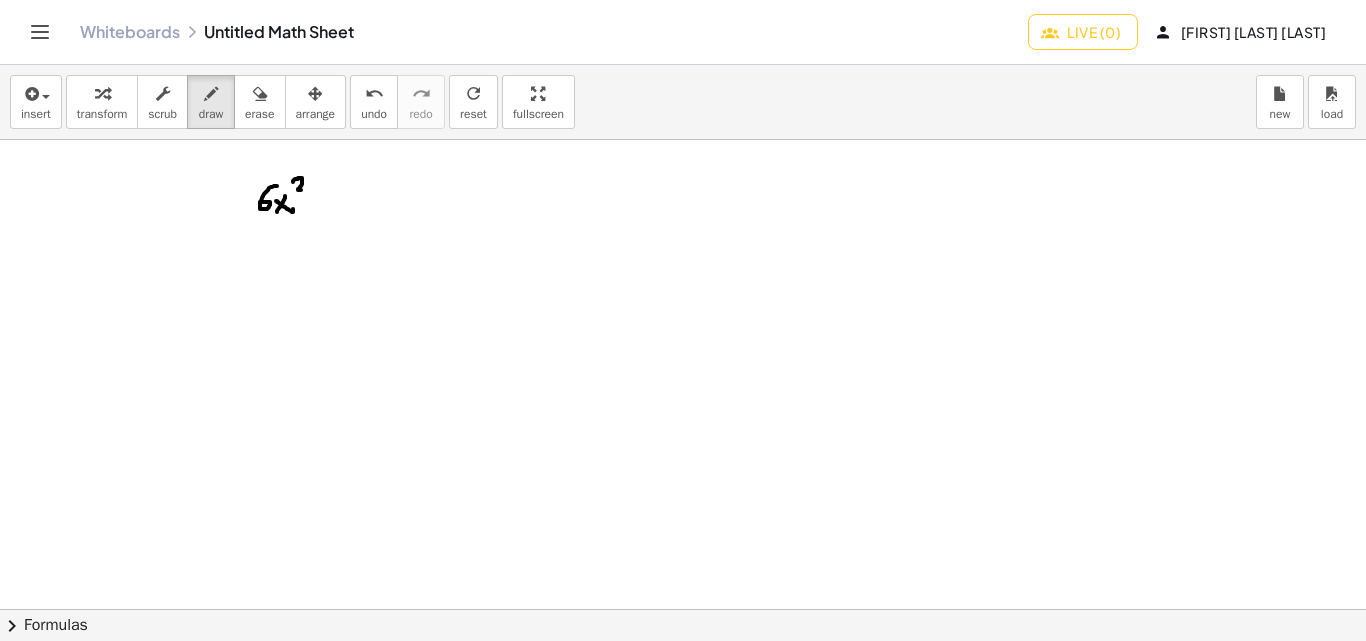 drag, startPoint x: 293, startPoint y: 181, endPoint x: 304, endPoint y: 190, distance: 14.21267 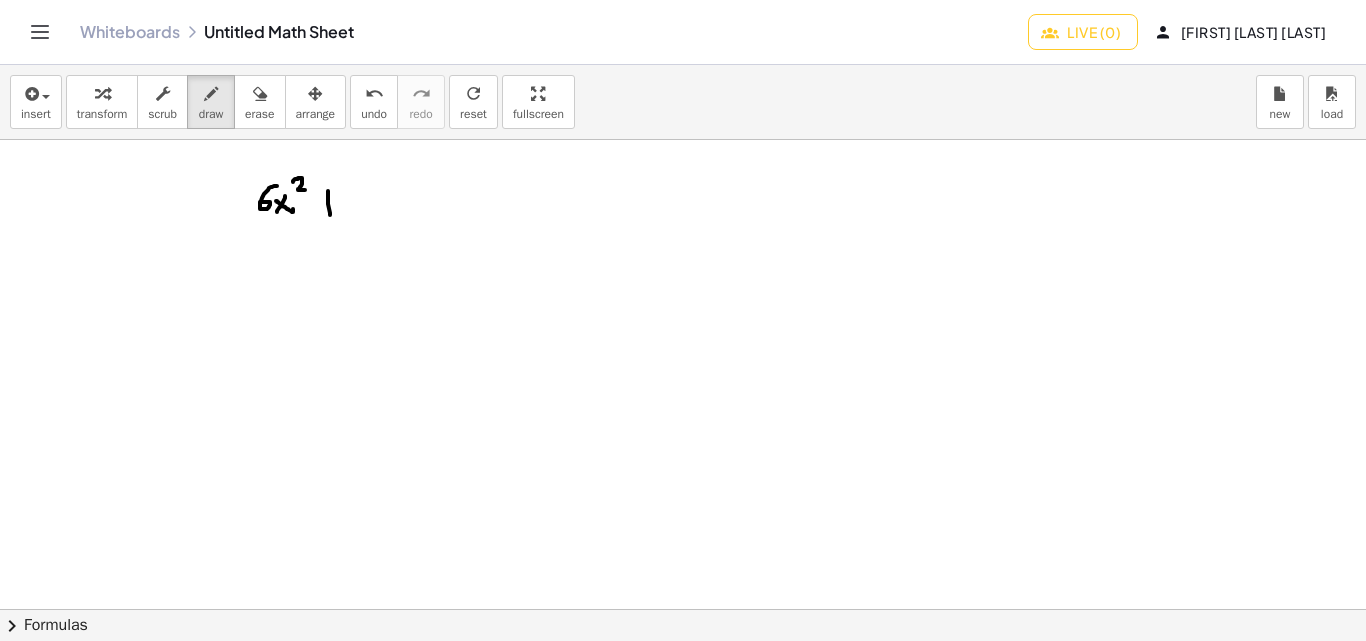 drag, startPoint x: 328, startPoint y: 191, endPoint x: 330, endPoint y: 215, distance: 24.083189 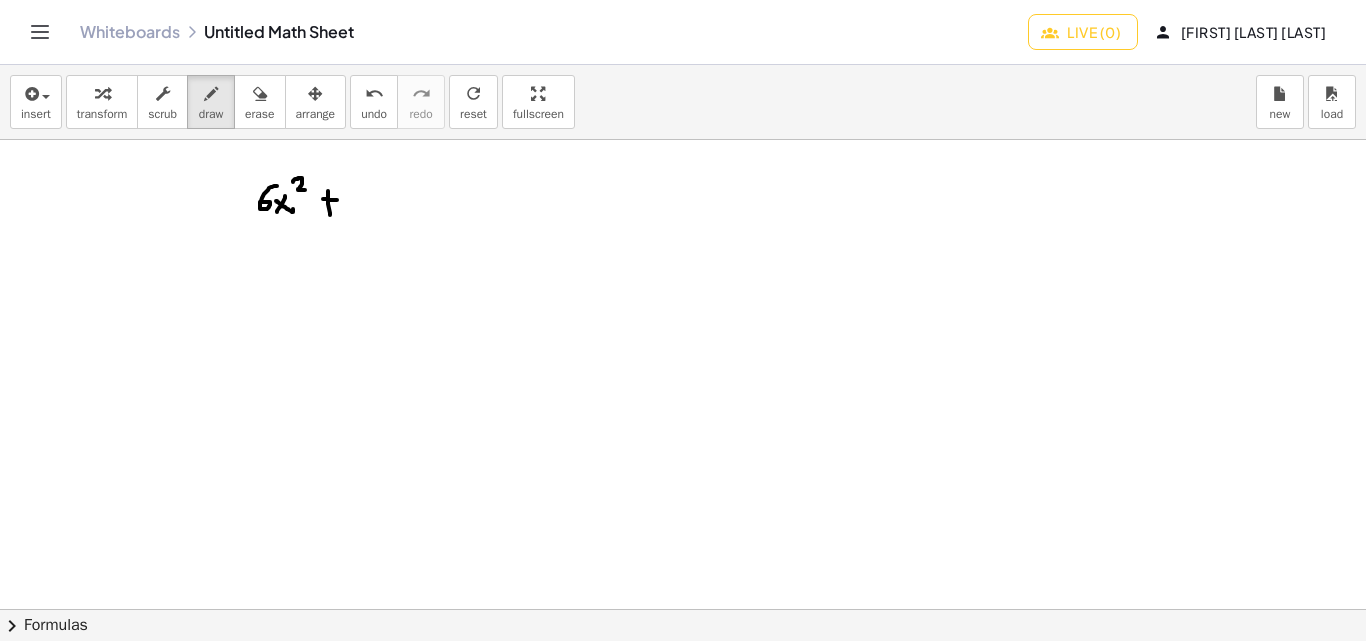 drag, startPoint x: 323, startPoint y: 199, endPoint x: 339, endPoint y: 200, distance: 16.03122 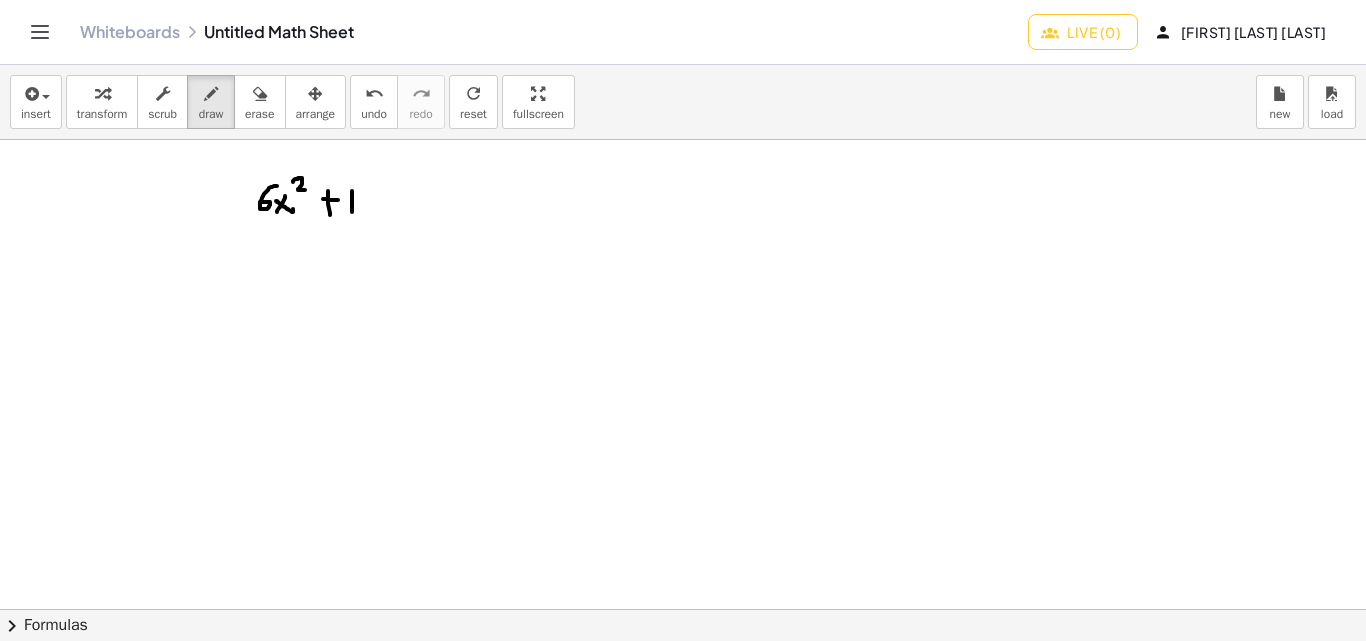 drag, startPoint x: 352, startPoint y: 191, endPoint x: 365, endPoint y: 197, distance: 14.3178215 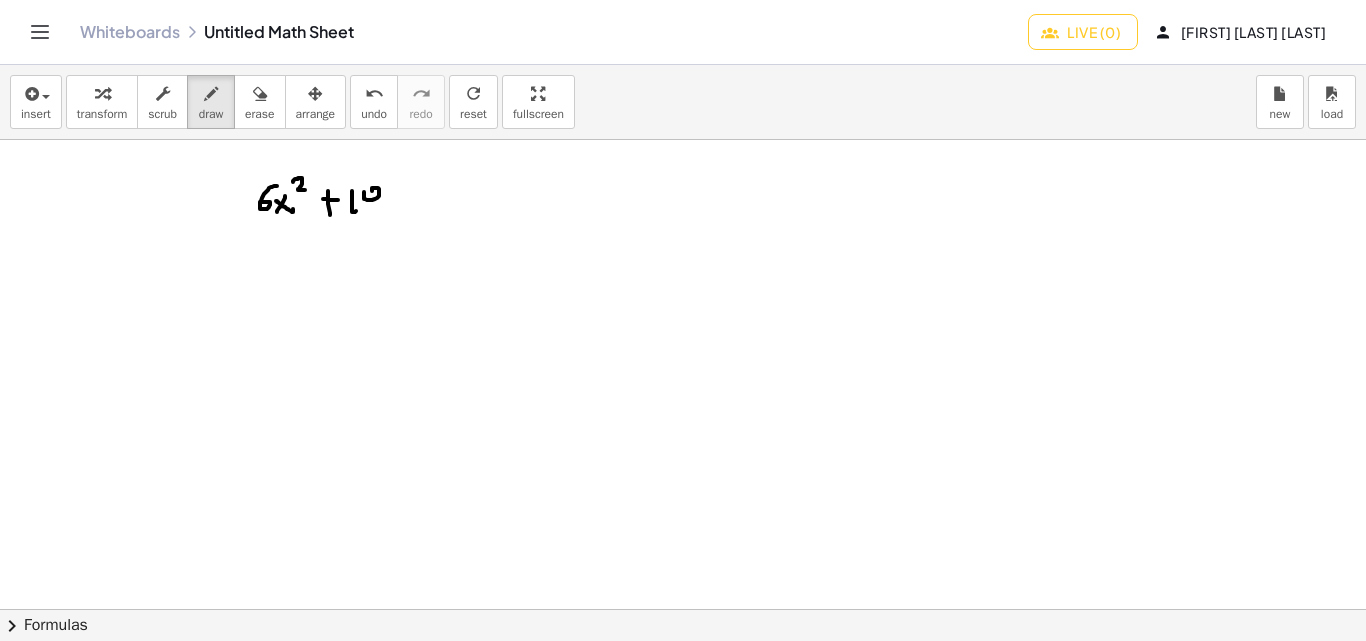 drag, startPoint x: 364, startPoint y: 192, endPoint x: 382, endPoint y: 191, distance: 18.027756 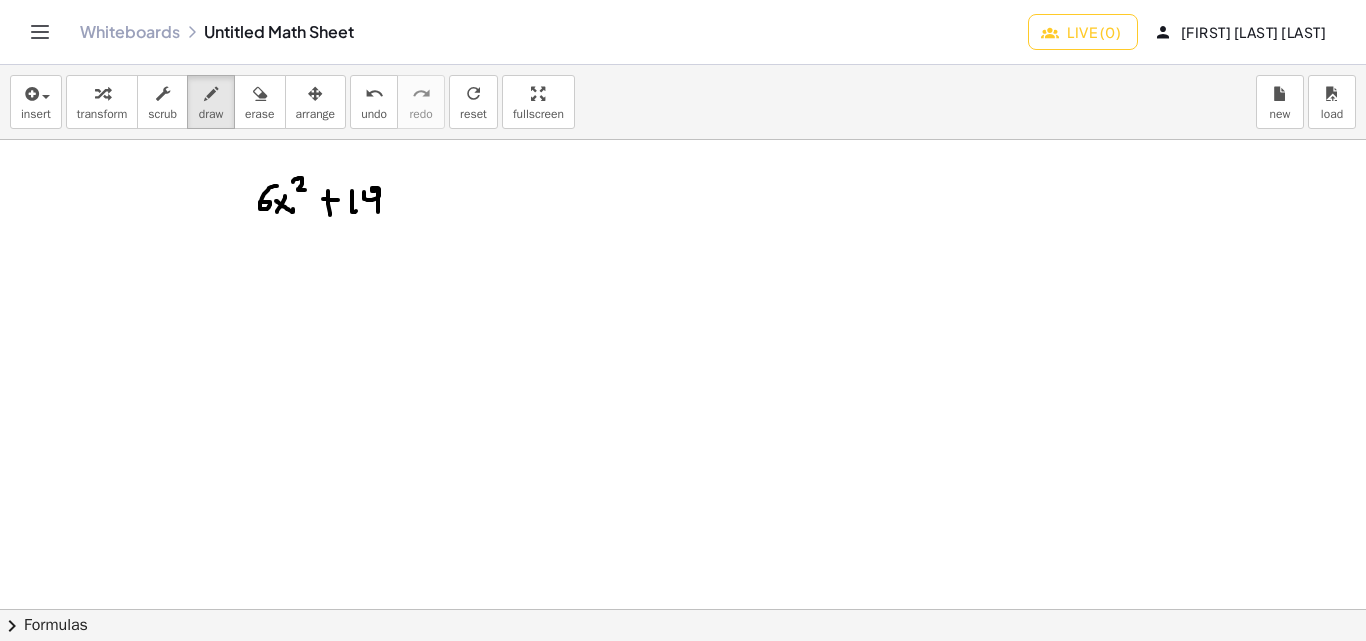 drag, startPoint x: 378, startPoint y: 189, endPoint x: 381, endPoint y: 208, distance: 19.235384 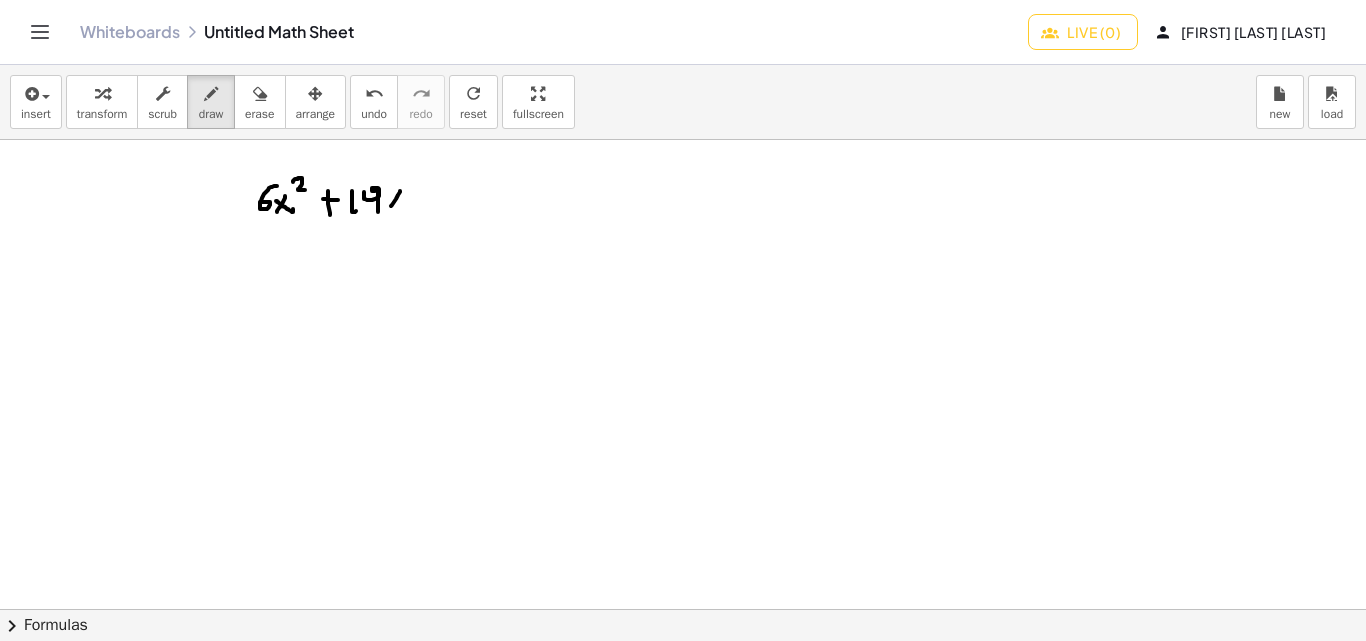 drag, startPoint x: 400, startPoint y: 191, endPoint x: 391, endPoint y: 206, distance: 17.492855 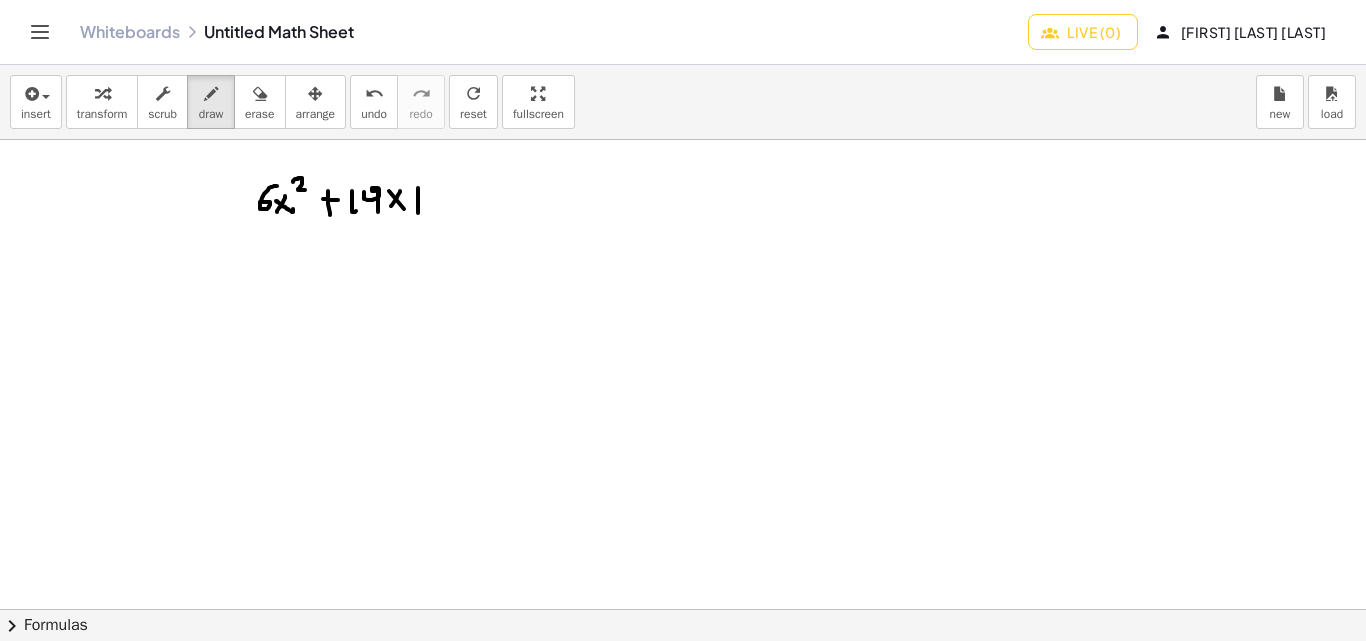 drag, startPoint x: 418, startPoint y: 188, endPoint x: 418, endPoint y: 205, distance: 17 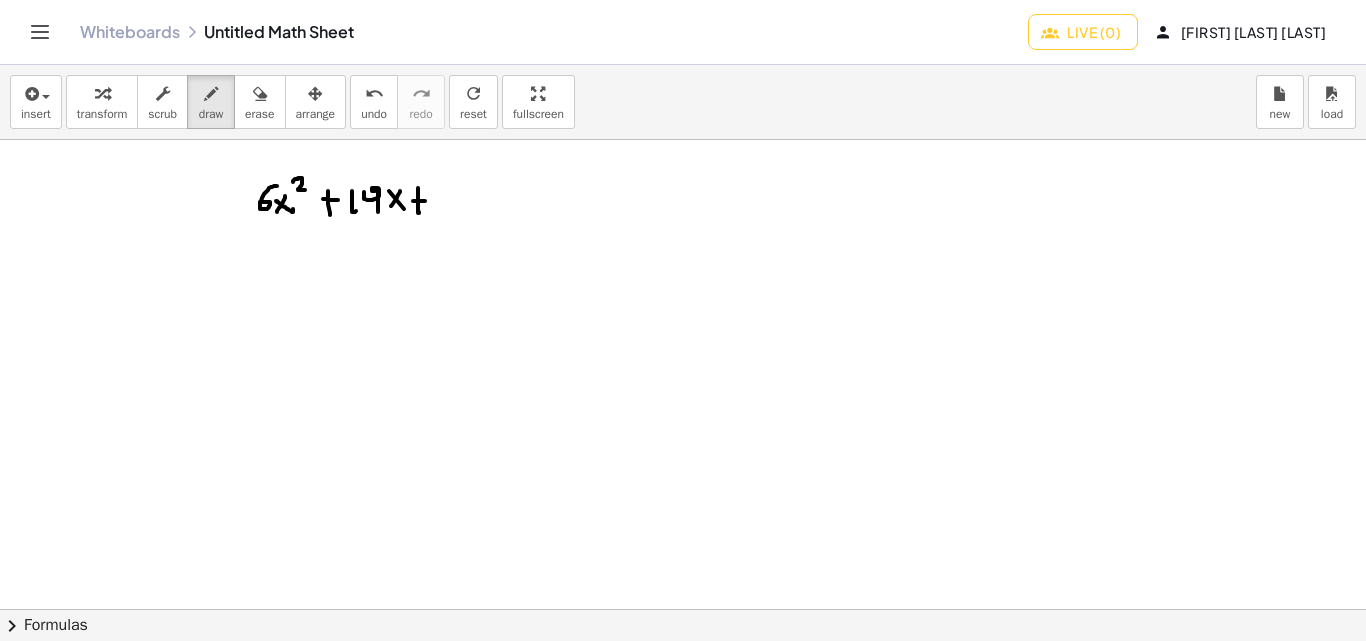 drag, startPoint x: 413, startPoint y: 201, endPoint x: 425, endPoint y: 201, distance: 12 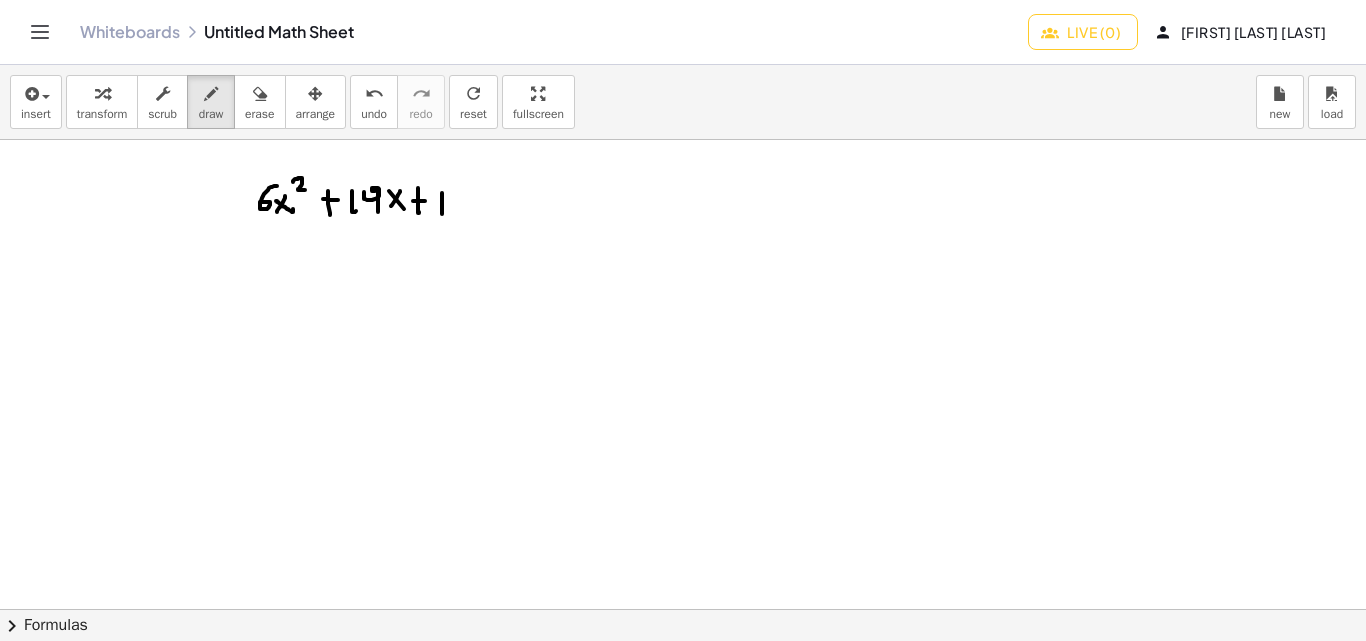 drag, startPoint x: 442, startPoint y: 193, endPoint x: 442, endPoint y: 214, distance: 21 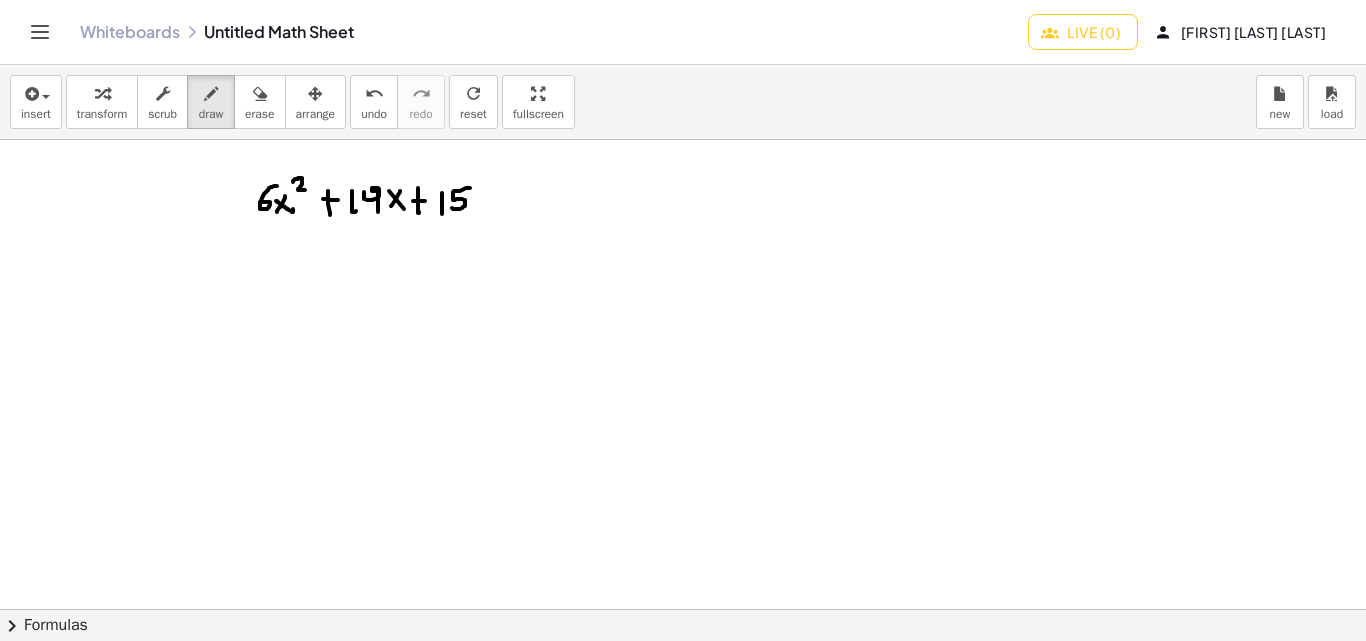 drag, startPoint x: 452, startPoint y: 208, endPoint x: 468, endPoint y: 188, distance: 25.612497 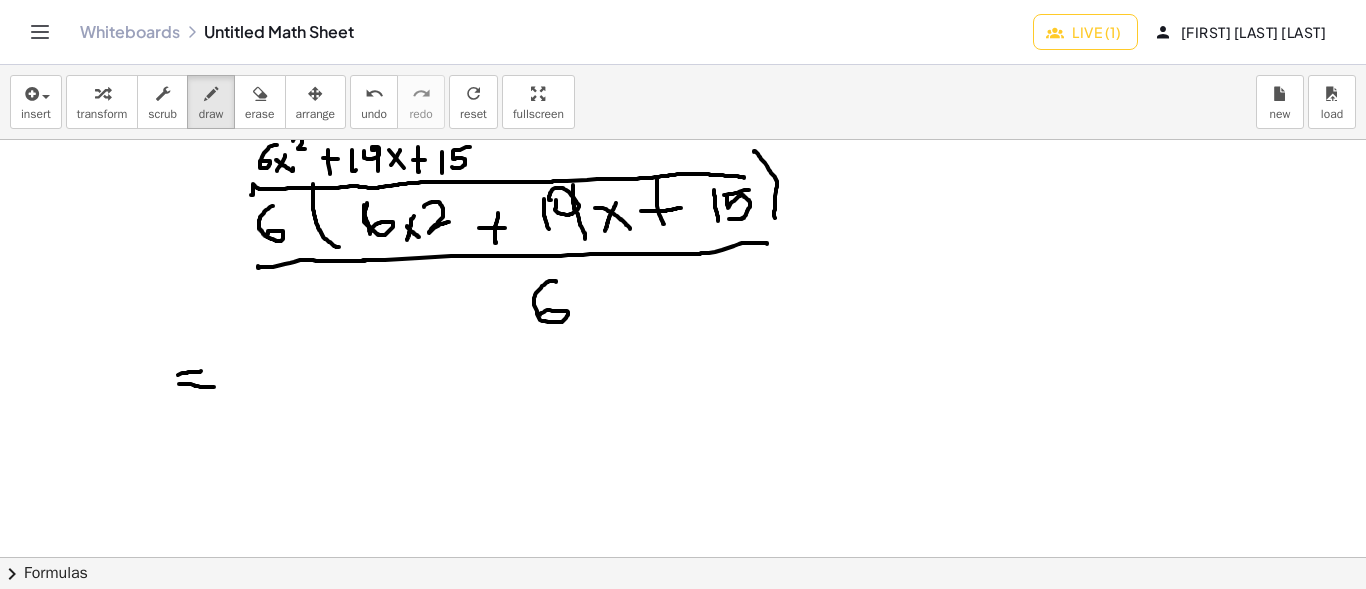 scroll, scrollTop: 0, scrollLeft: 0, axis: both 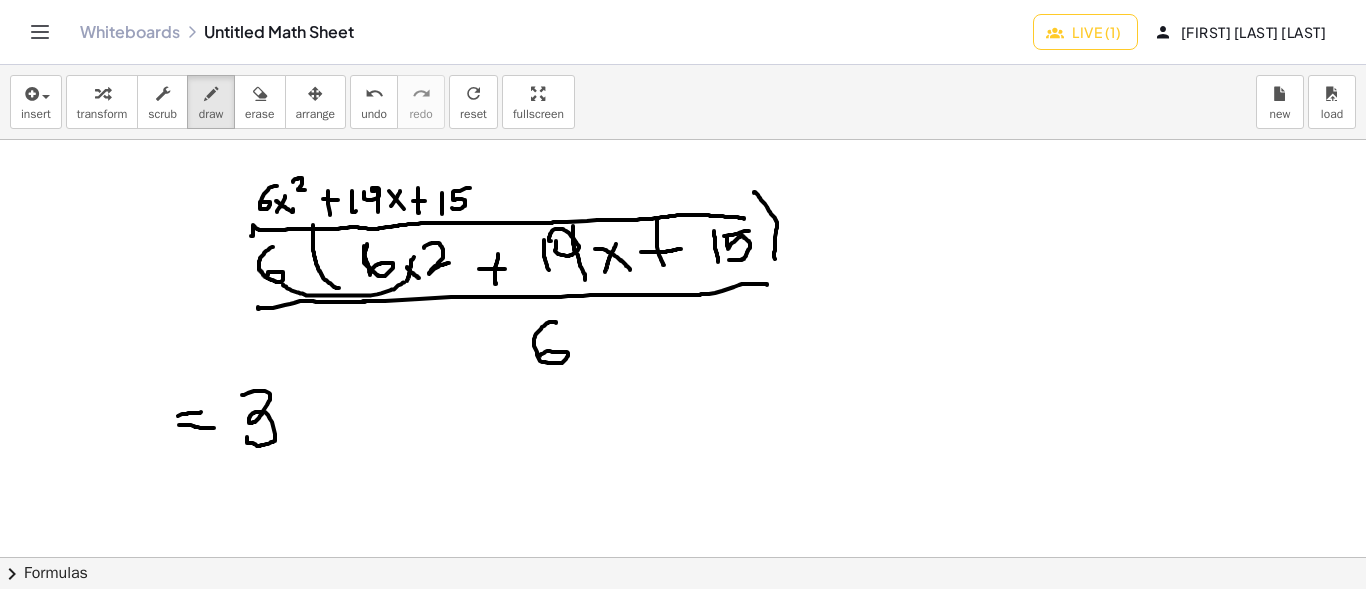drag, startPoint x: 283, startPoint y: 283, endPoint x: 404, endPoint y: 280, distance: 121.037186 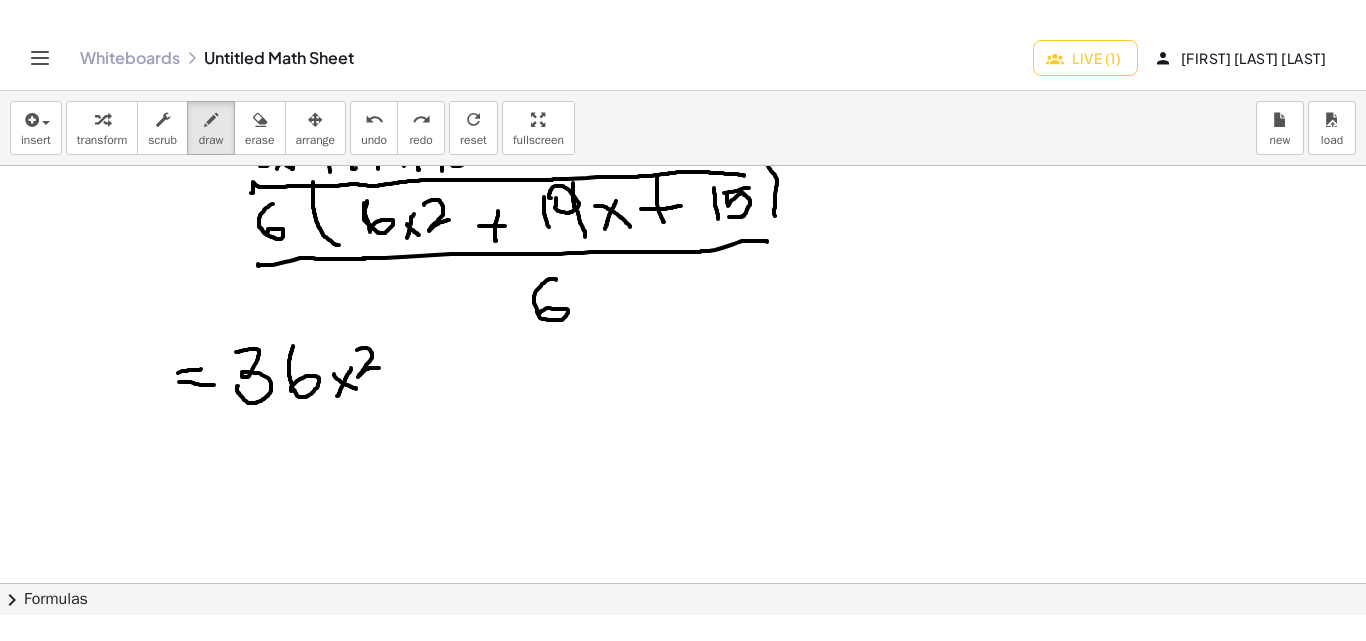 scroll, scrollTop: 100, scrollLeft: 0, axis: vertical 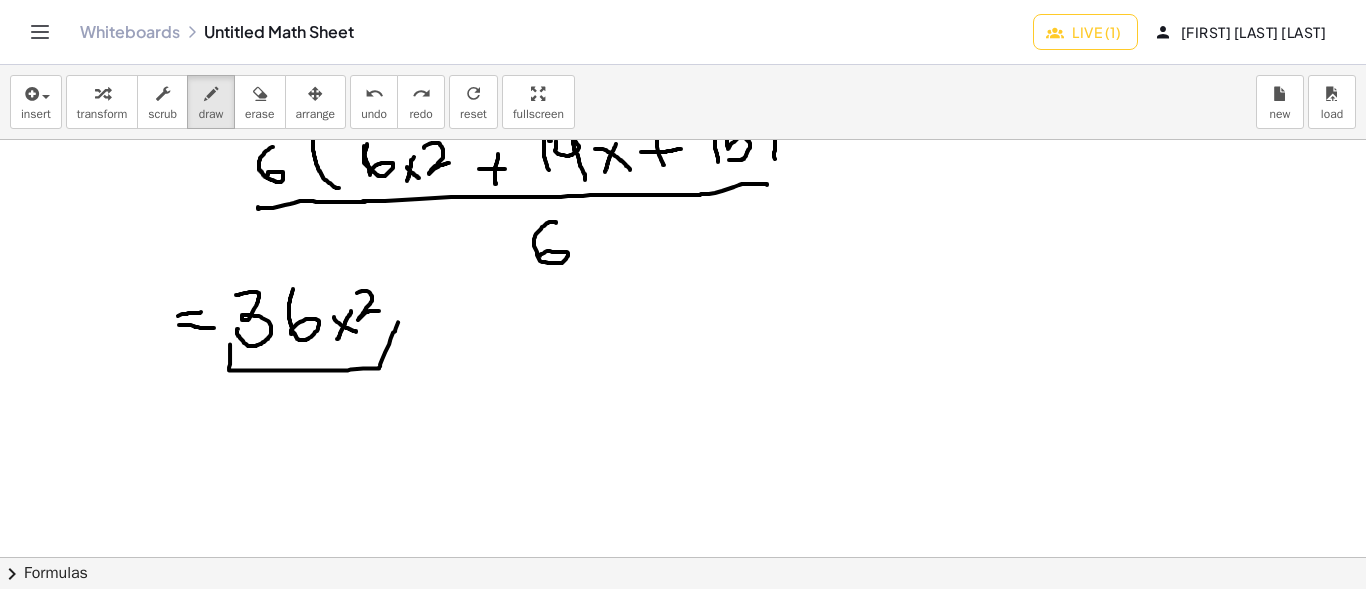 drag, startPoint x: 230, startPoint y: 343, endPoint x: 398, endPoint y: 321, distance: 169.43436 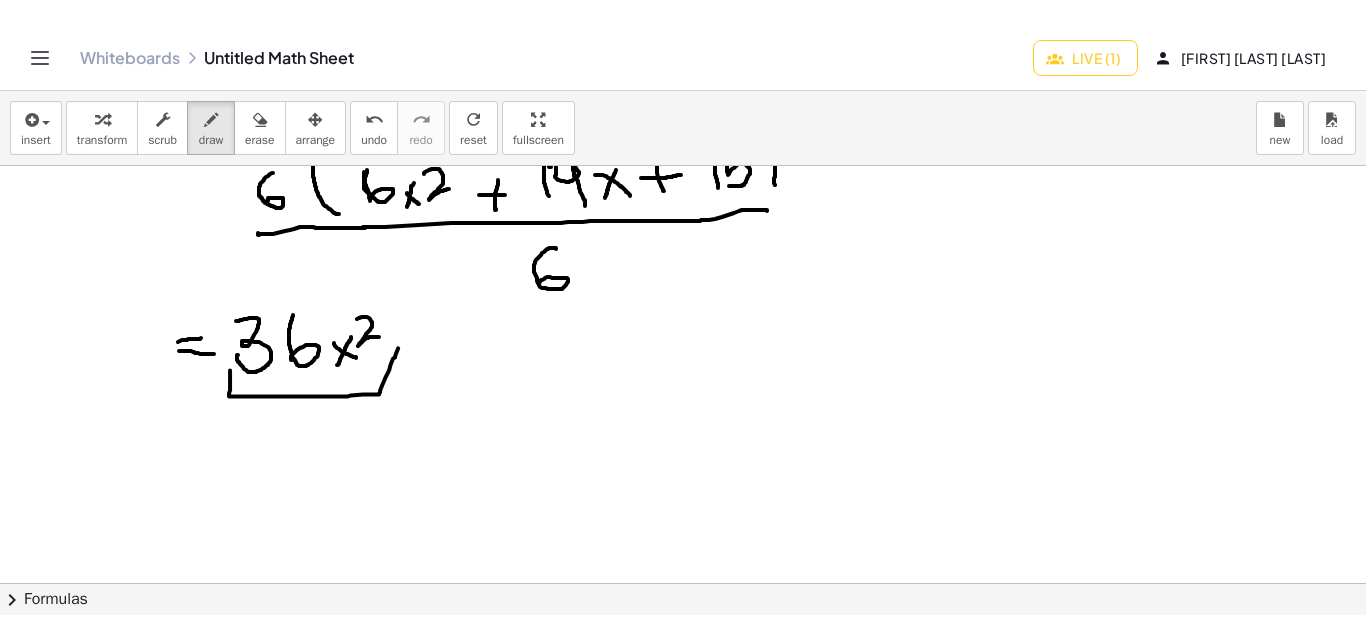 scroll, scrollTop: 100, scrollLeft: 0, axis: vertical 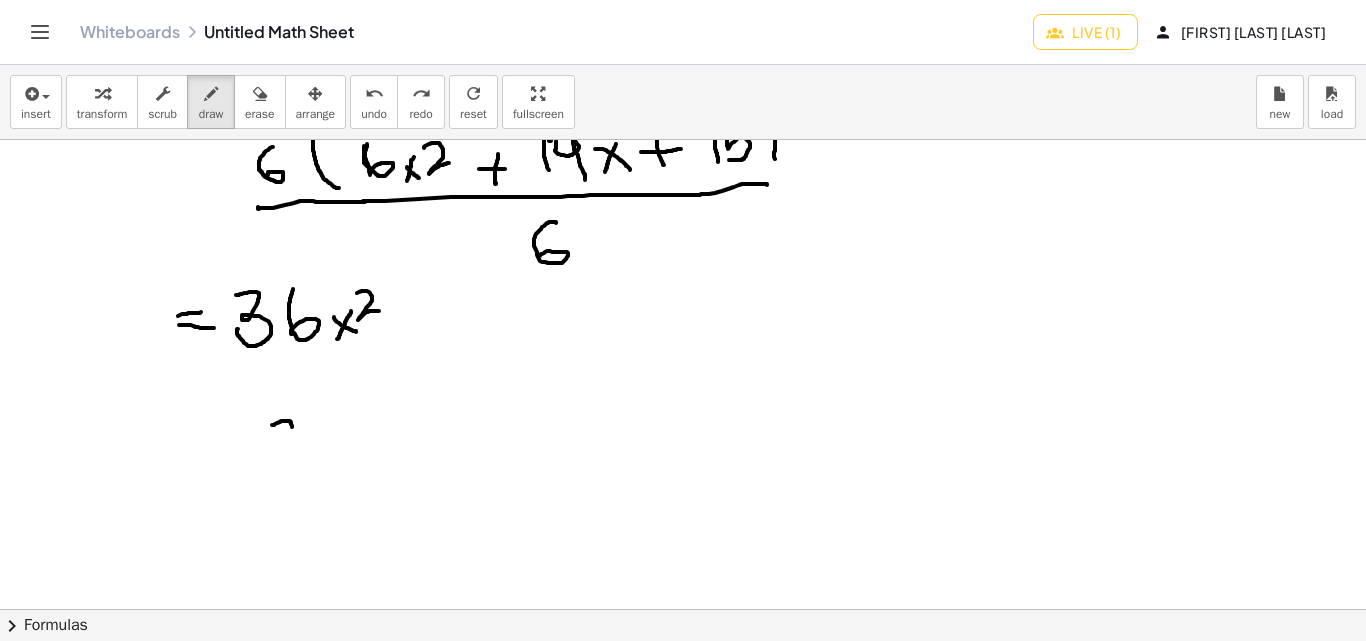 drag, startPoint x: 272, startPoint y: 425, endPoint x: 292, endPoint y: 427, distance: 20.09975 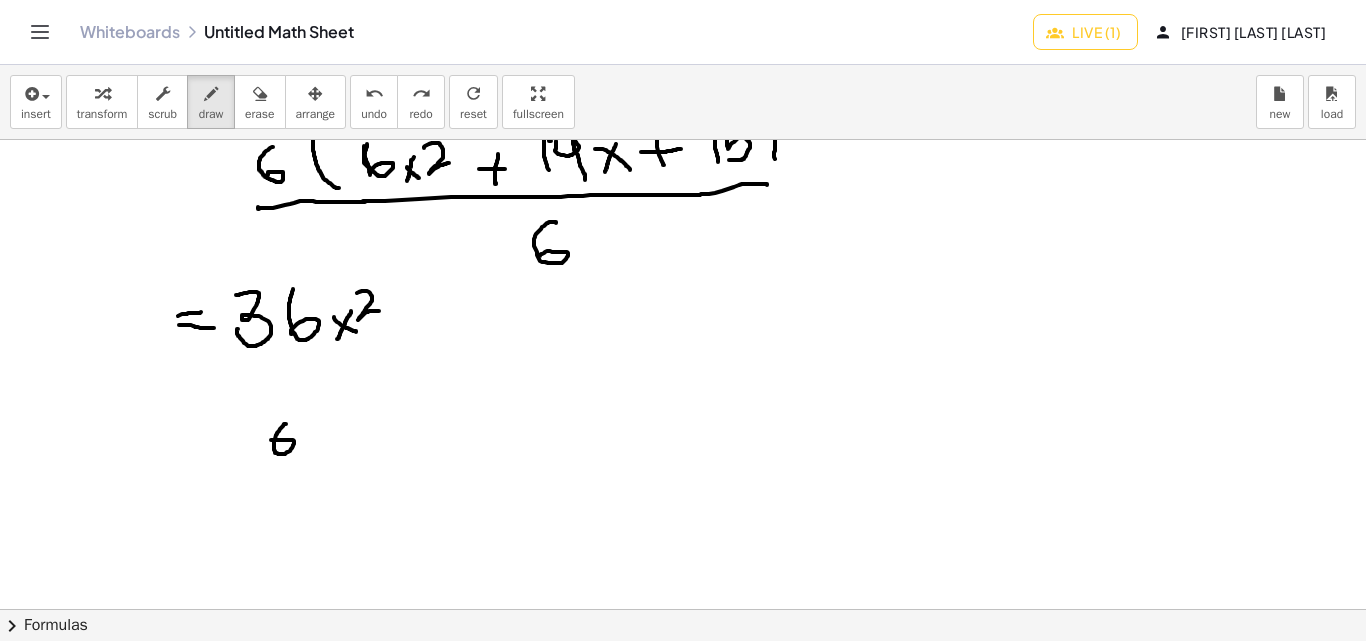 drag, startPoint x: 286, startPoint y: 424, endPoint x: 303, endPoint y: 439, distance: 22.671568 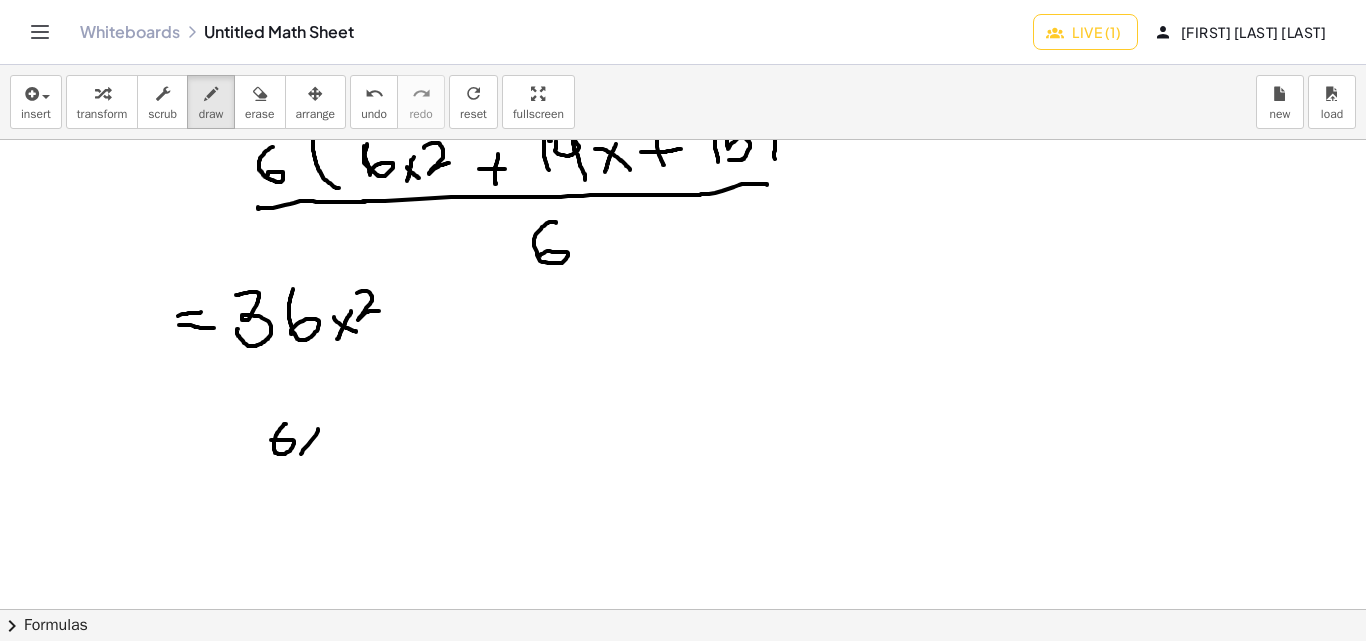 drag, startPoint x: 318, startPoint y: 429, endPoint x: 301, endPoint y: 429, distance: 17 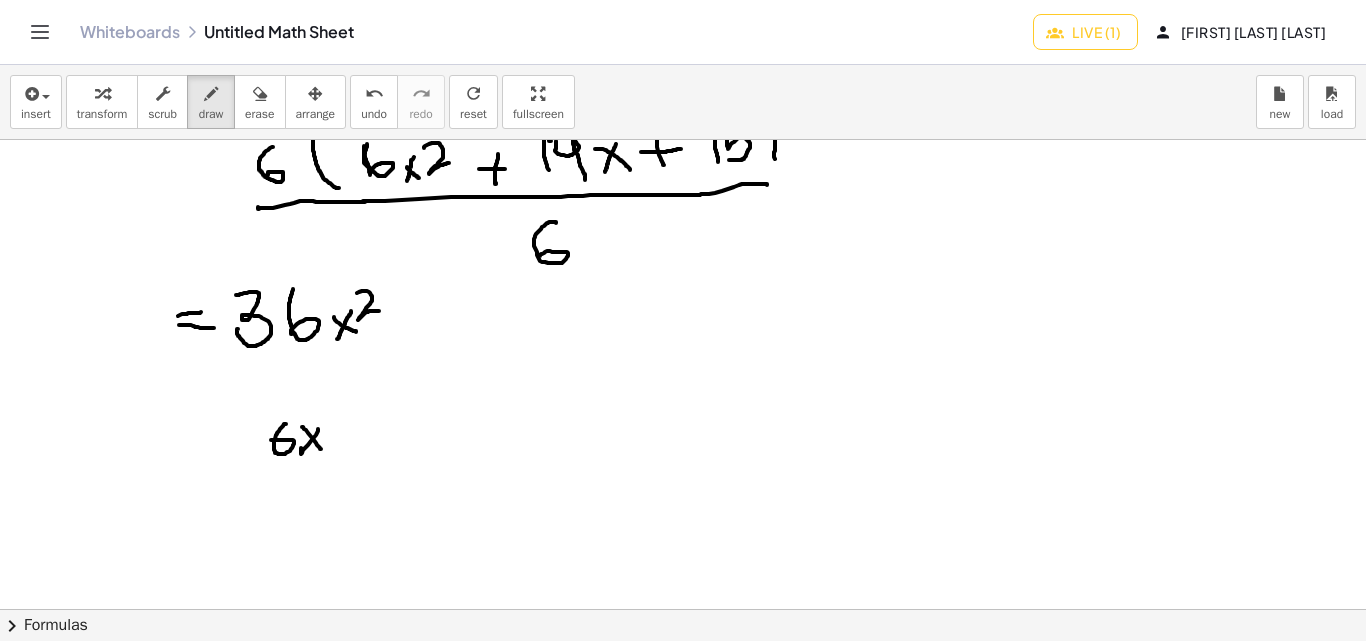drag, startPoint x: 302, startPoint y: 427, endPoint x: 281, endPoint y: 425, distance: 21.095022 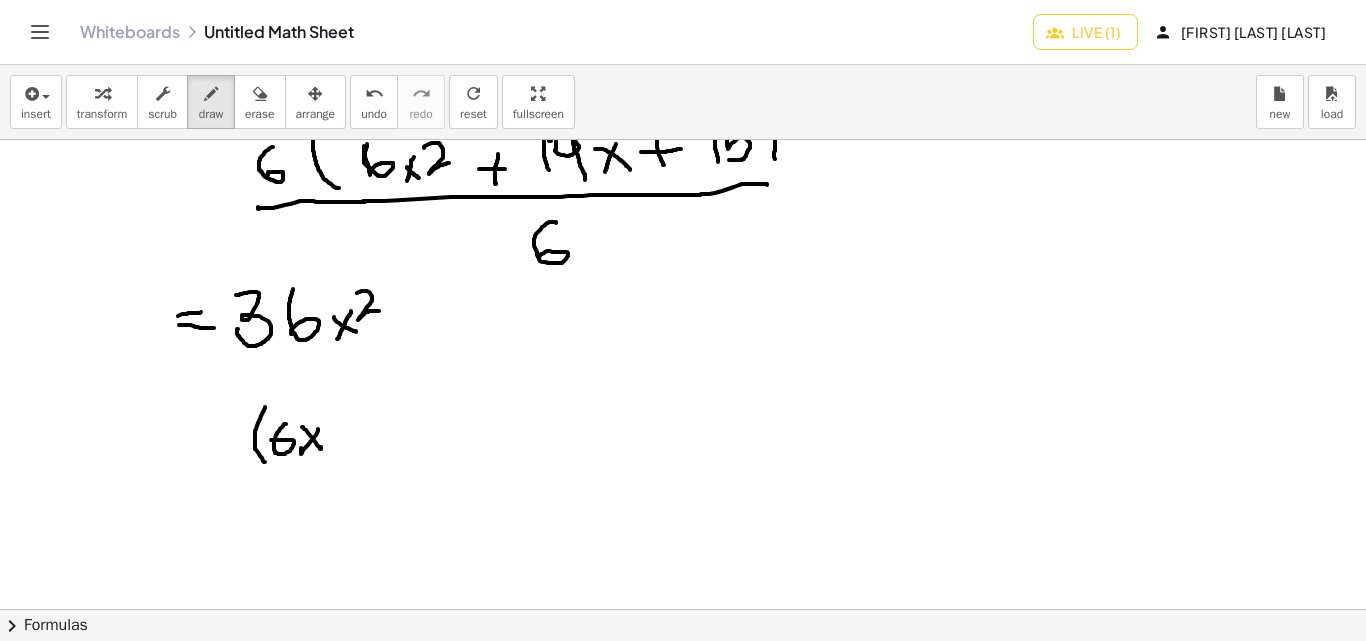 drag, startPoint x: 265, startPoint y: 407, endPoint x: 308, endPoint y: 446, distance: 58.0517 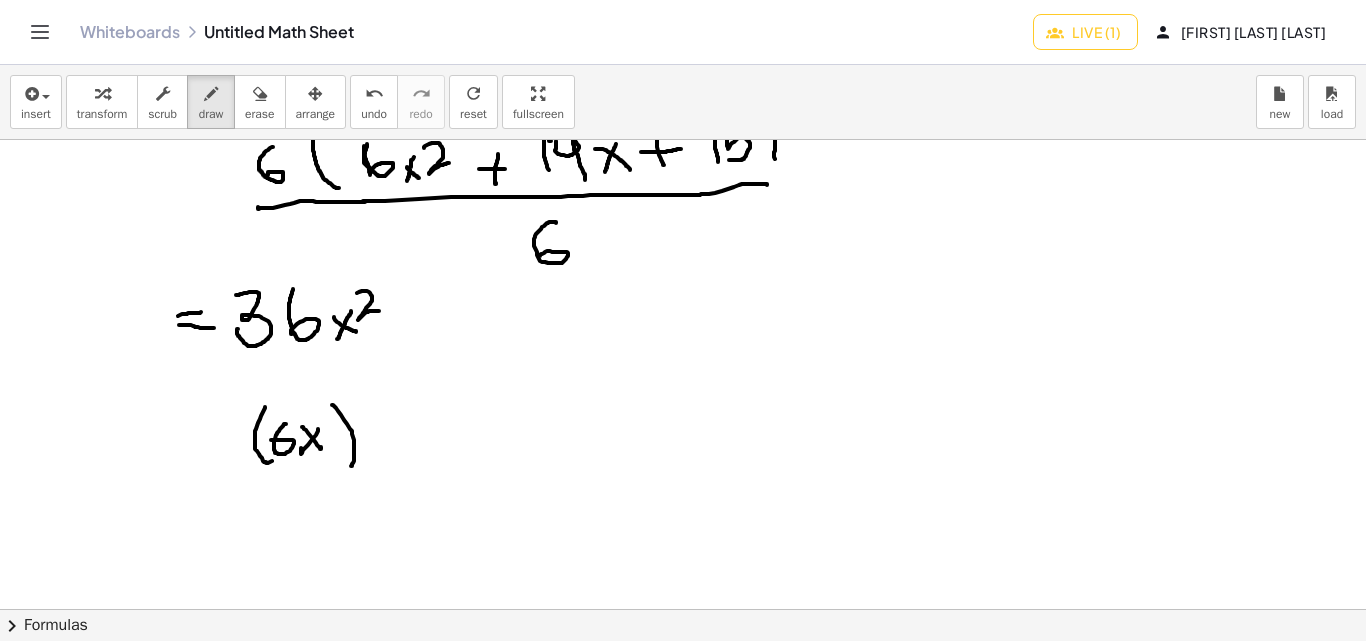 drag, startPoint x: 332, startPoint y: 405, endPoint x: 362, endPoint y: 409, distance: 30.265491 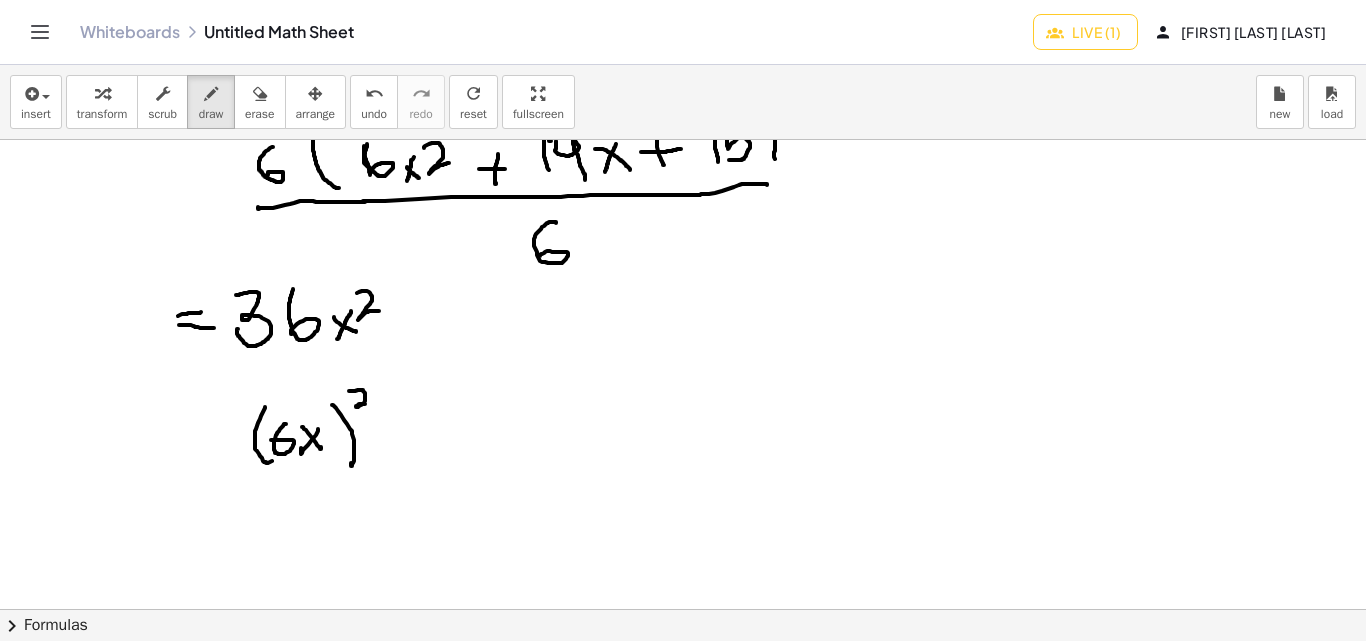 drag, startPoint x: 349, startPoint y: 391, endPoint x: 371, endPoint y: 404, distance: 25.553865 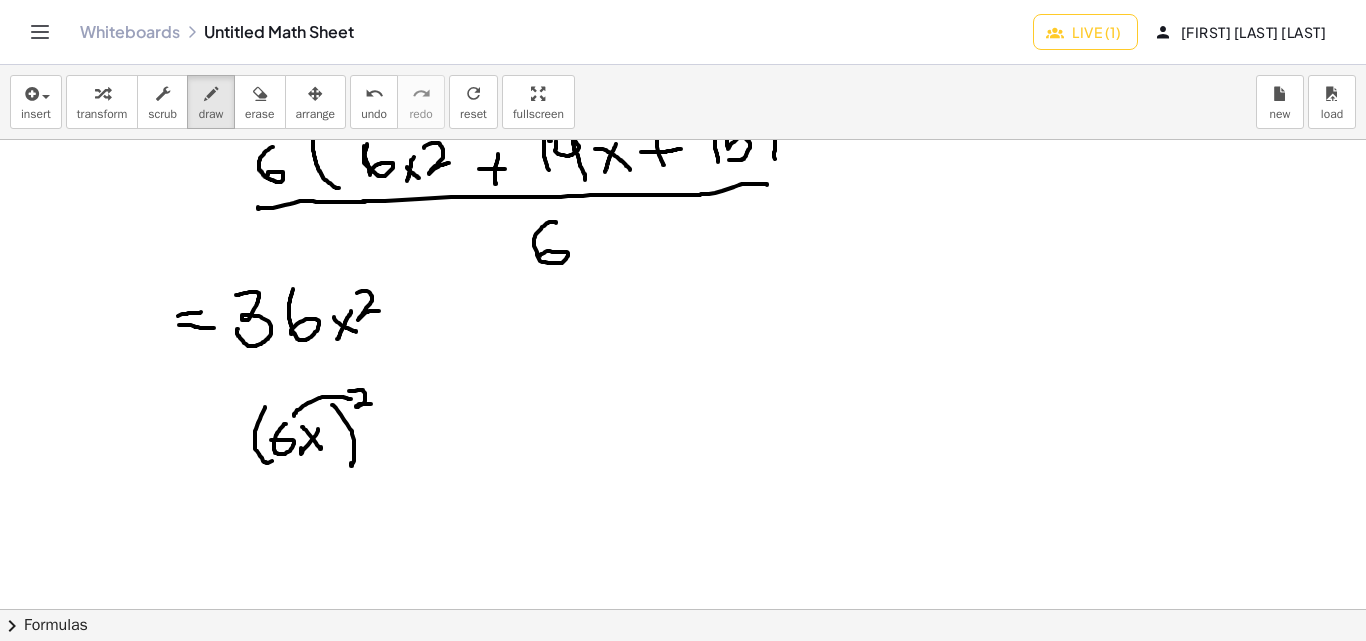 drag, startPoint x: 351, startPoint y: 399, endPoint x: 294, endPoint y: 416, distance: 59.48109 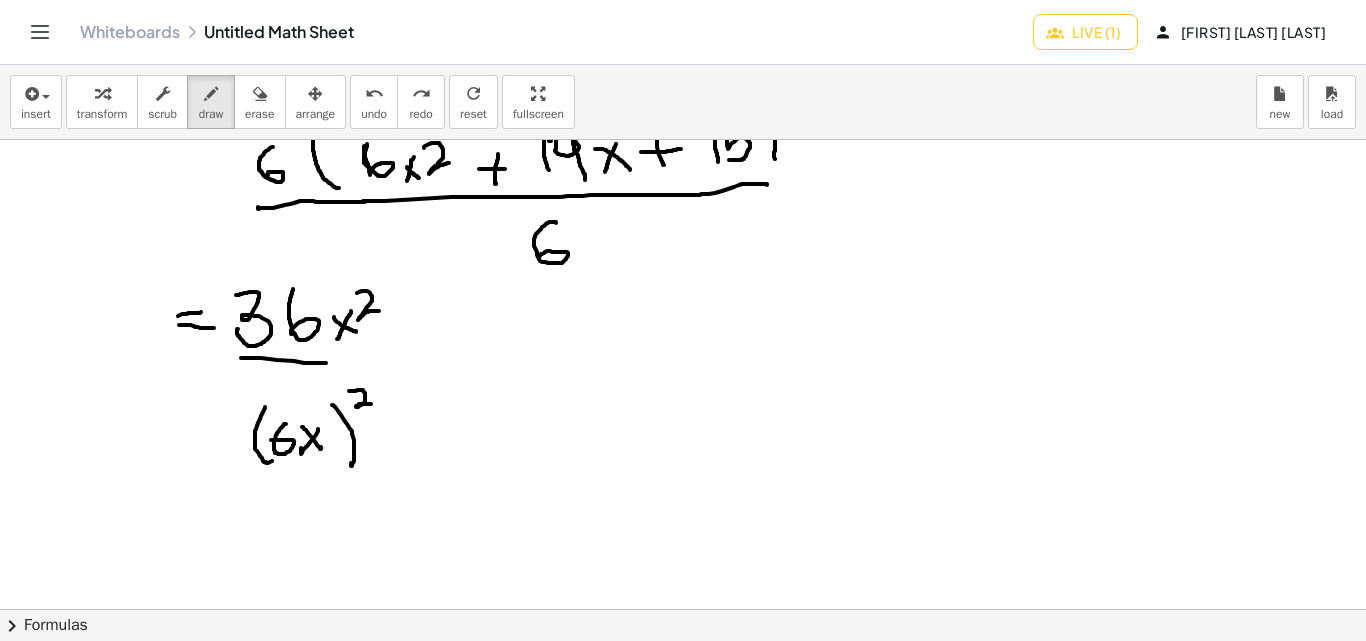drag, startPoint x: 241, startPoint y: 358, endPoint x: 305, endPoint y: 402, distance: 77.665955 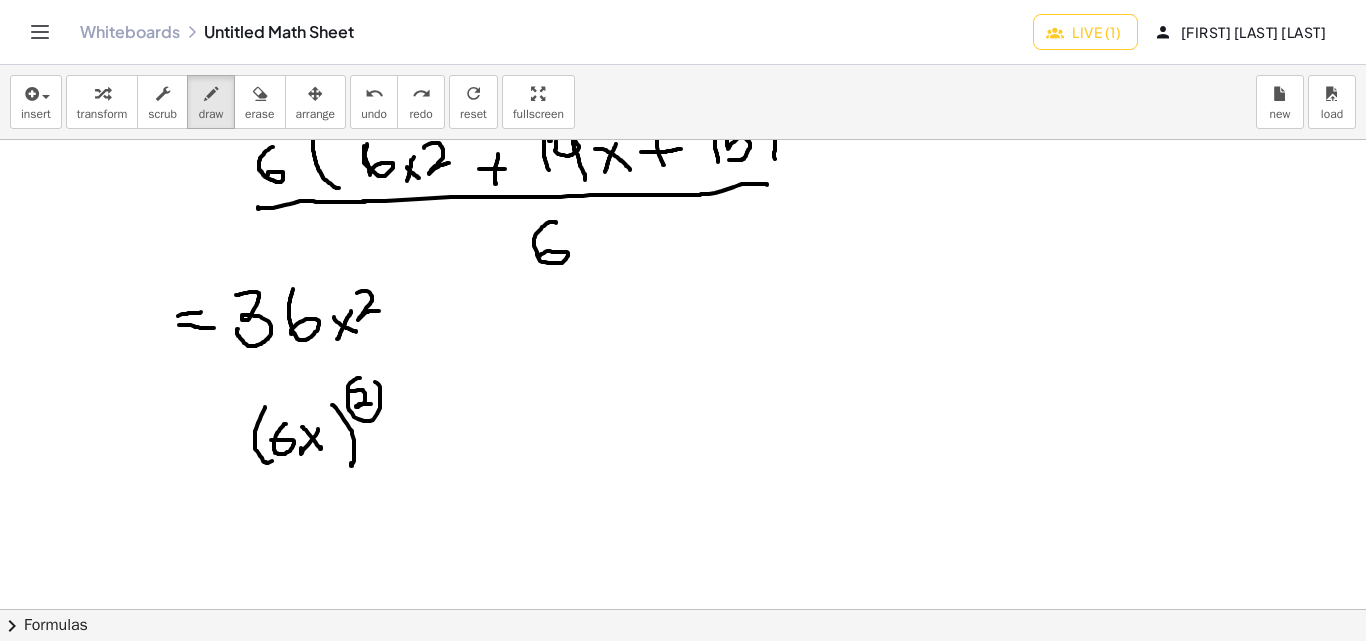 drag, startPoint x: 350, startPoint y: 383, endPoint x: 366, endPoint y: 381, distance: 16.124516 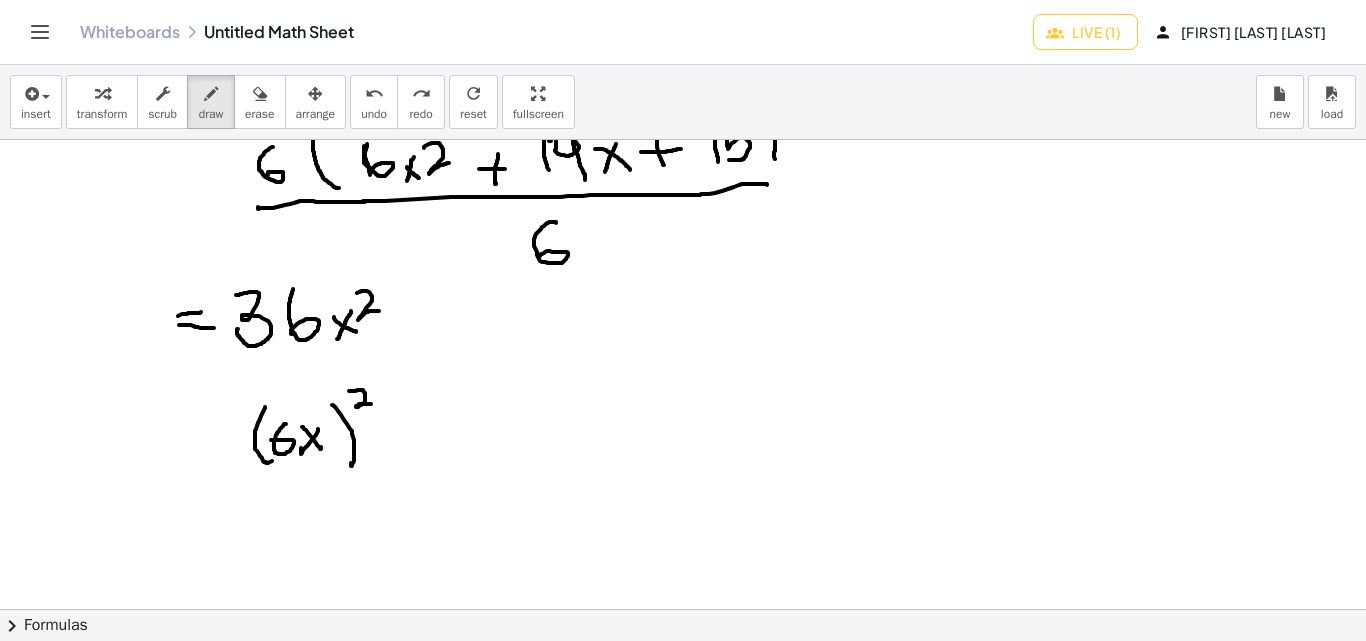 click at bounding box center (683, 509) 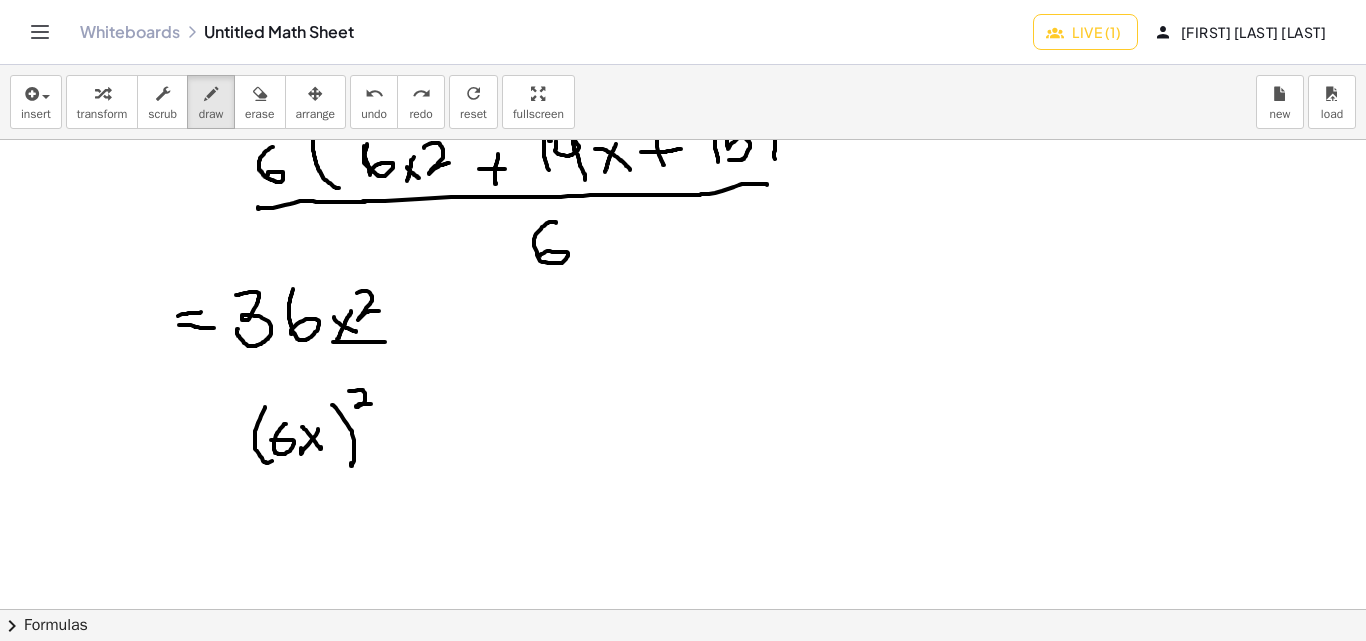 drag, startPoint x: 333, startPoint y: 342, endPoint x: 390, endPoint y: 342, distance: 57 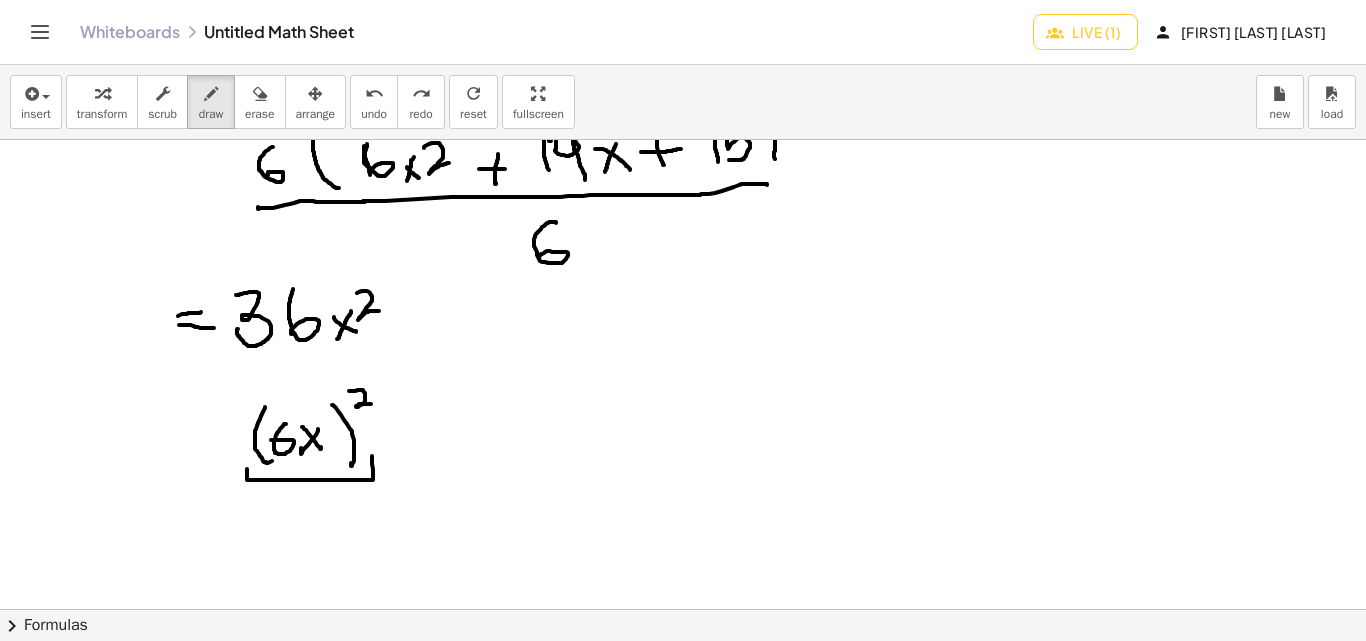 drag, startPoint x: 247, startPoint y: 469, endPoint x: 365, endPoint y: 467, distance: 118.016945 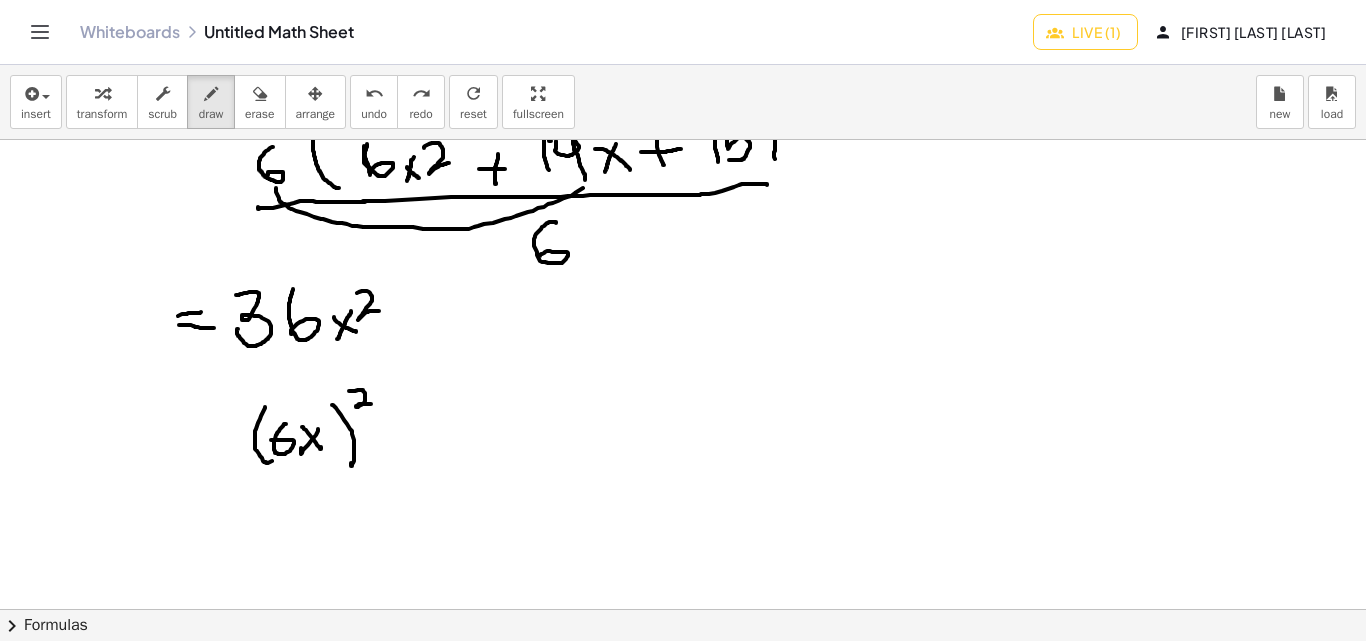 drag, startPoint x: 276, startPoint y: 188, endPoint x: 583, endPoint y: 188, distance: 307 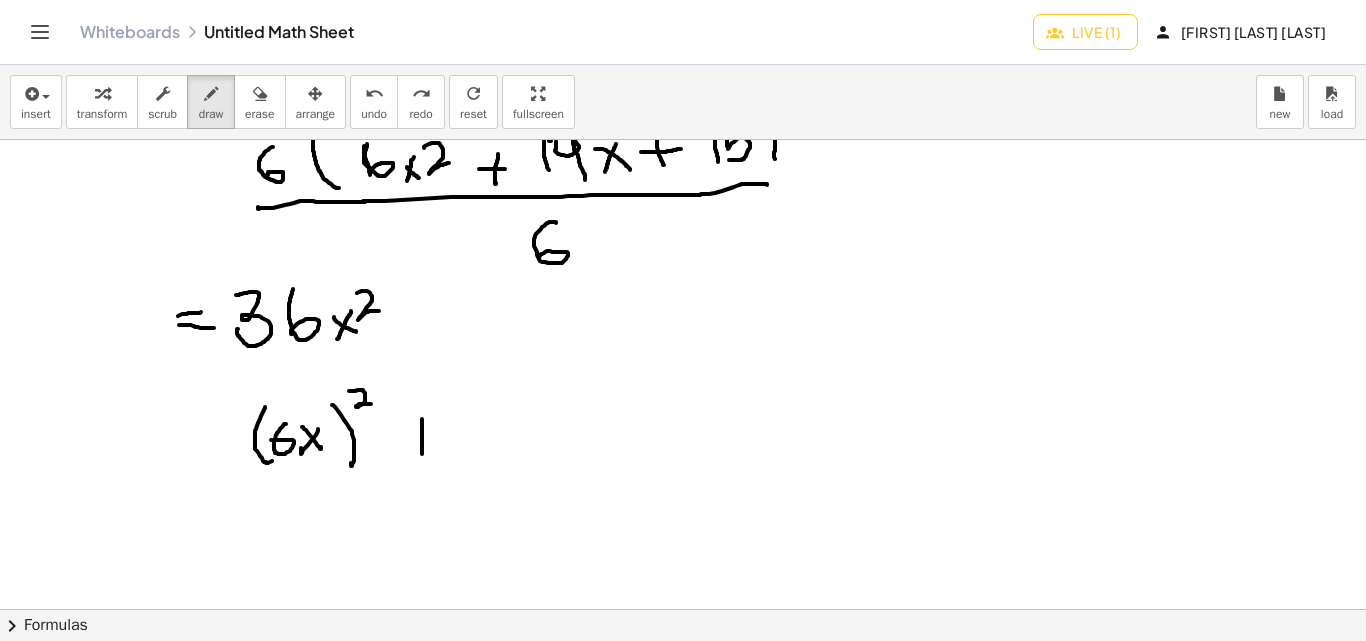 drag, startPoint x: 422, startPoint y: 419, endPoint x: 422, endPoint y: 454, distance: 35 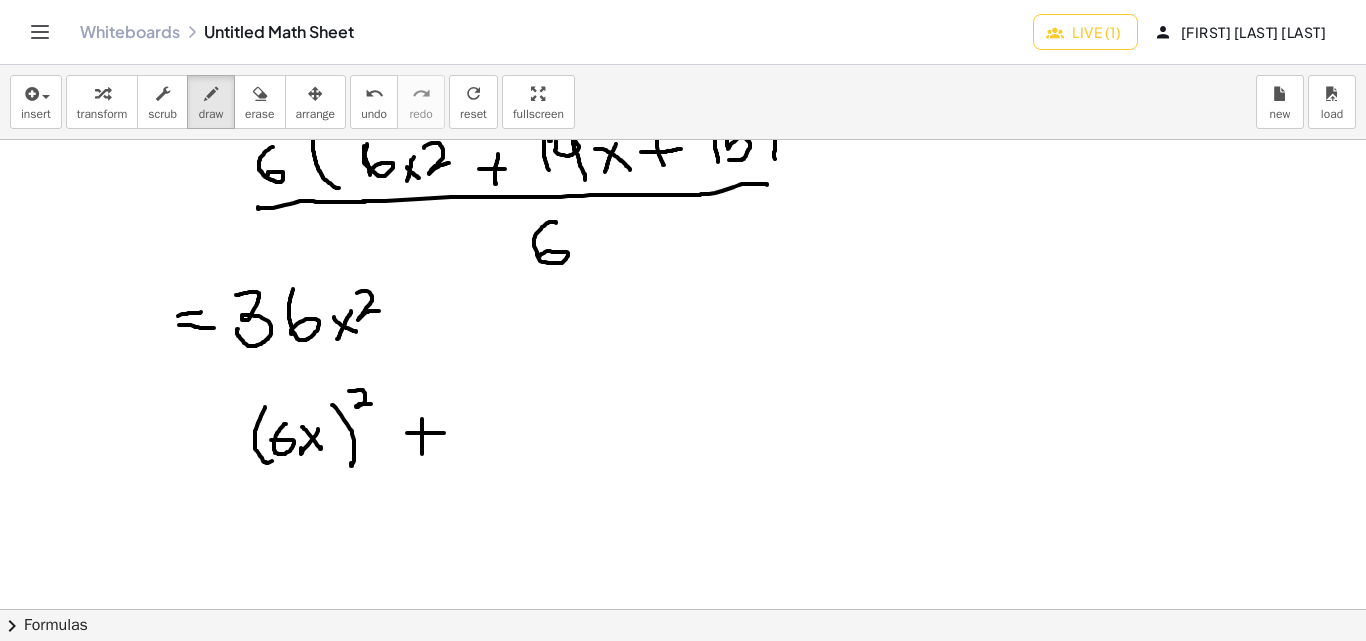 drag, startPoint x: 407, startPoint y: 433, endPoint x: 444, endPoint y: 433, distance: 37 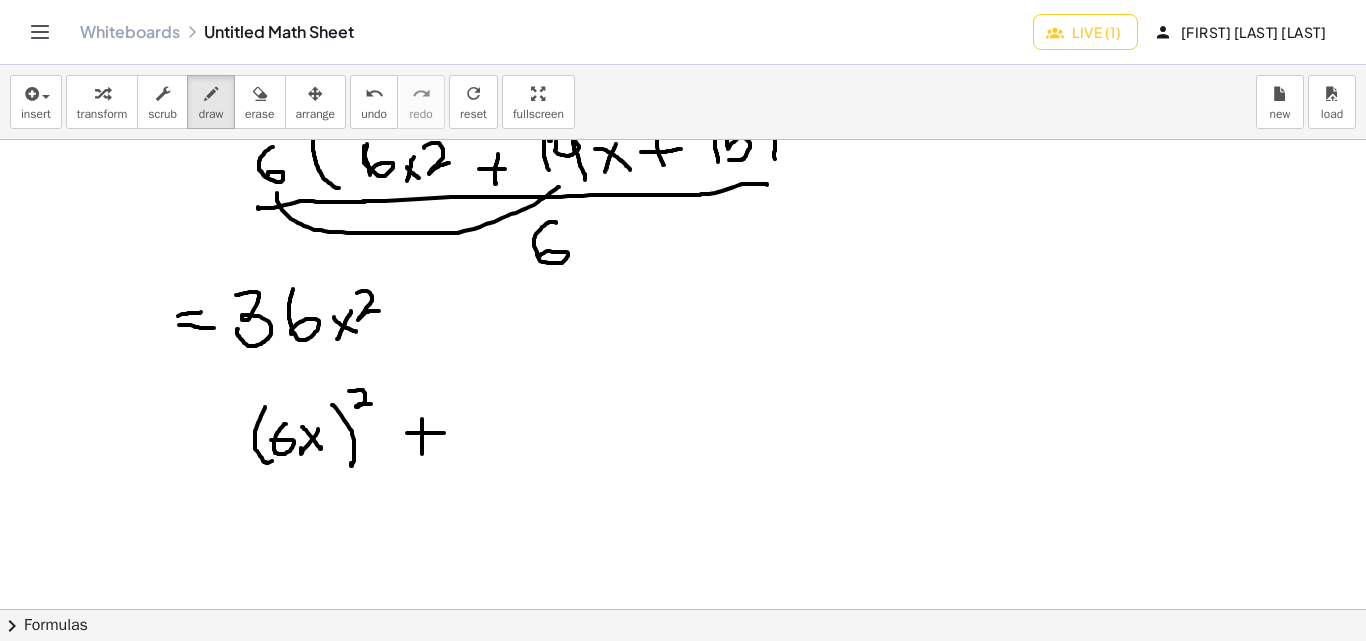 drag, startPoint x: 277, startPoint y: 193, endPoint x: 559, endPoint y: 187, distance: 282.0638 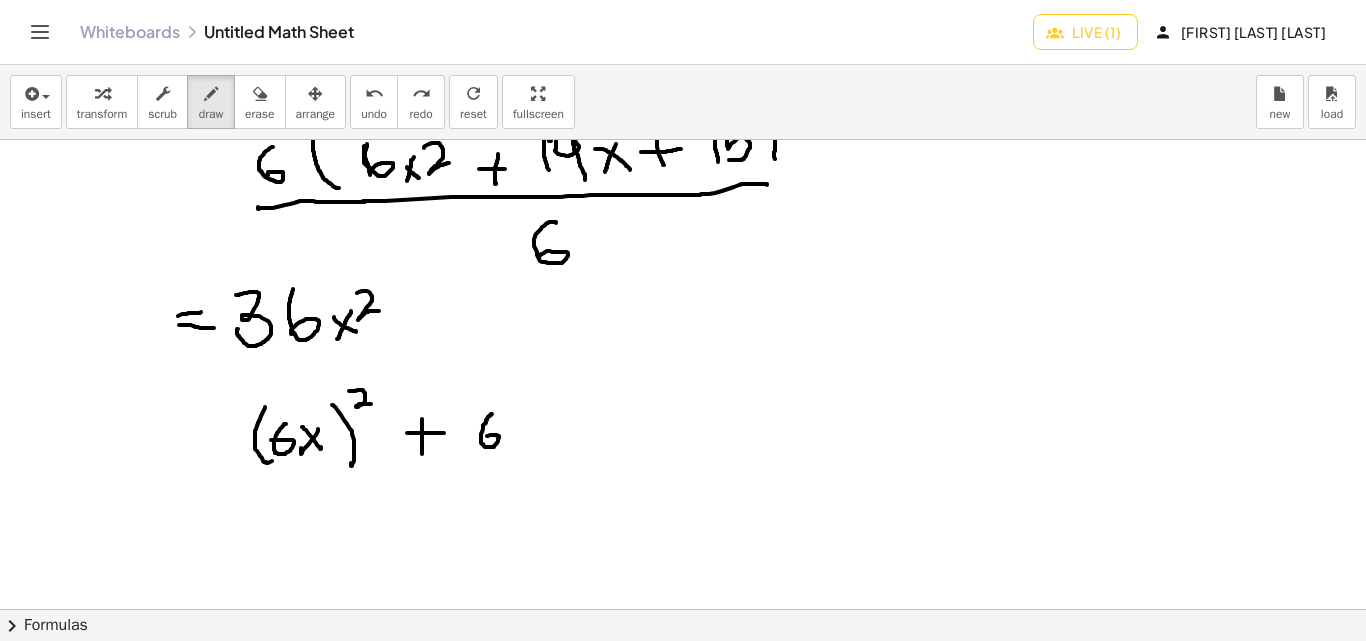 drag, startPoint x: 492, startPoint y: 414, endPoint x: 486, endPoint y: 438, distance: 24.738634 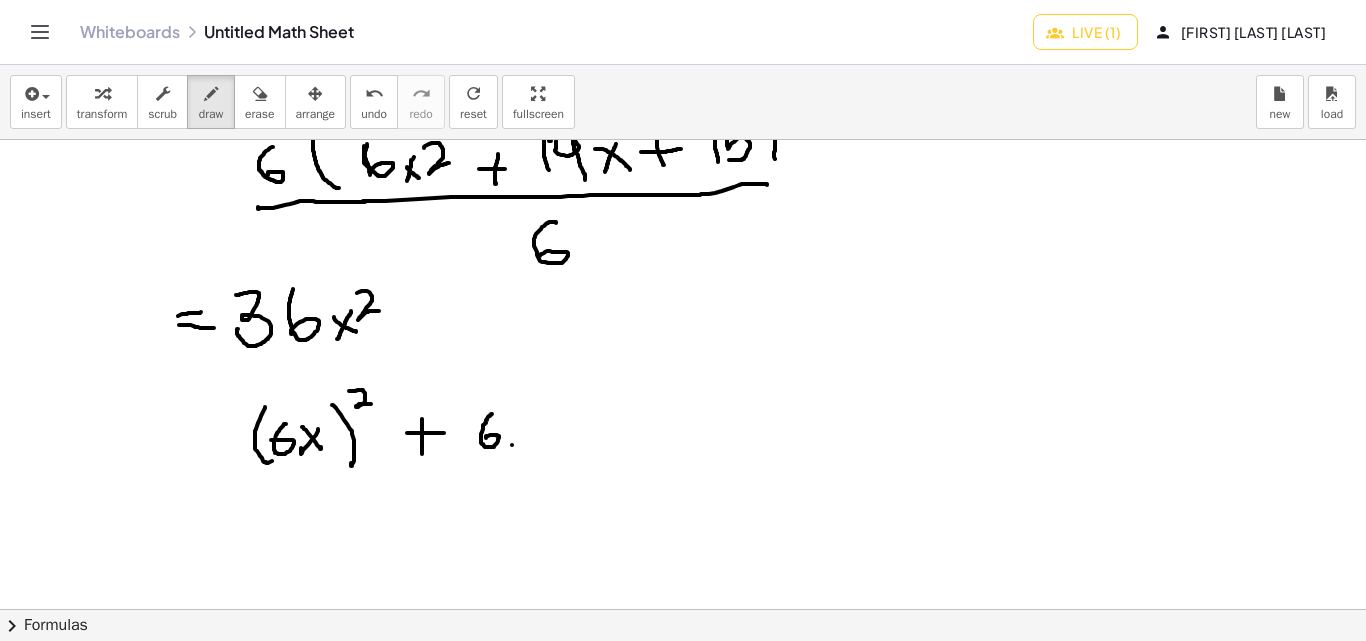 click at bounding box center (683, 509) 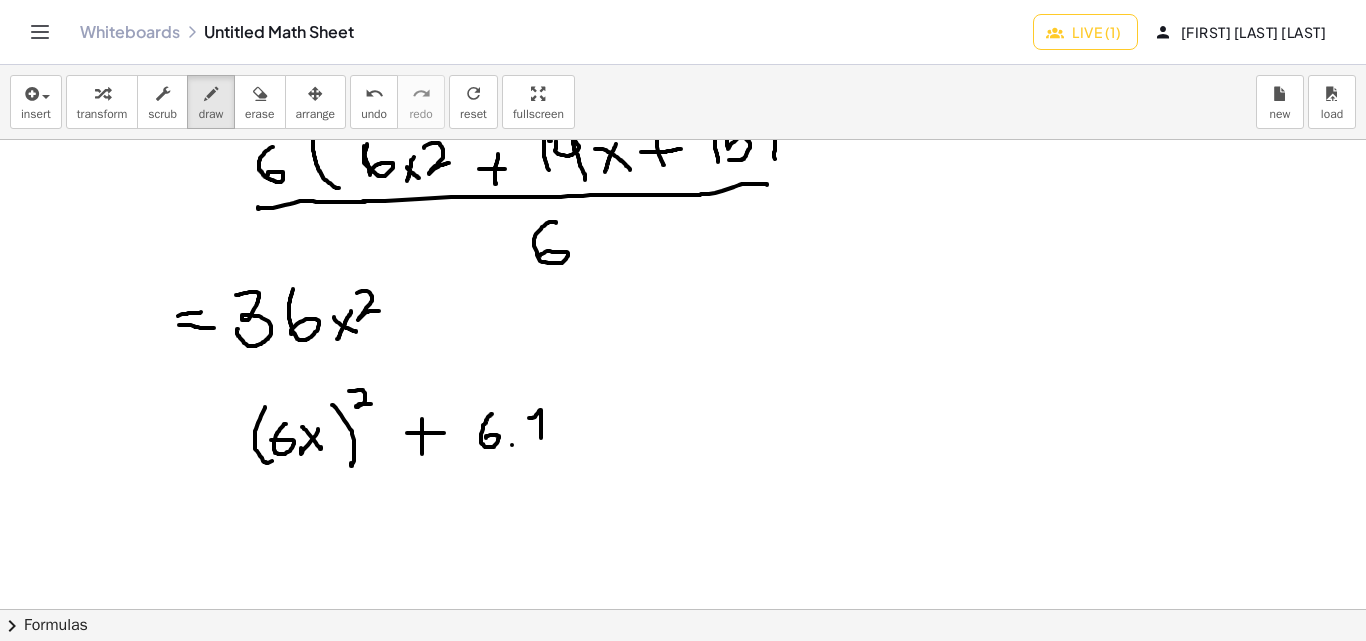 drag, startPoint x: 529, startPoint y: 418, endPoint x: 541, endPoint y: 438, distance: 23.323807 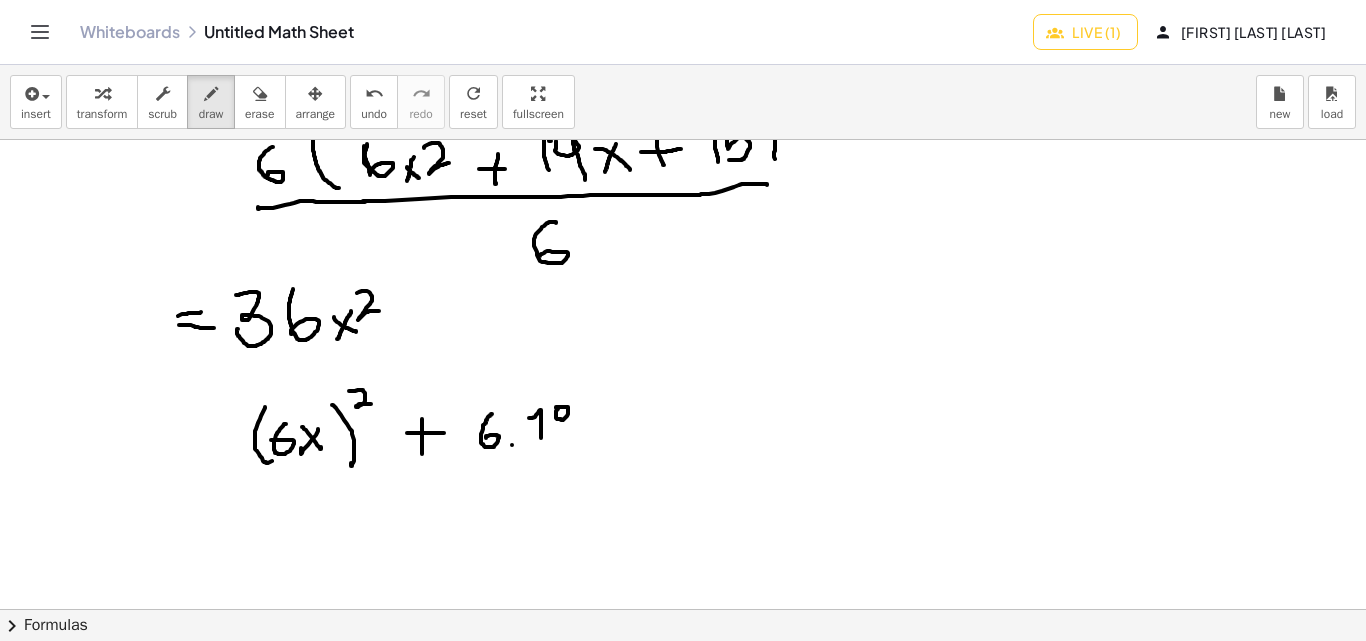 click at bounding box center (683, 509) 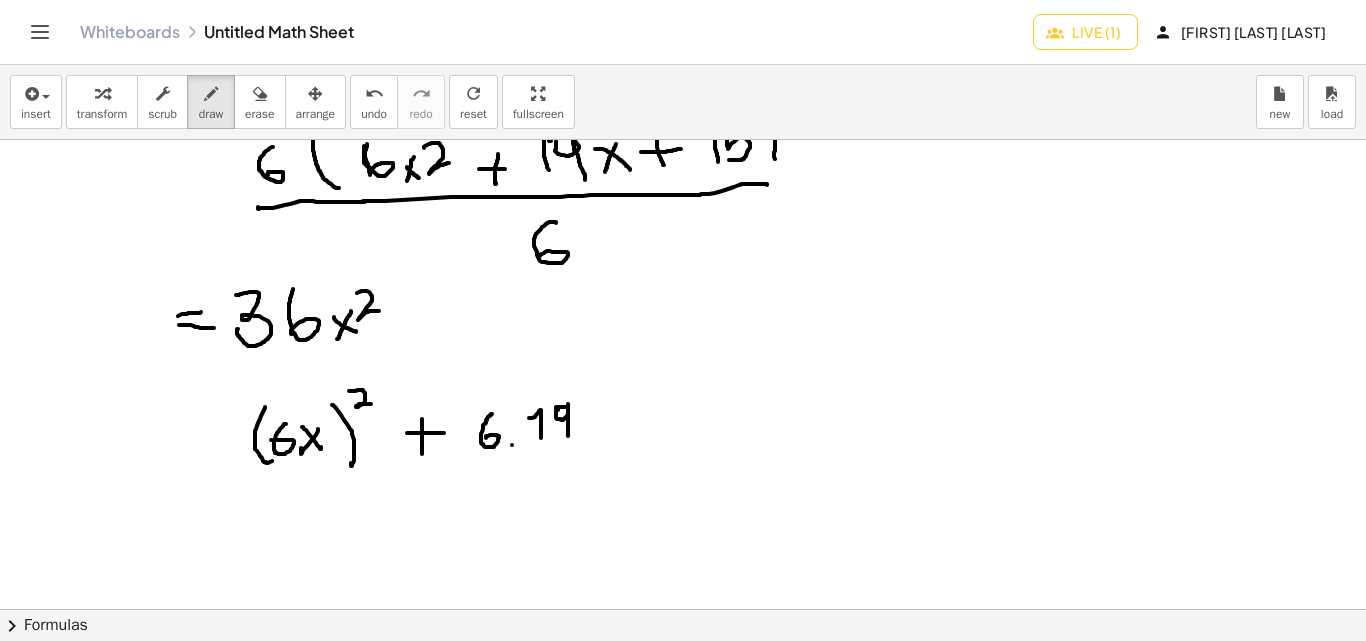 drag, startPoint x: 568, startPoint y: 404, endPoint x: 601, endPoint y: 469, distance: 72.89719 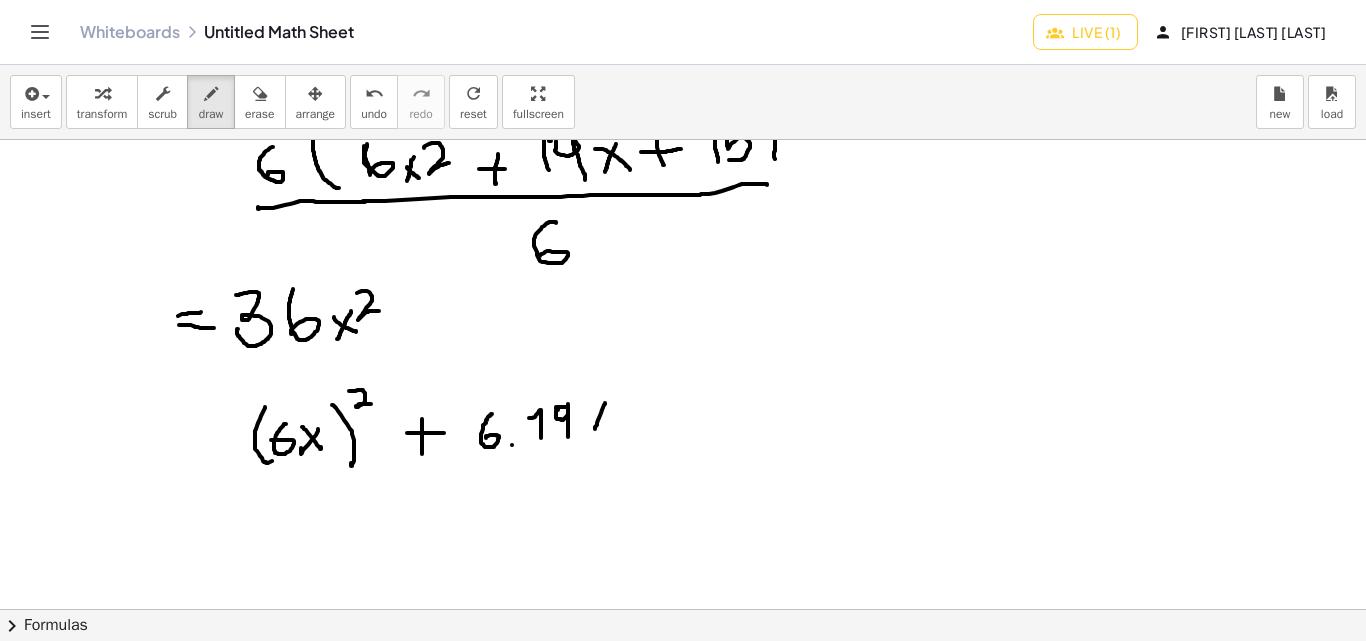 drag, startPoint x: 605, startPoint y: 403, endPoint x: 593, endPoint y: 409, distance: 13.416408 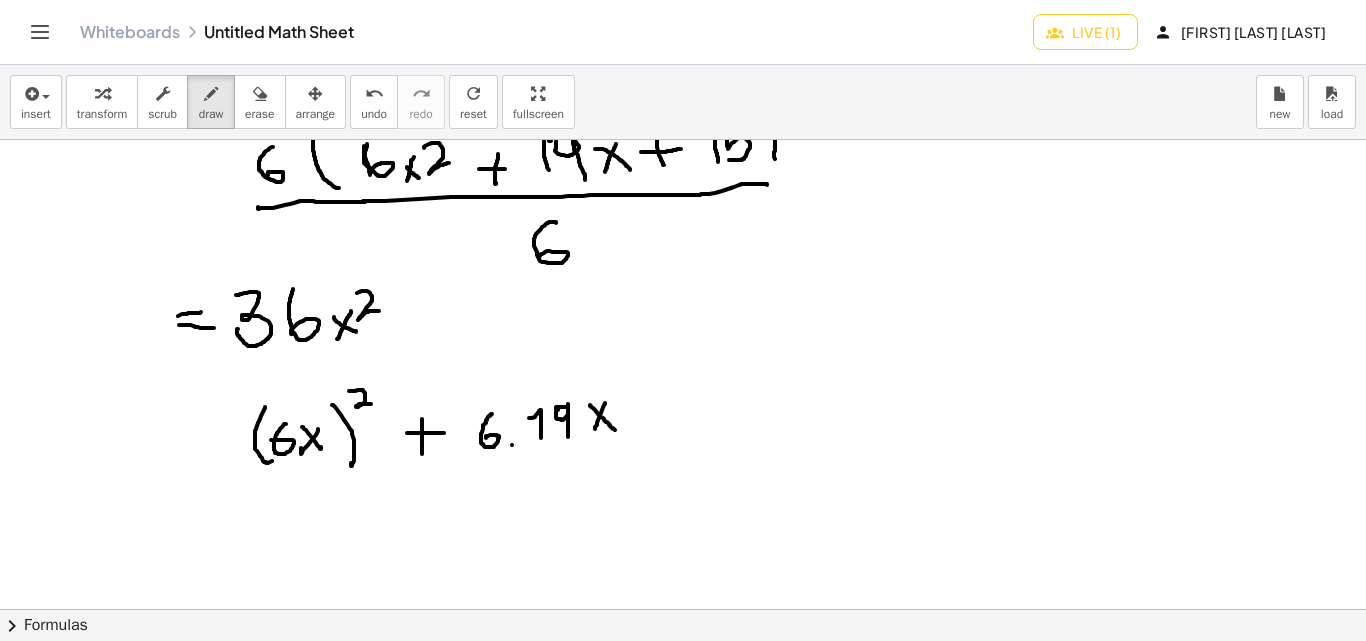 drag, startPoint x: 590, startPoint y: 405, endPoint x: 615, endPoint y: 430, distance: 35.35534 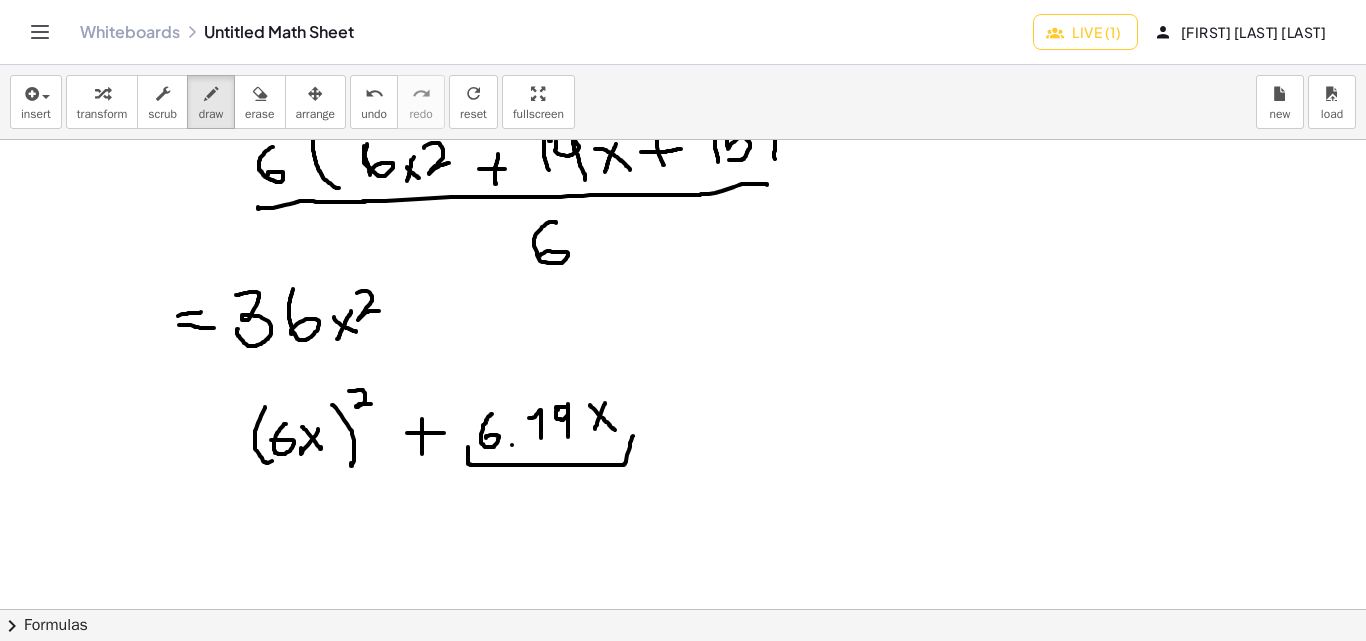 drag, startPoint x: 468, startPoint y: 447, endPoint x: 633, endPoint y: 436, distance: 165.36626 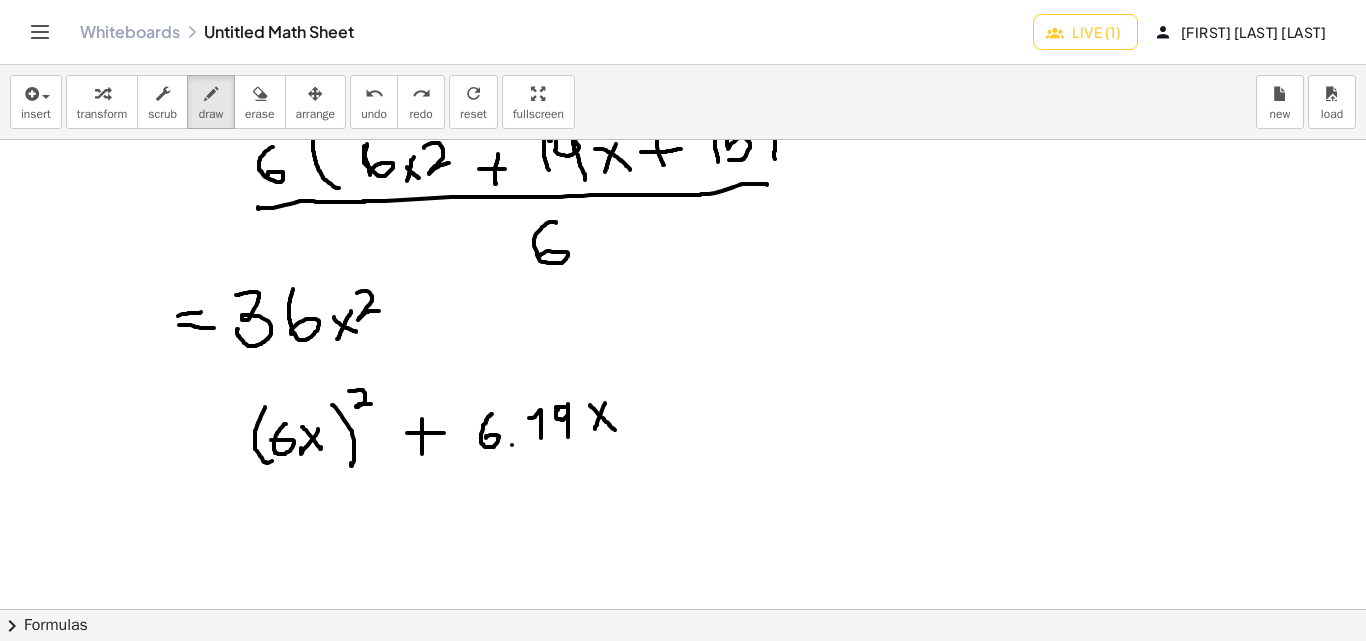 drag, startPoint x: 576, startPoint y: 433, endPoint x: 583, endPoint y: 456, distance: 24.04163 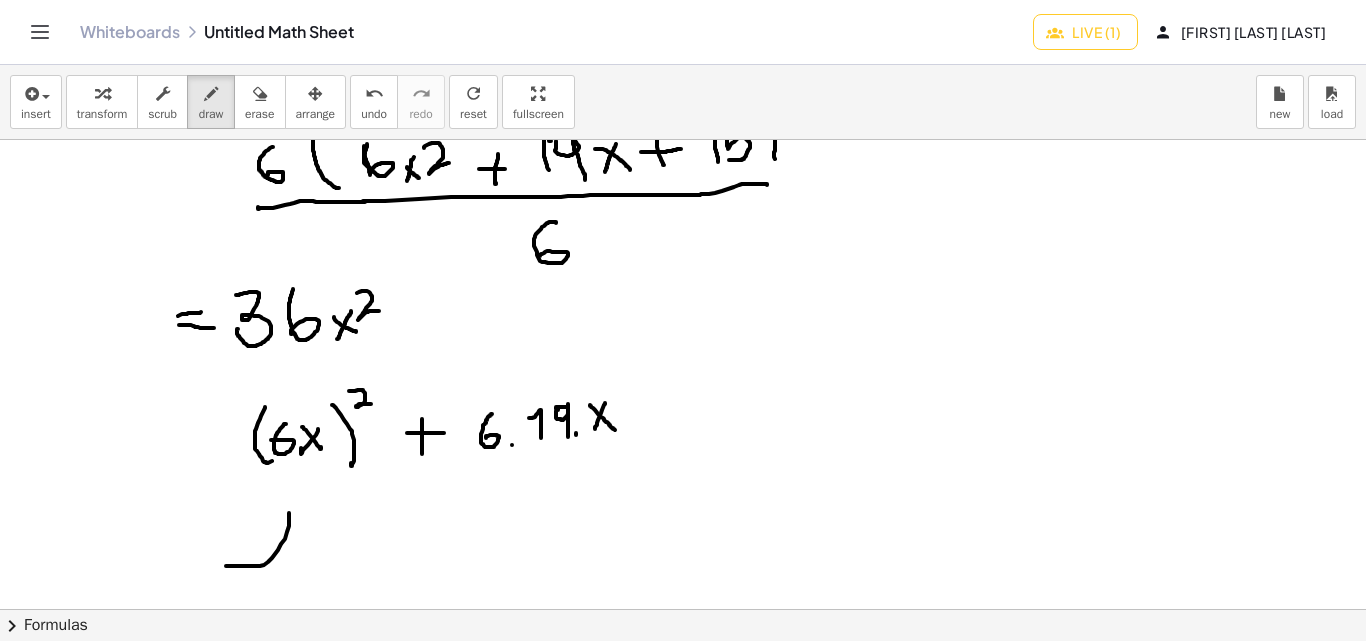 drag, startPoint x: 260, startPoint y: 566, endPoint x: 289, endPoint y: 510, distance: 63.06346 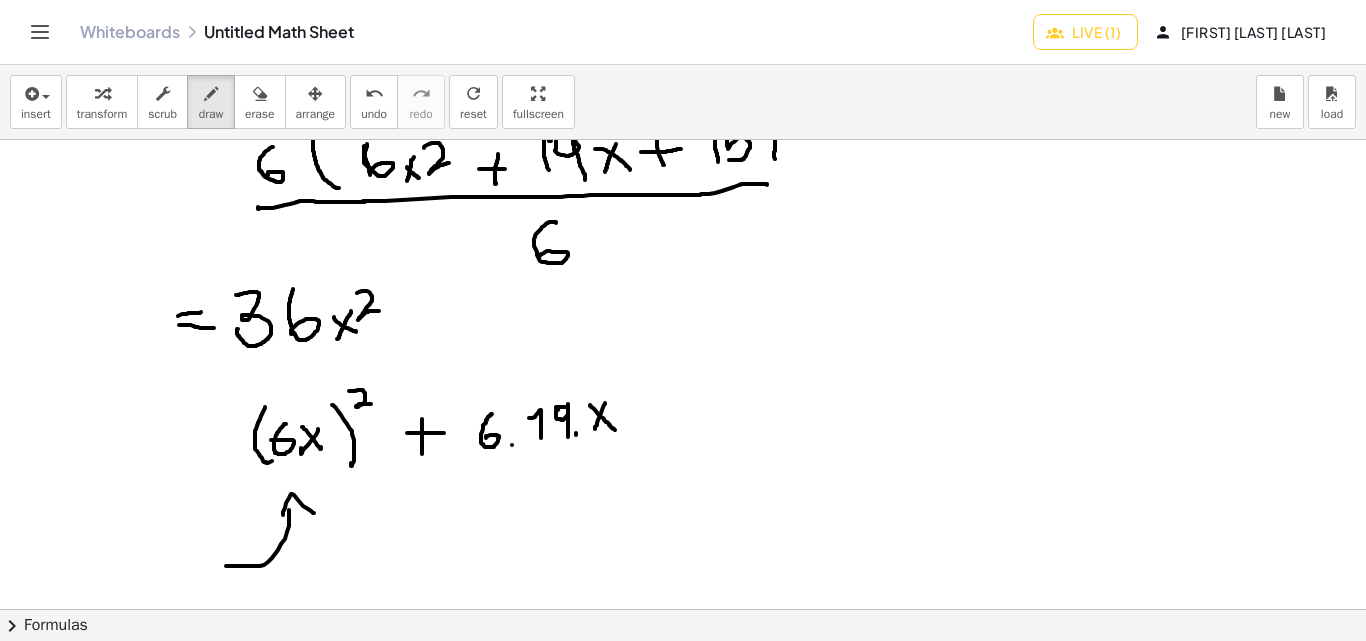 drag, startPoint x: 283, startPoint y: 512, endPoint x: 315, endPoint y: 514, distance: 32.06244 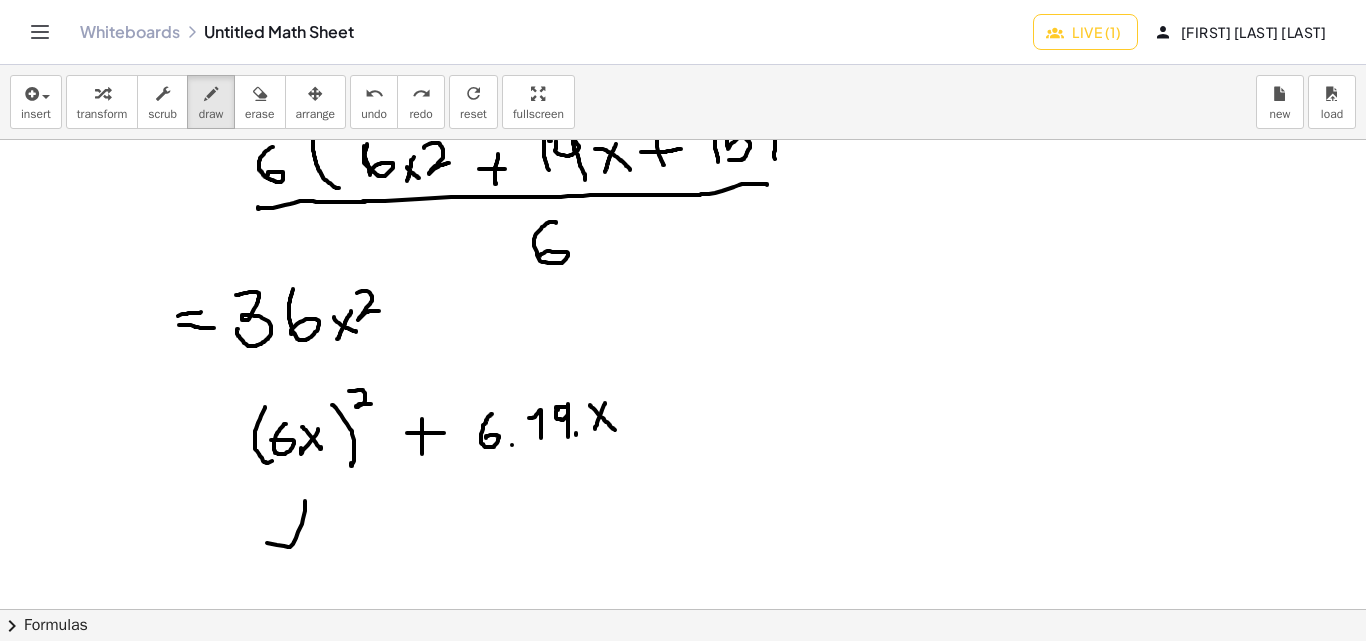 drag, startPoint x: 288, startPoint y: 547, endPoint x: 300, endPoint y: 493, distance: 55.31727 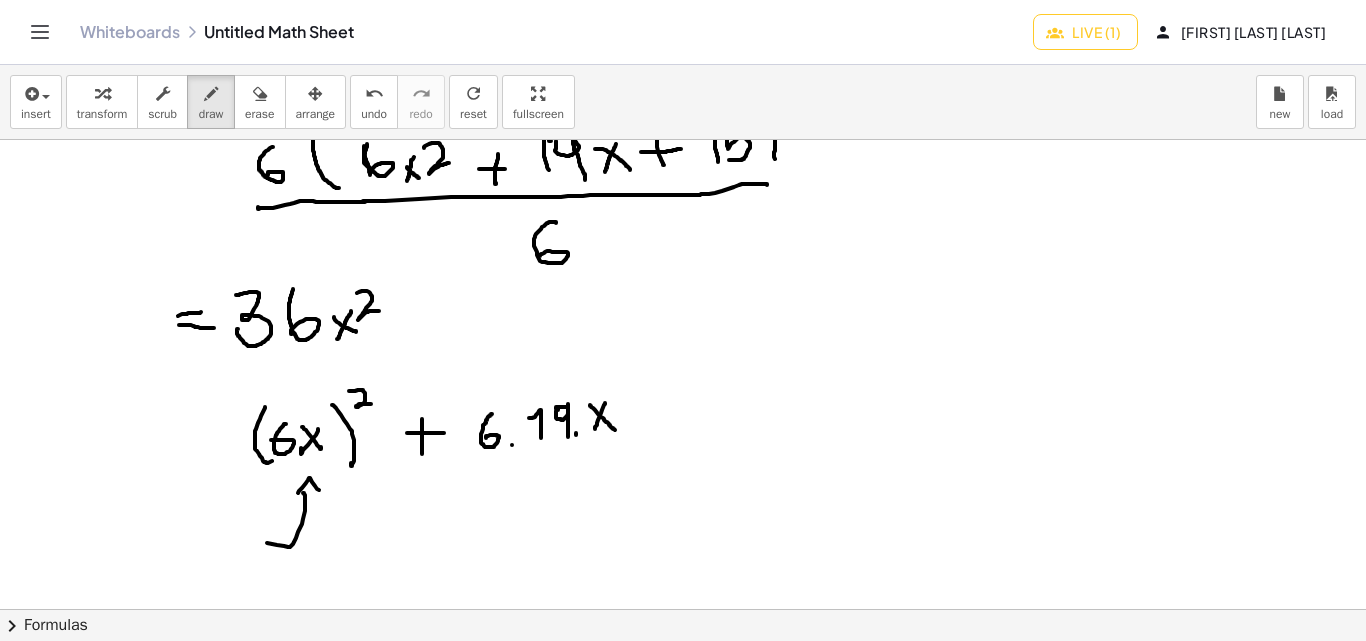 drag, startPoint x: 302, startPoint y: 488, endPoint x: 319, endPoint y: 490, distance: 17.117243 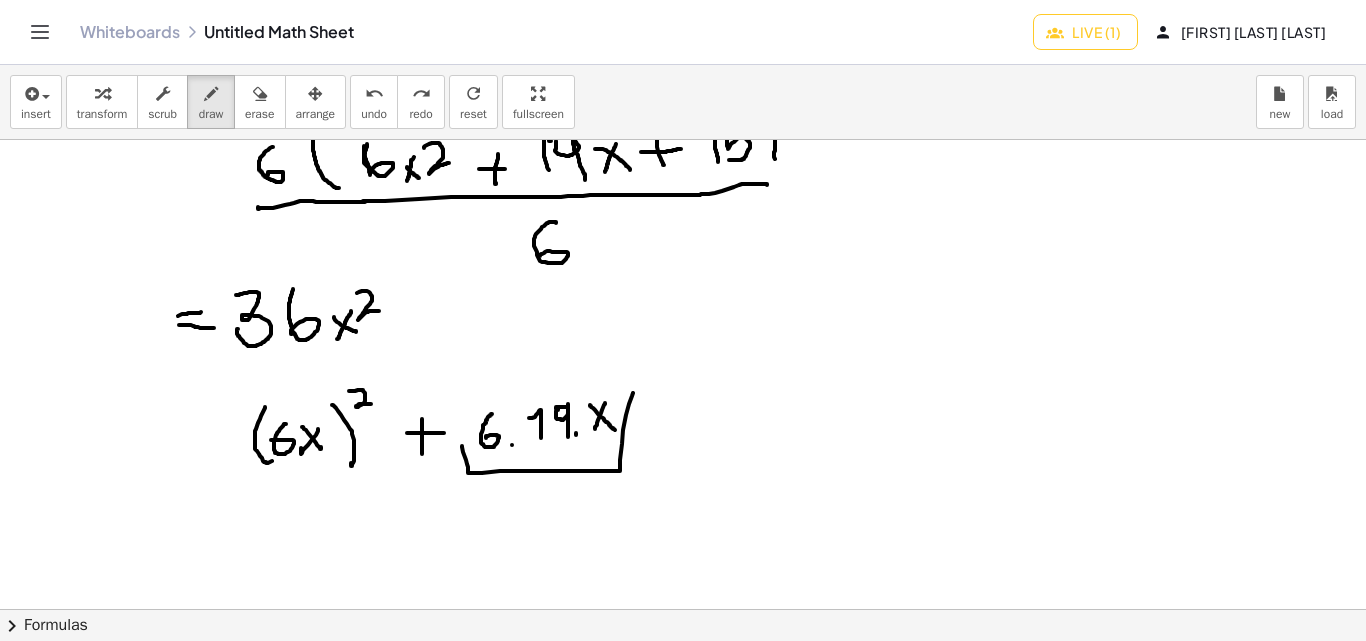 drag, startPoint x: 462, startPoint y: 446, endPoint x: 633, endPoint y: 393, distance: 179.02513 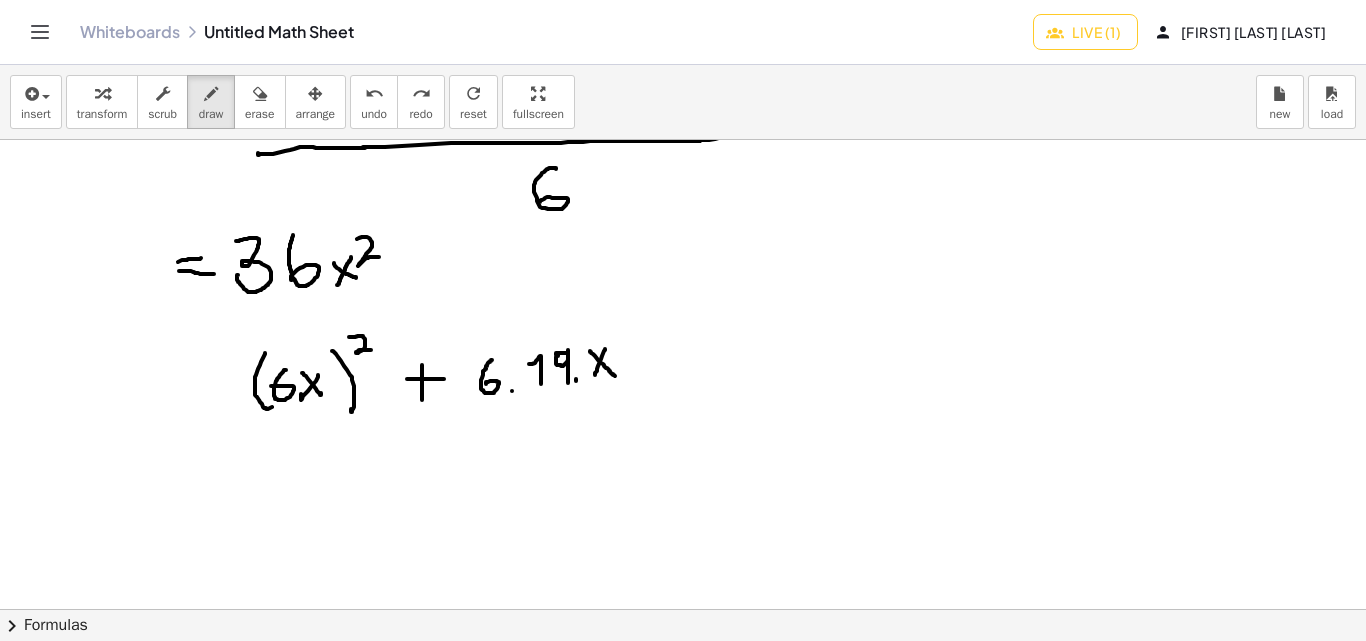 scroll, scrollTop: 200, scrollLeft: 0, axis: vertical 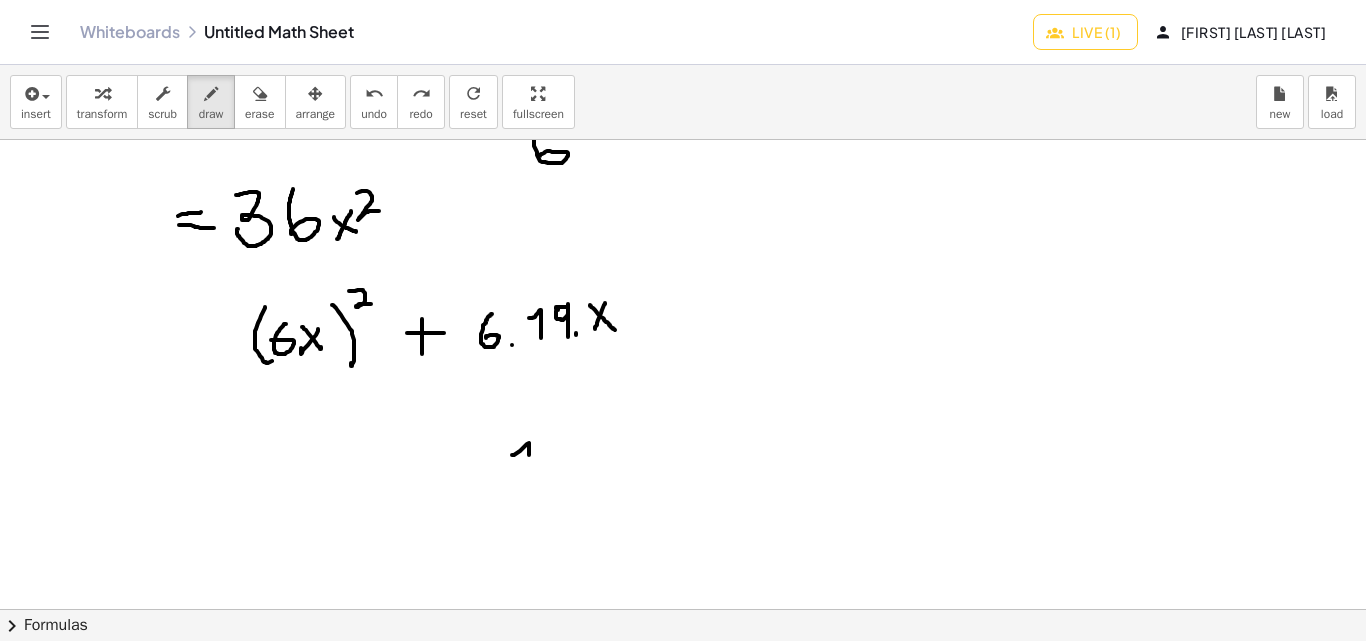 drag, startPoint x: 512, startPoint y: 455, endPoint x: 546, endPoint y: 471, distance: 37.576588 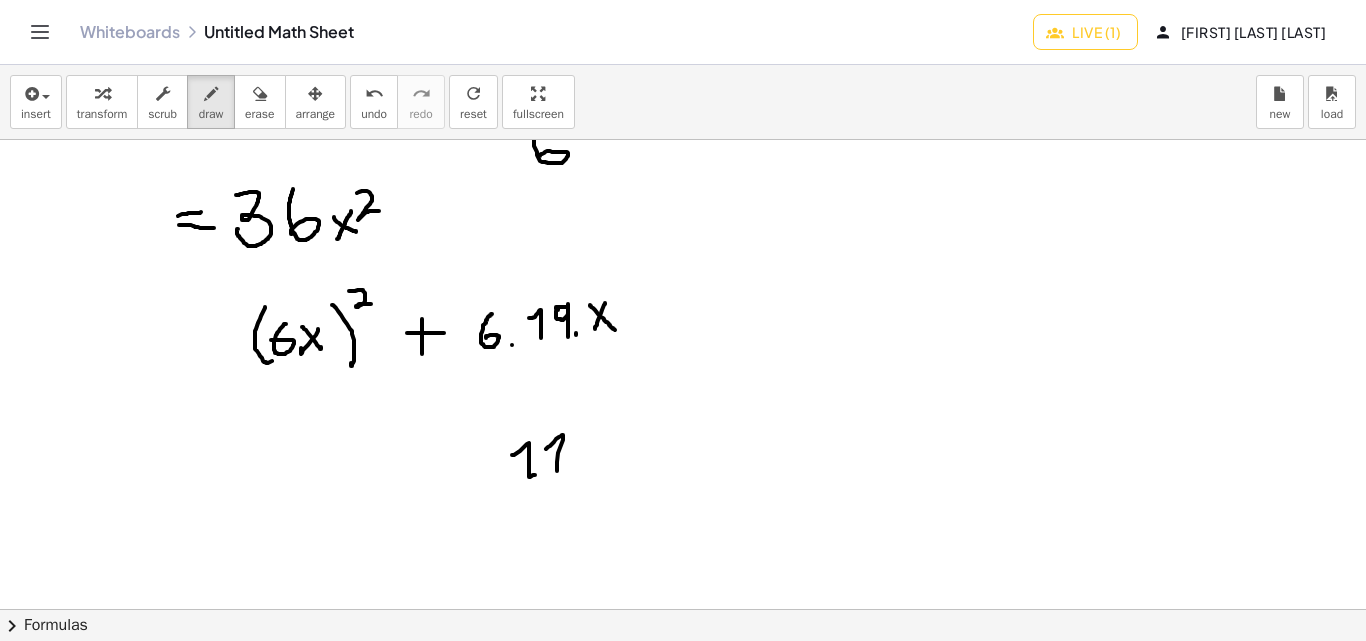 drag, startPoint x: 561, startPoint y: 436, endPoint x: 557, endPoint y: 471, distance: 35.22783 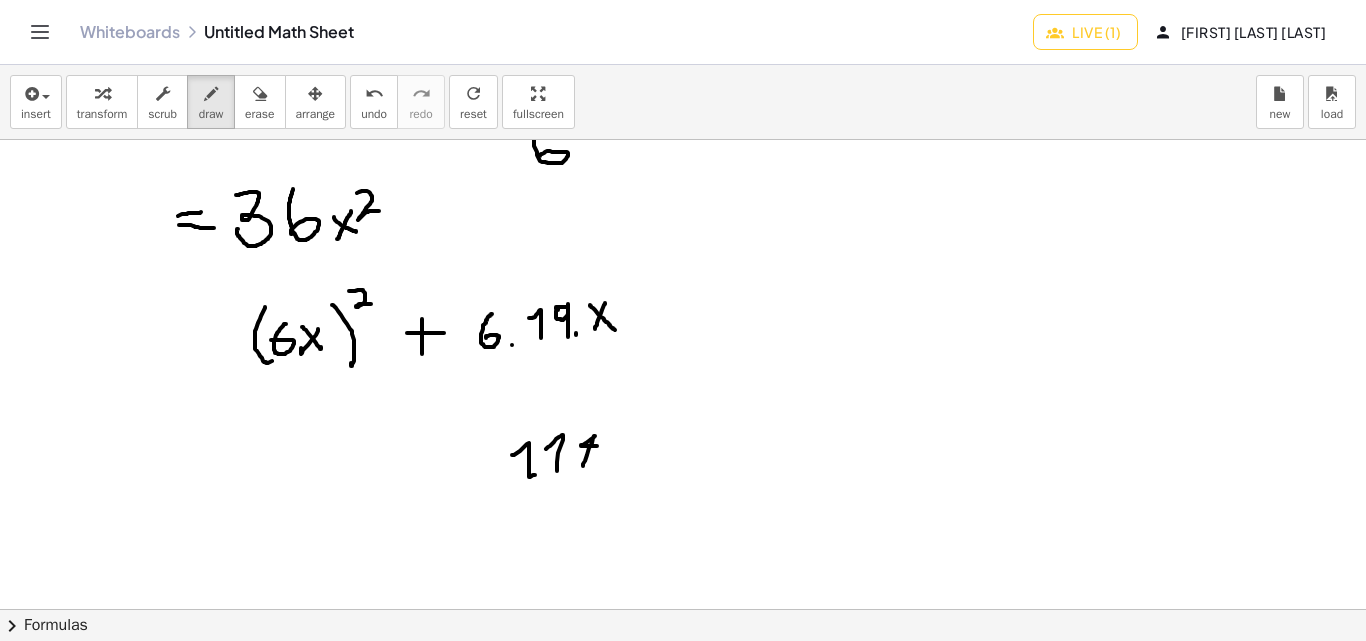 drag, startPoint x: 583, startPoint y: 464, endPoint x: 637, endPoint y: 446, distance: 56.920998 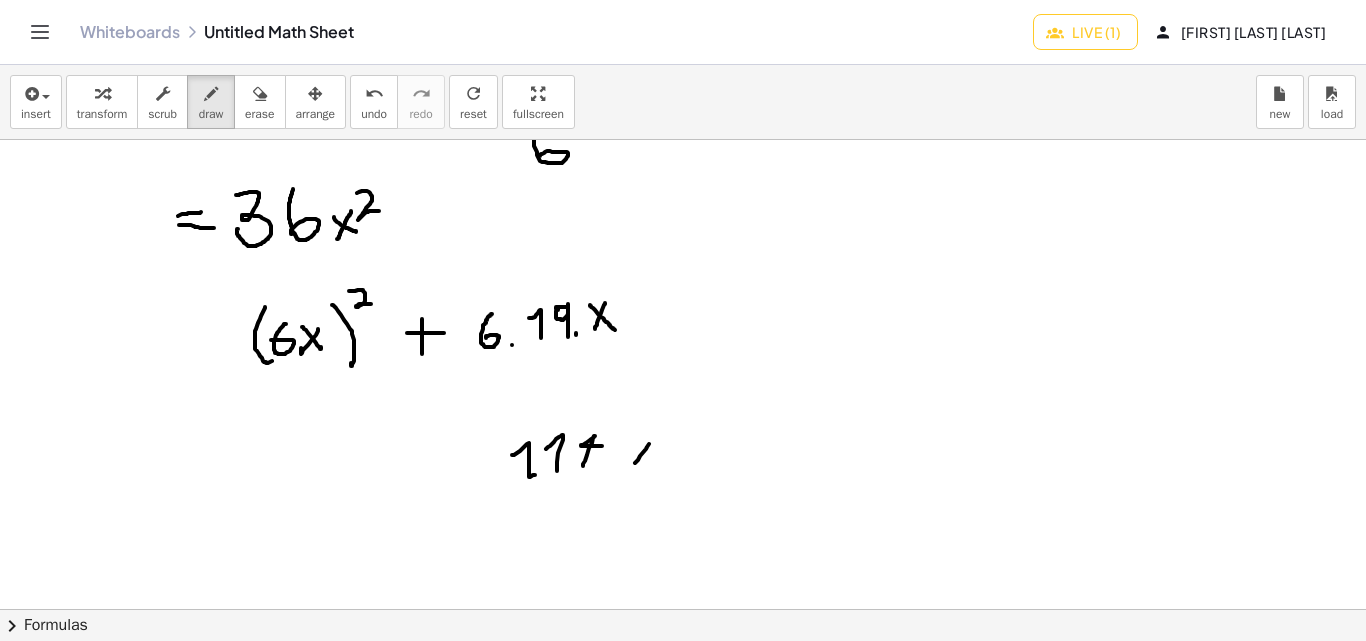drag, startPoint x: 635, startPoint y: 463, endPoint x: 638, endPoint y: 444, distance: 19.235384 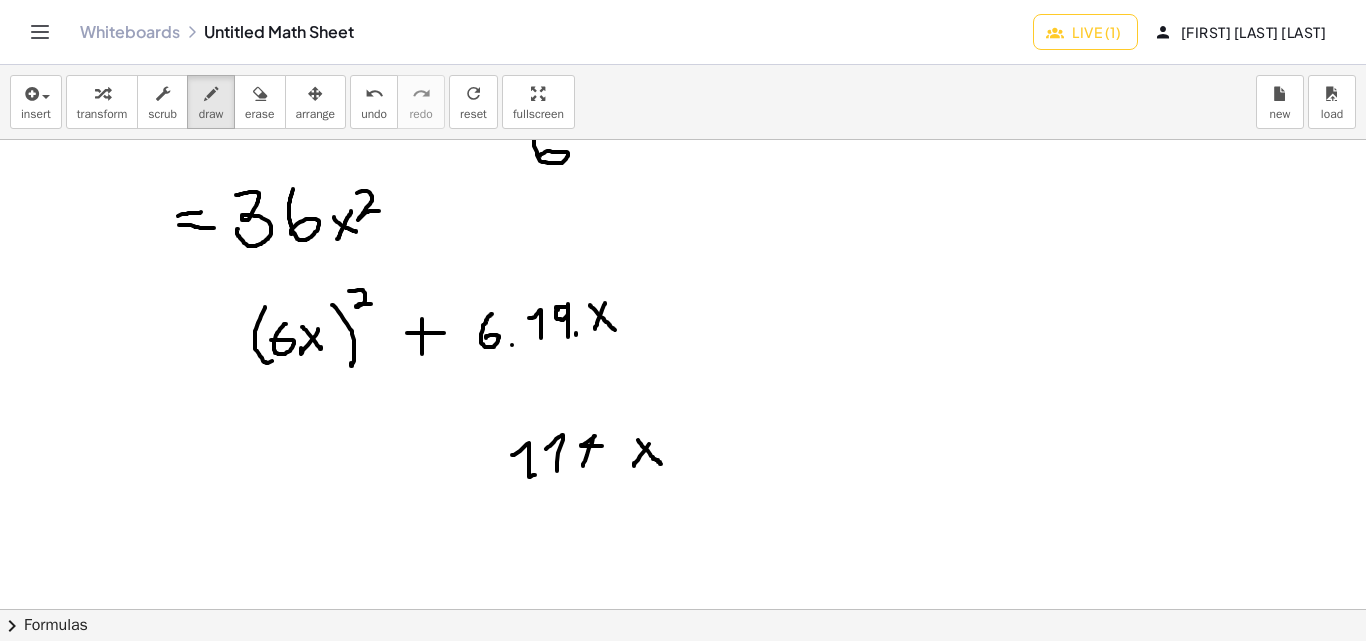 drag, startPoint x: 638, startPoint y: 440, endPoint x: 662, endPoint y: 466, distance: 35.383614 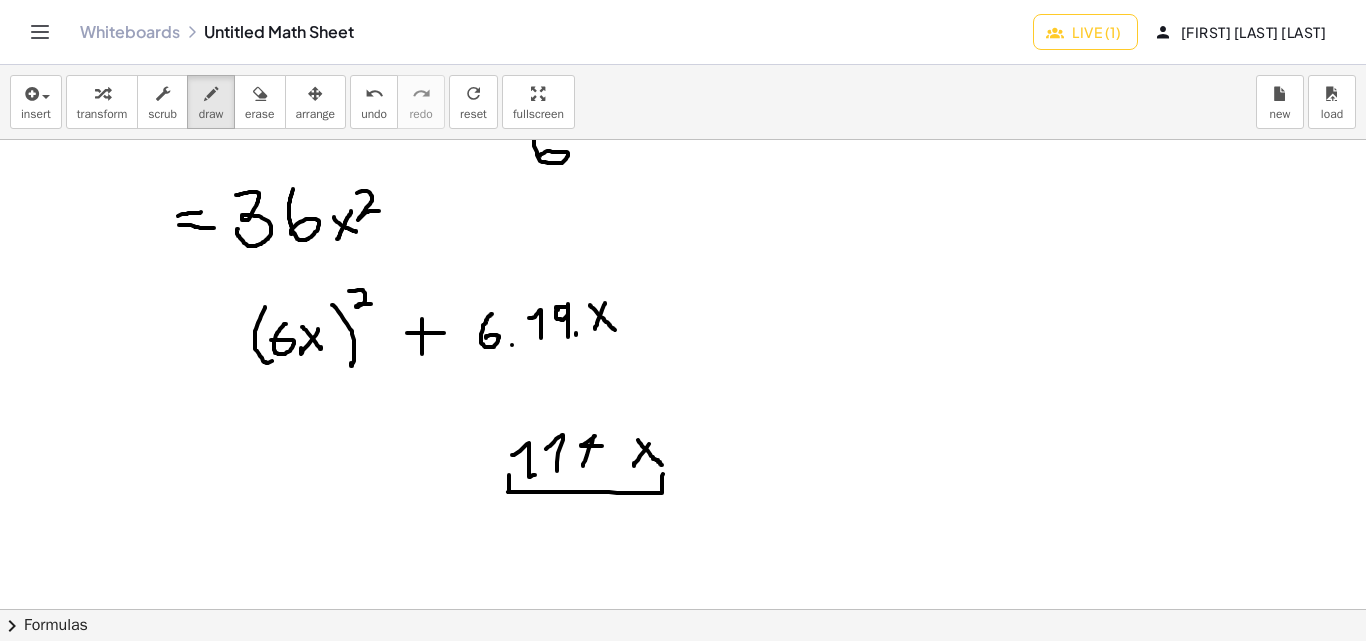 drag, startPoint x: 509, startPoint y: 475, endPoint x: 663, endPoint y: 474, distance: 154.00325 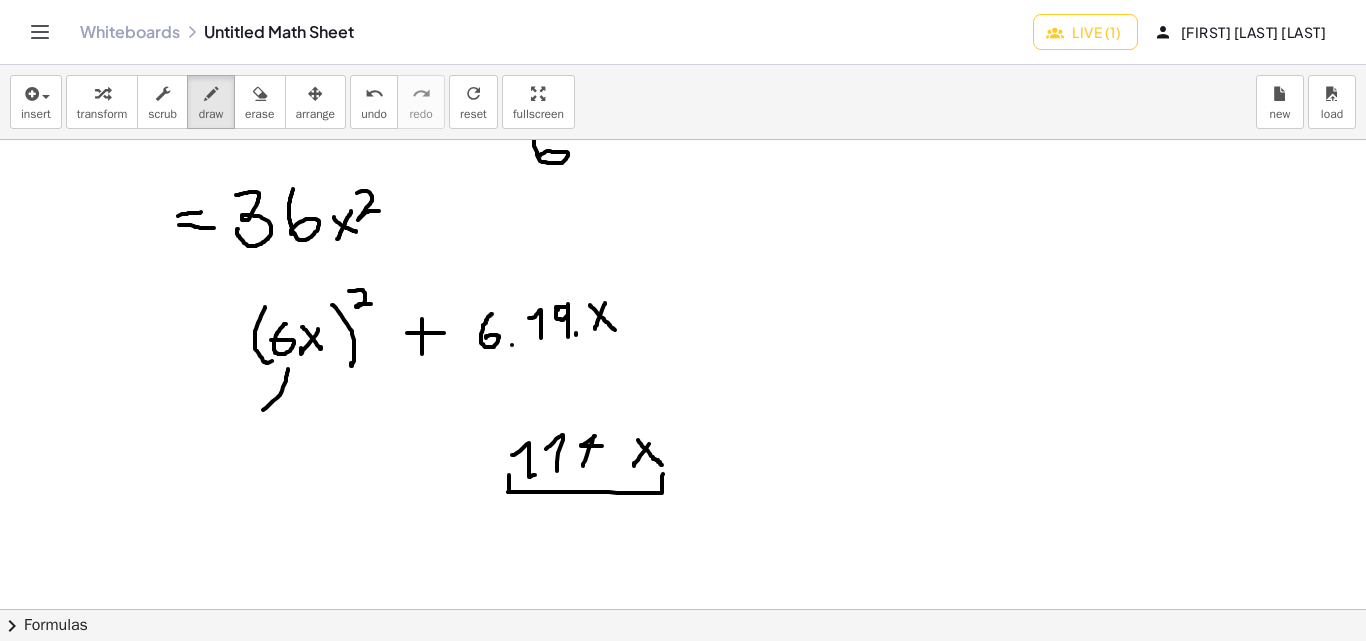 drag, startPoint x: 263, startPoint y: 410, endPoint x: 288, endPoint y: 369, distance: 48.02083 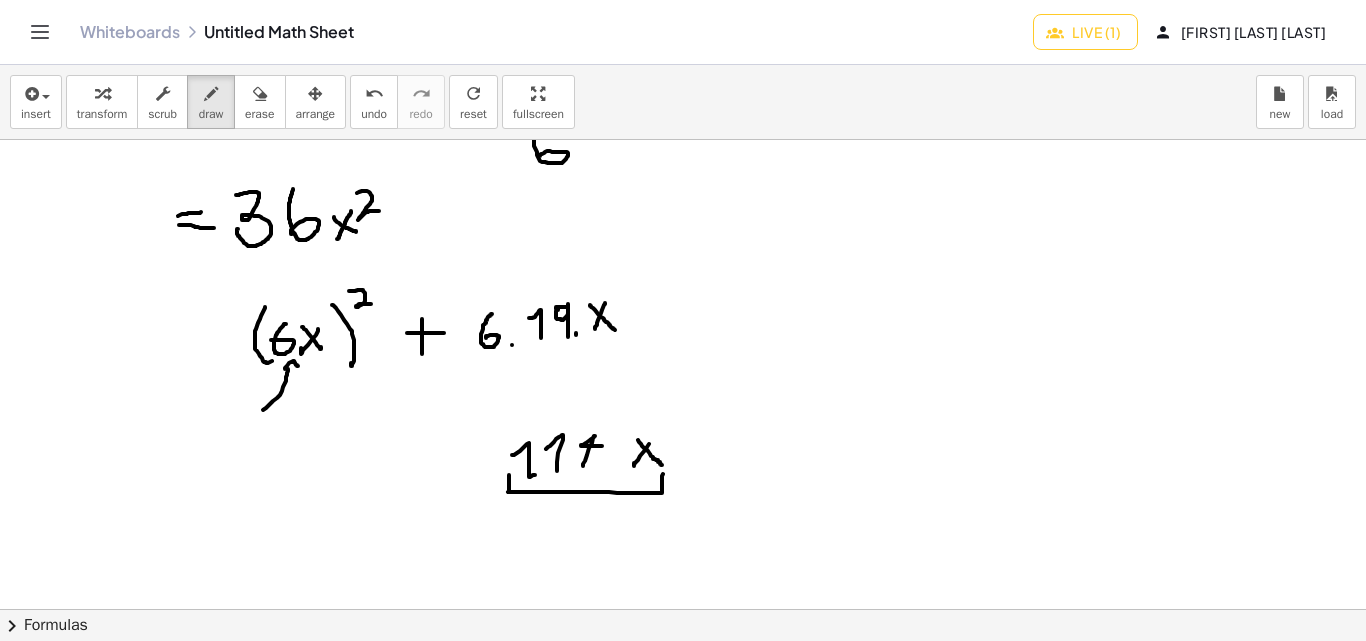 drag, startPoint x: 285, startPoint y: 369, endPoint x: 298, endPoint y: 366, distance: 13.341664 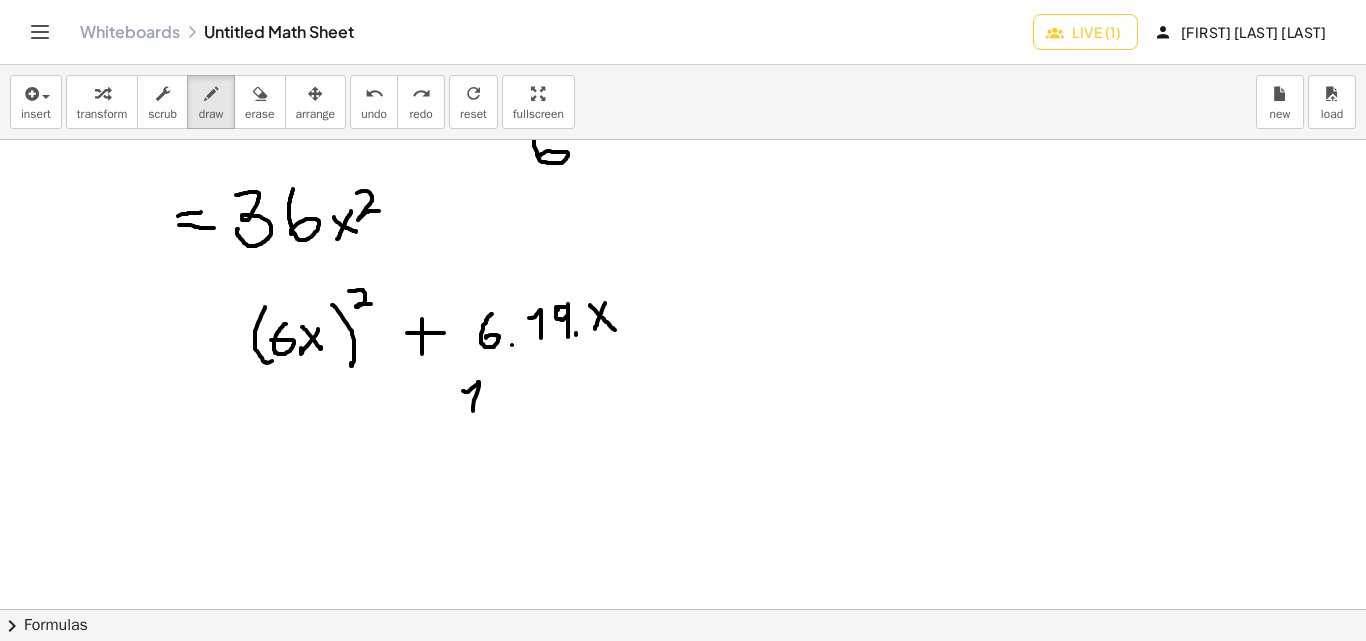 drag, startPoint x: 463, startPoint y: 391, endPoint x: 483, endPoint y: 401, distance: 22.36068 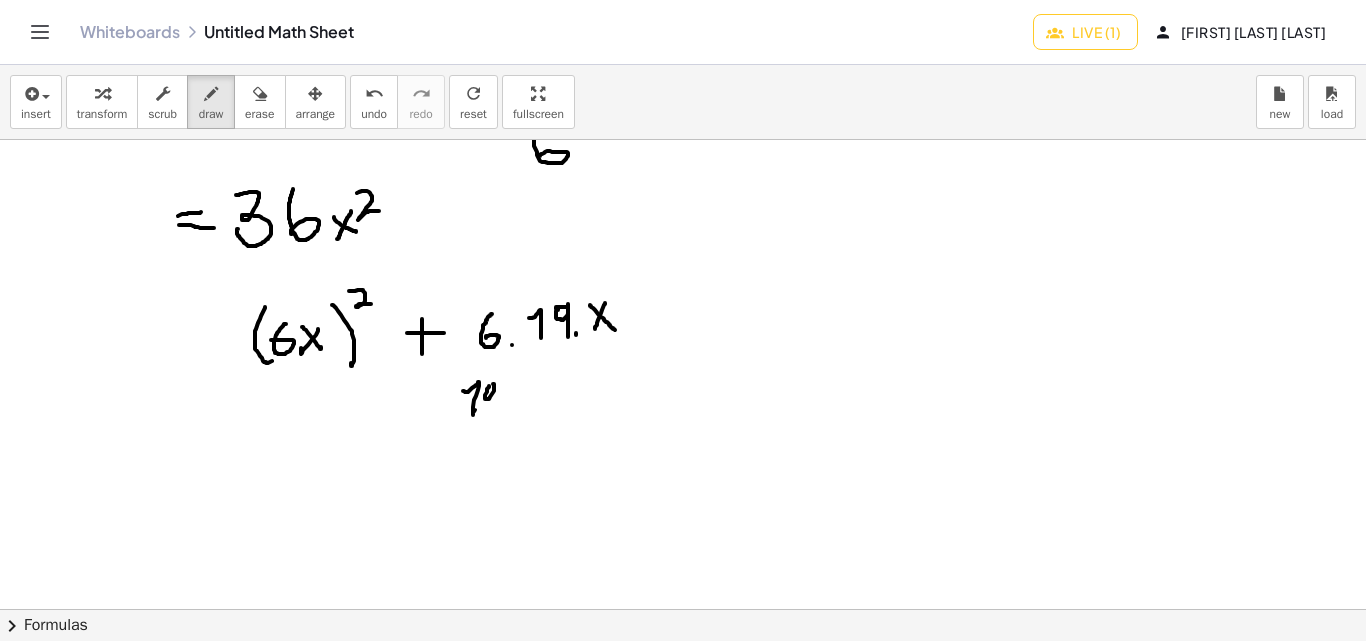 click at bounding box center (683, 409) 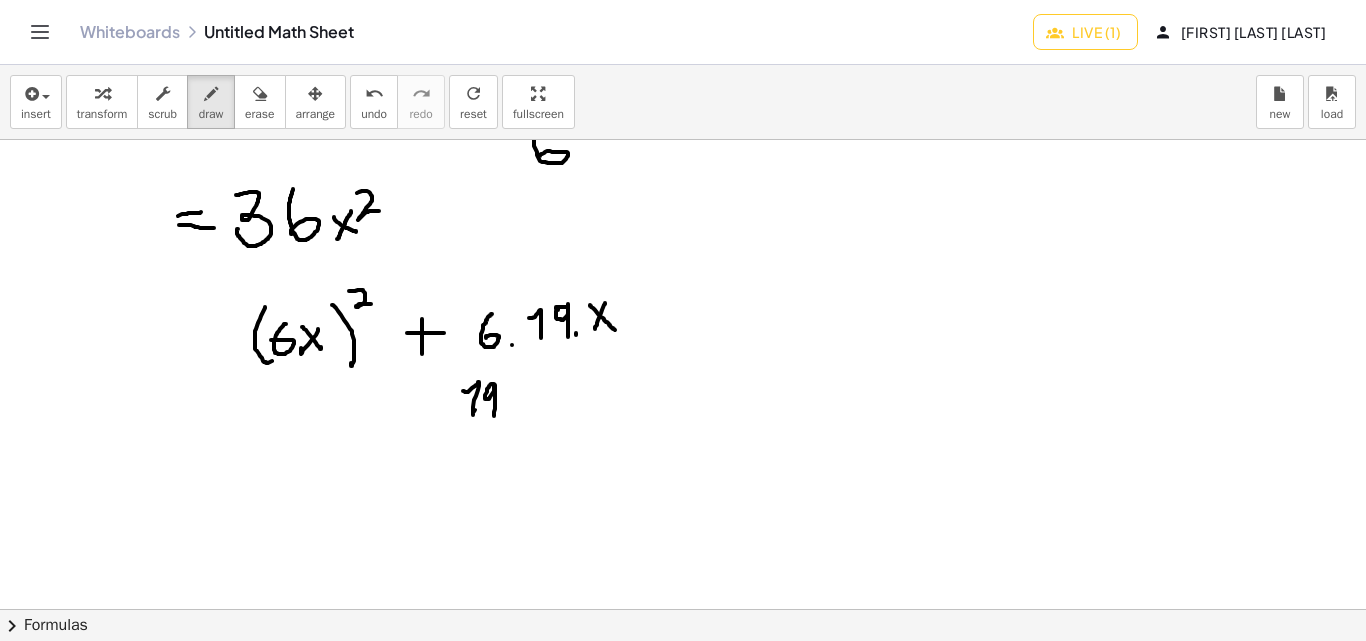 drag, startPoint x: 495, startPoint y: 402, endPoint x: 529, endPoint y: 416, distance: 36.769554 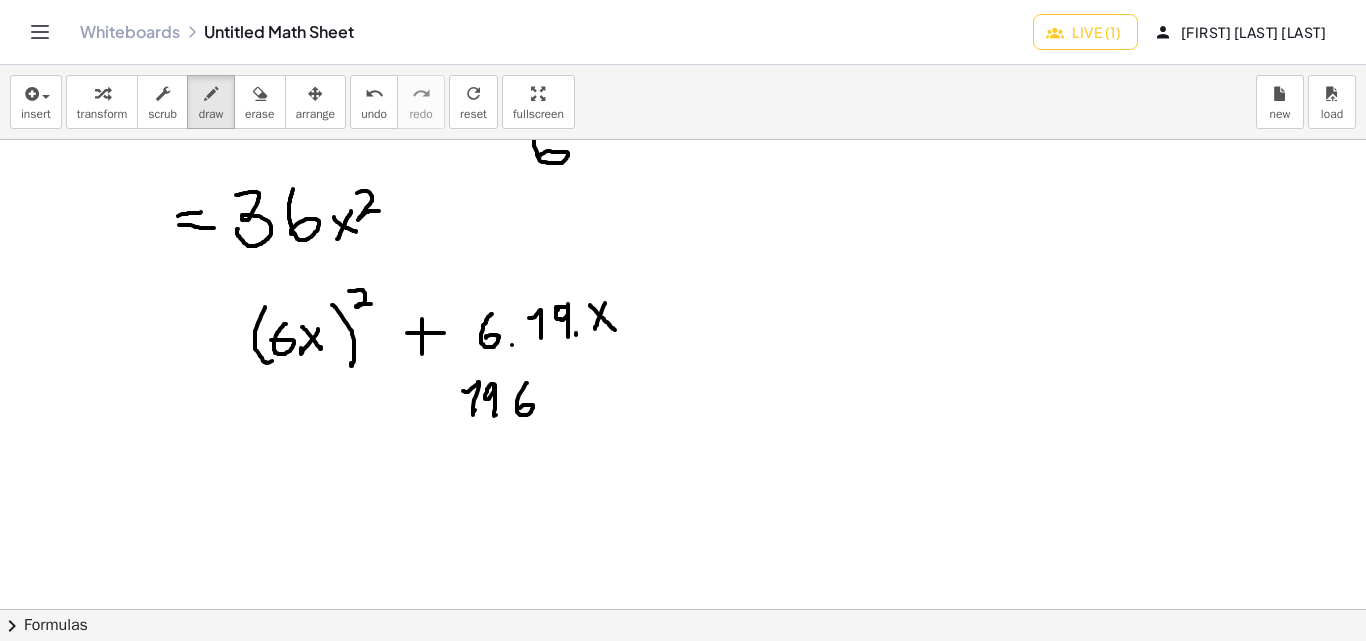 drag, startPoint x: 527, startPoint y: 383, endPoint x: 551, endPoint y: 406, distance: 33.24154 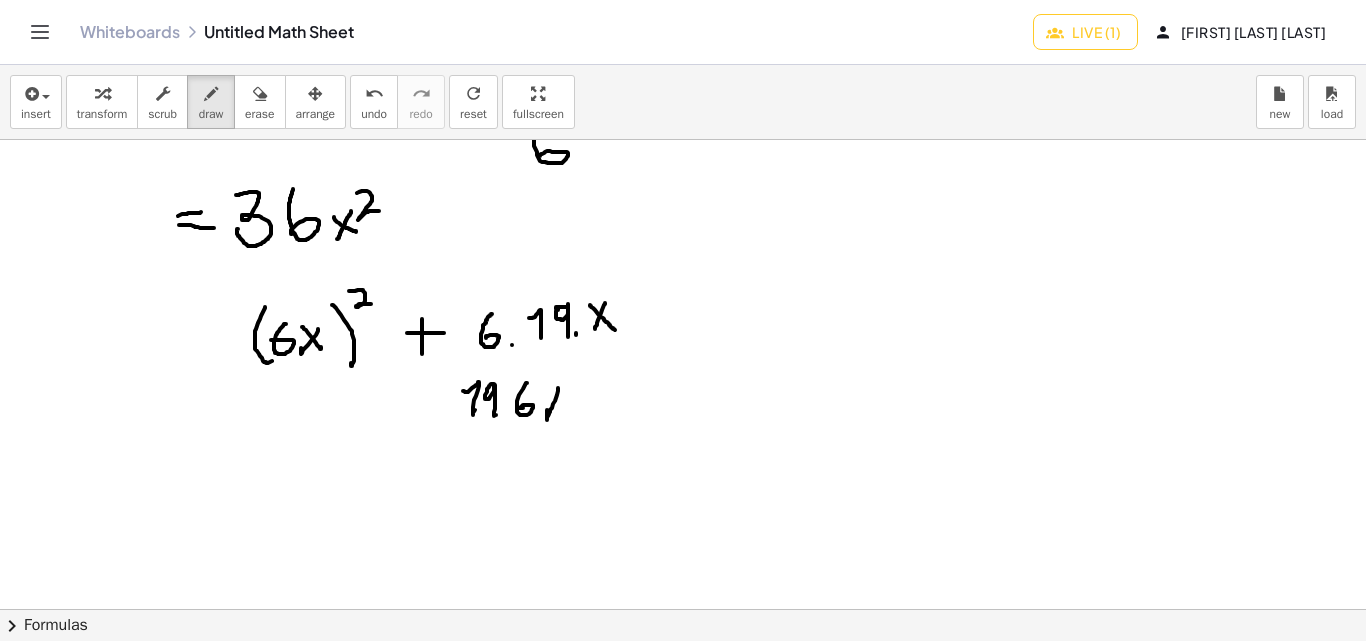 drag, startPoint x: 558, startPoint y: 388, endPoint x: 547, endPoint y: 393, distance: 12.083046 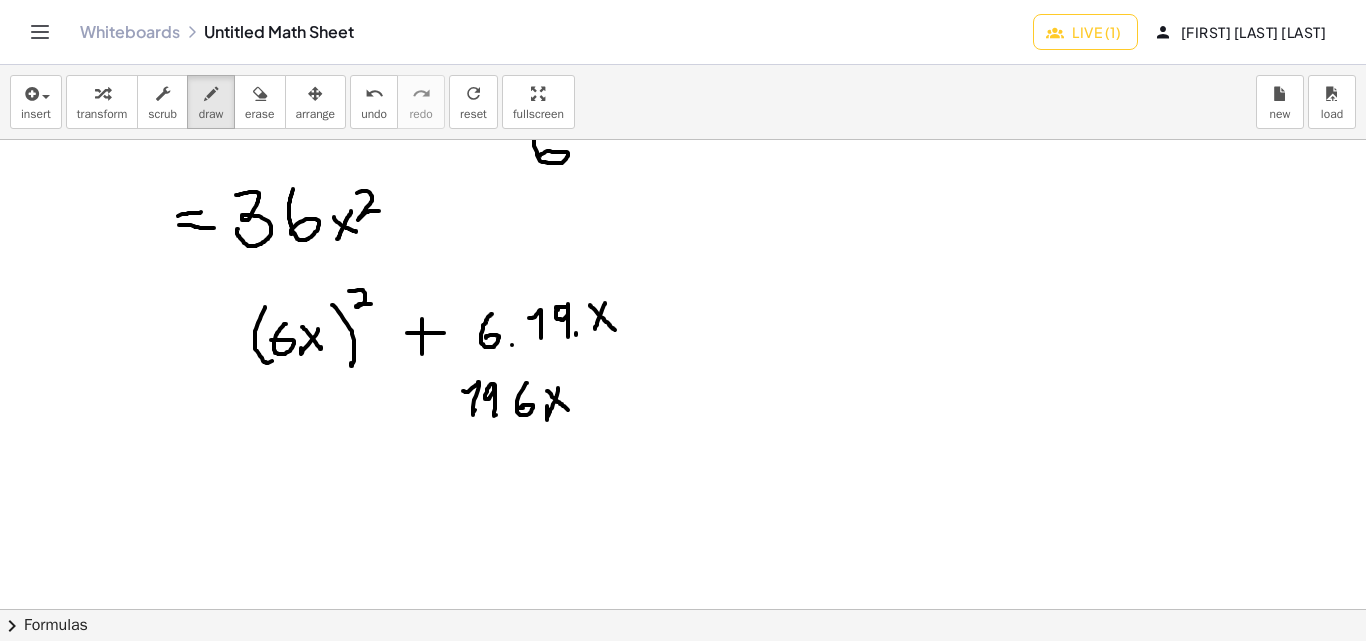 drag, startPoint x: 547, startPoint y: 391, endPoint x: 568, endPoint y: 424, distance: 39.115215 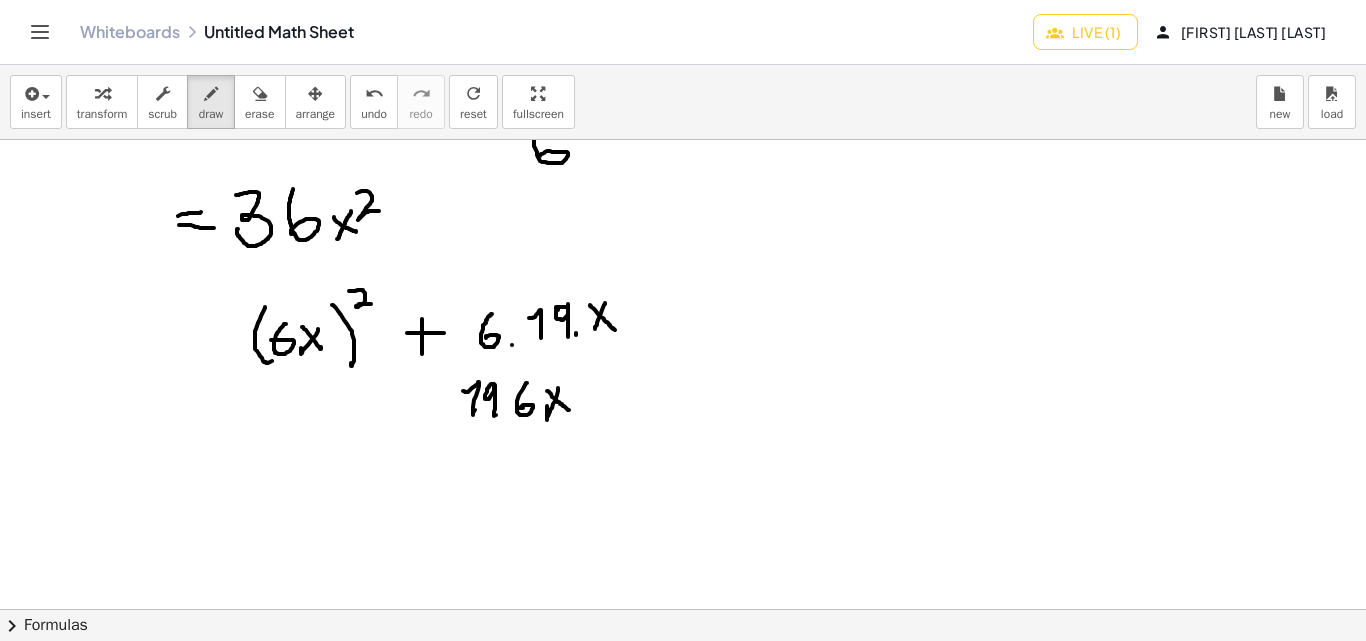 drag, startPoint x: 515, startPoint y: 425, endPoint x: 579, endPoint y: 425, distance: 64 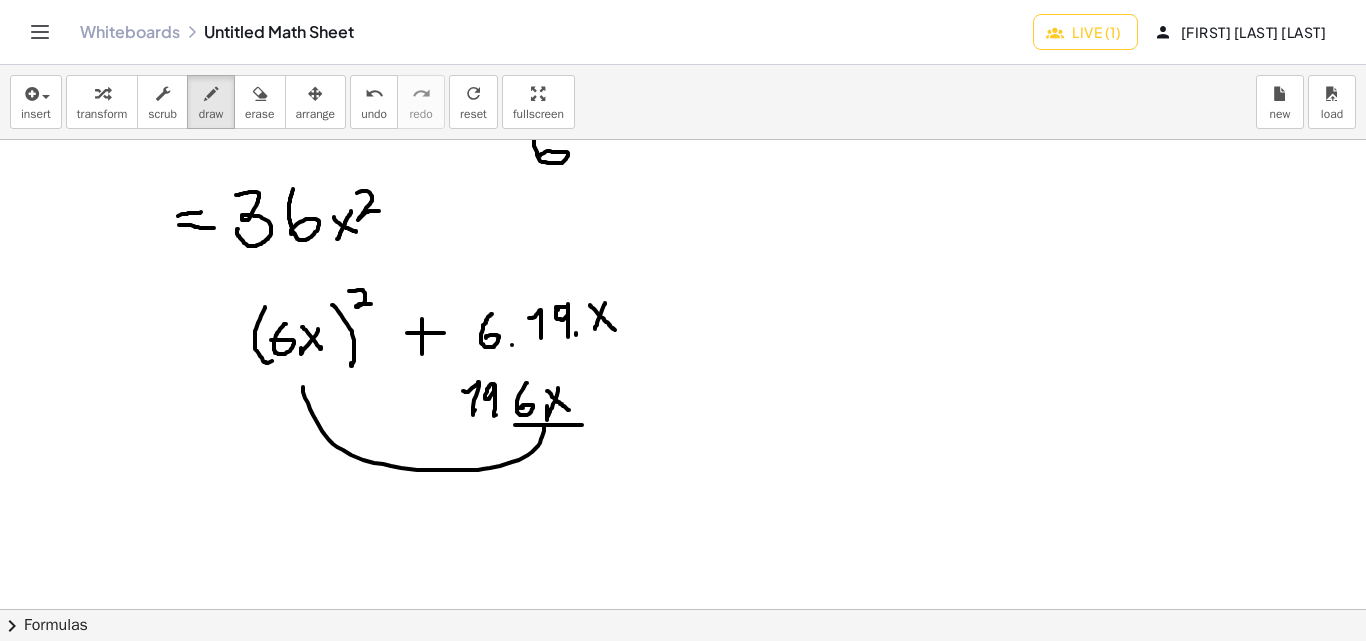 drag, startPoint x: 544, startPoint y: 428, endPoint x: 303, endPoint y: 386, distance: 244.63237 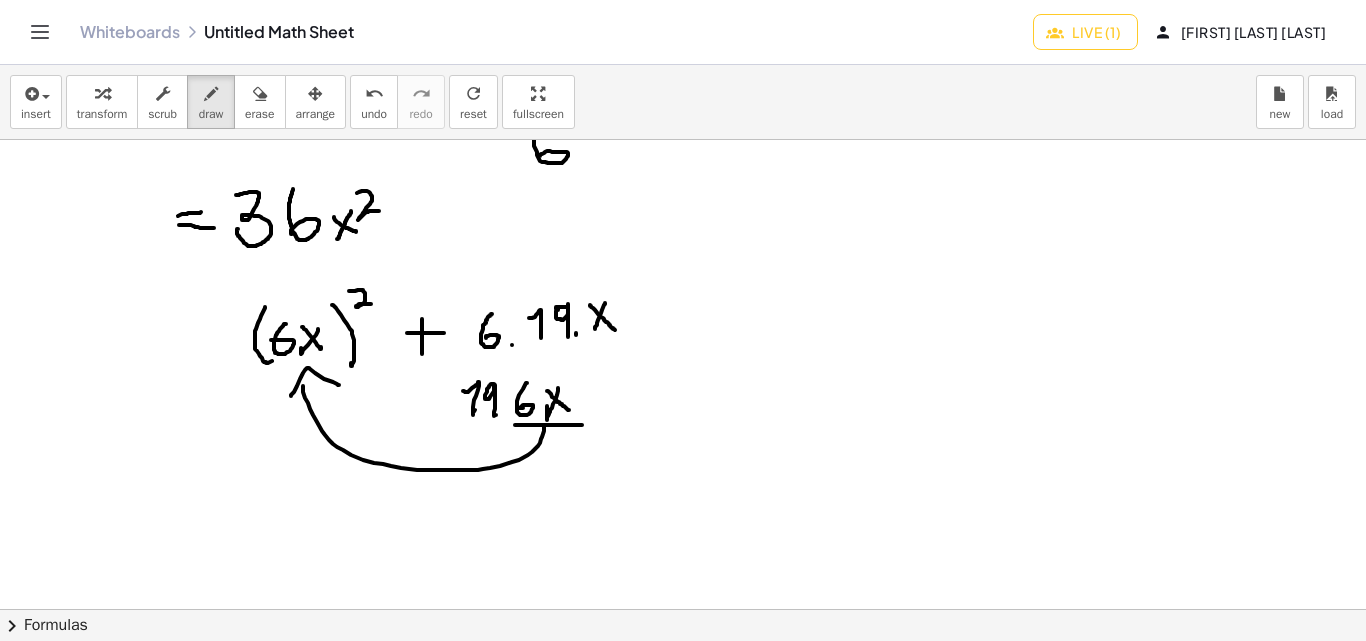 drag, startPoint x: 291, startPoint y: 396, endPoint x: 469, endPoint y: 450, distance: 186.01076 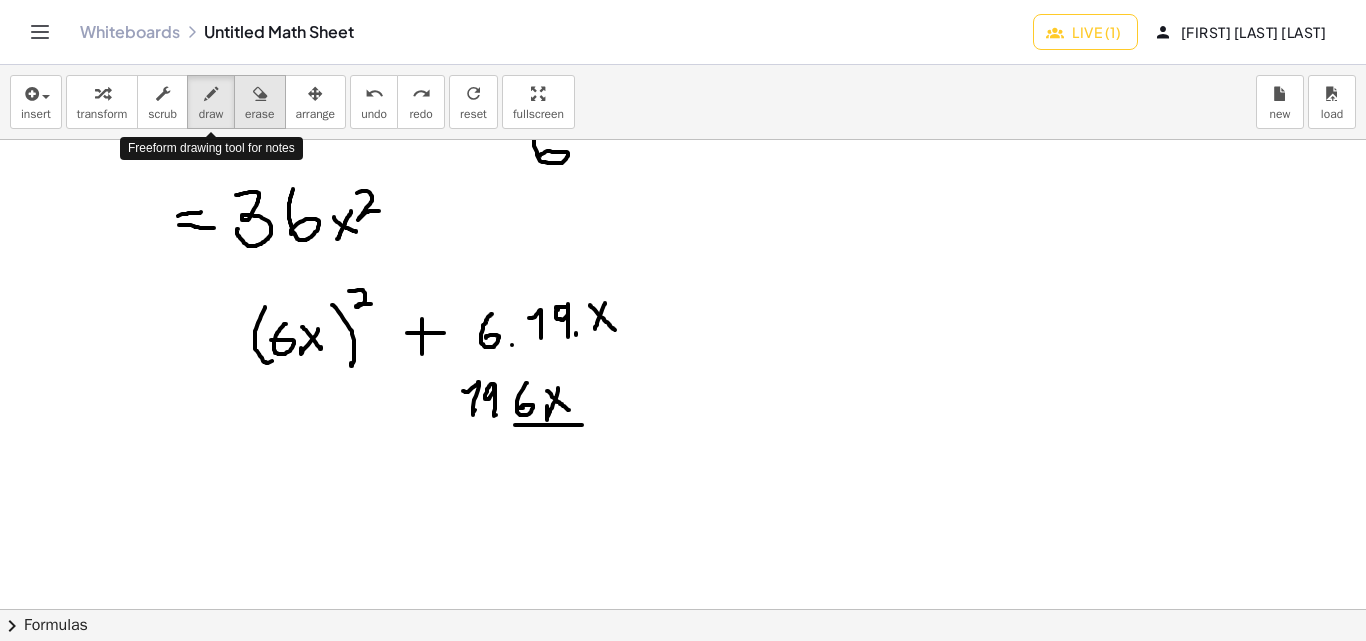 click at bounding box center (259, 93) 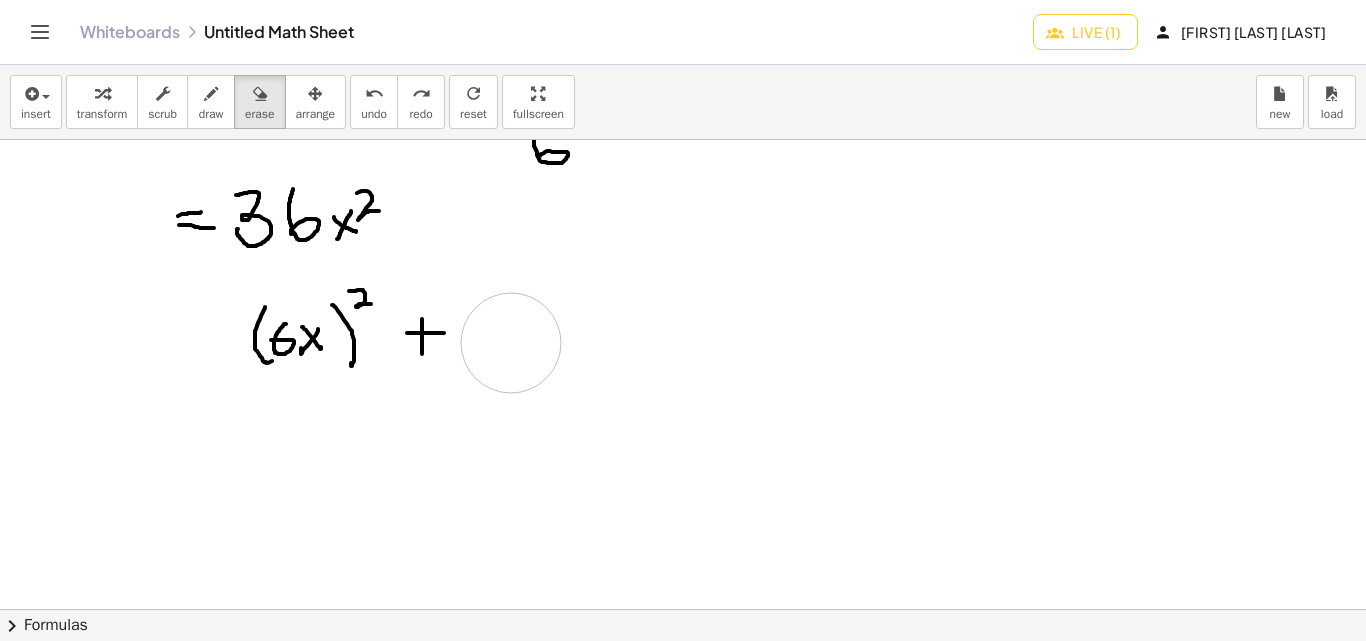 drag, startPoint x: 697, startPoint y: 440, endPoint x: 511, endPoint y: 343, distance: 209.77368 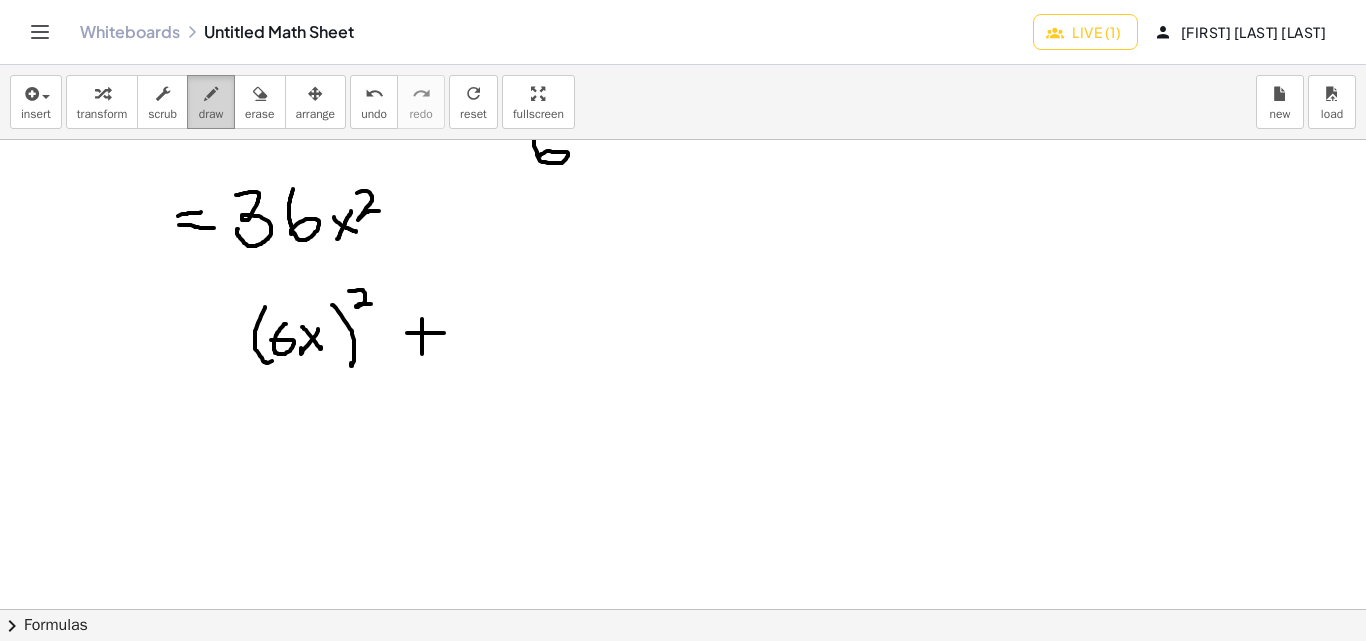 click at bounding box center [211, 94] 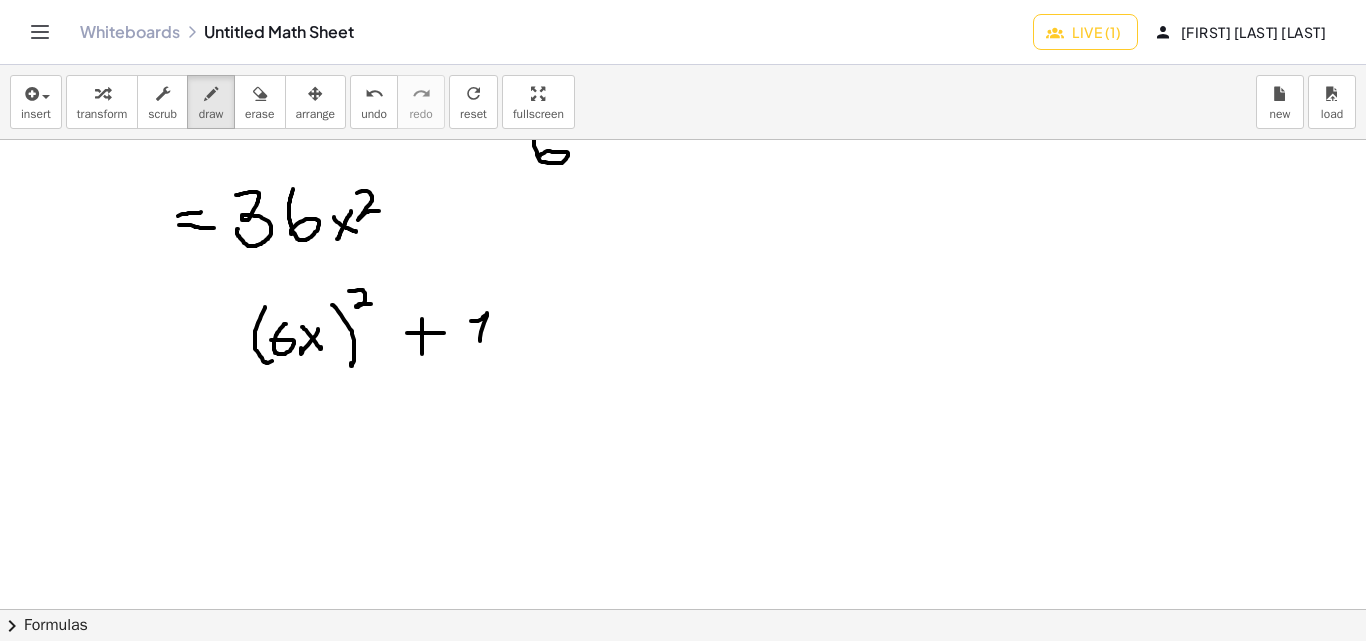 drag, startPoint x: 471, startPoint y: 321, endPoint x: 489, endPoint y: 340, distance: 26.172504 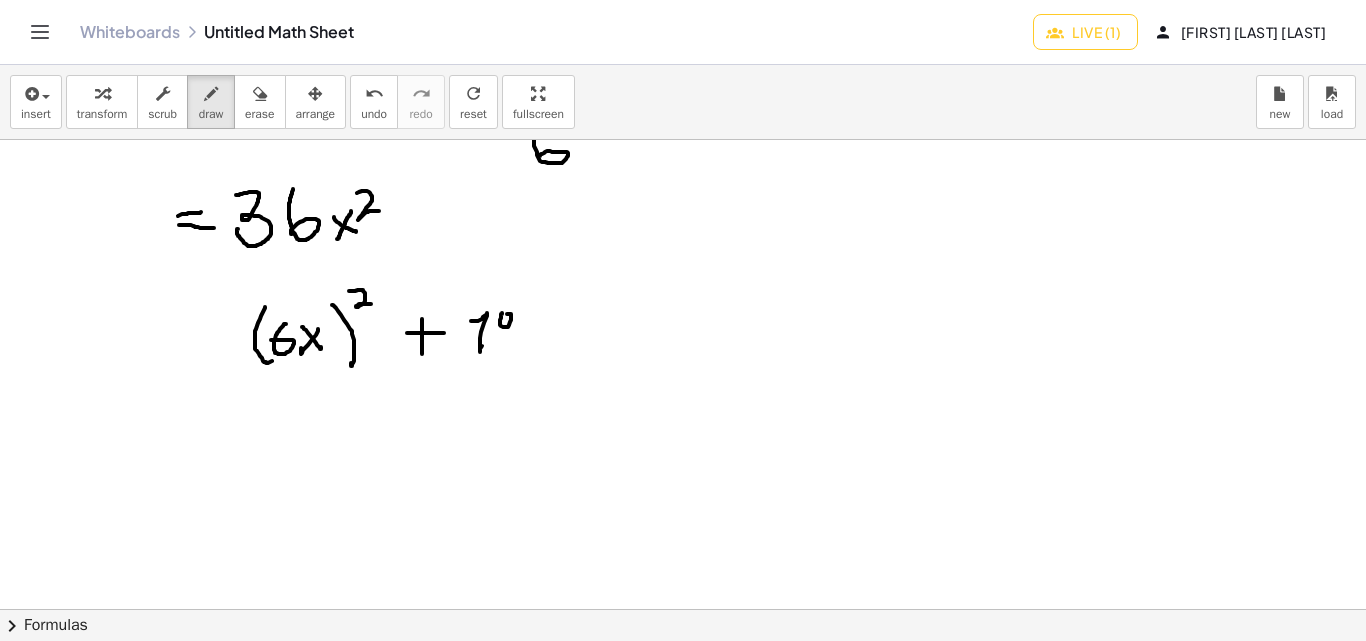 click at bounding box center [683, 409] 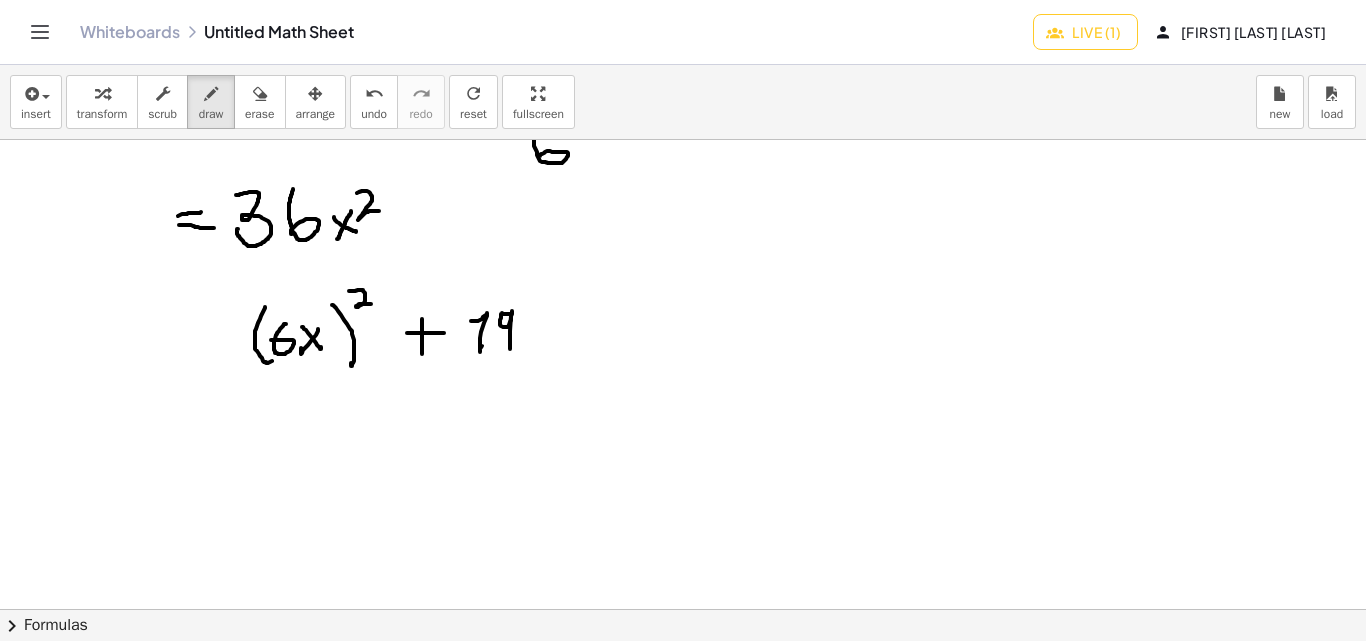 drag, startPoint x: 512, startPoint y: 311, endPoint x: 535, endPoint y: 316, distance: 23.537205 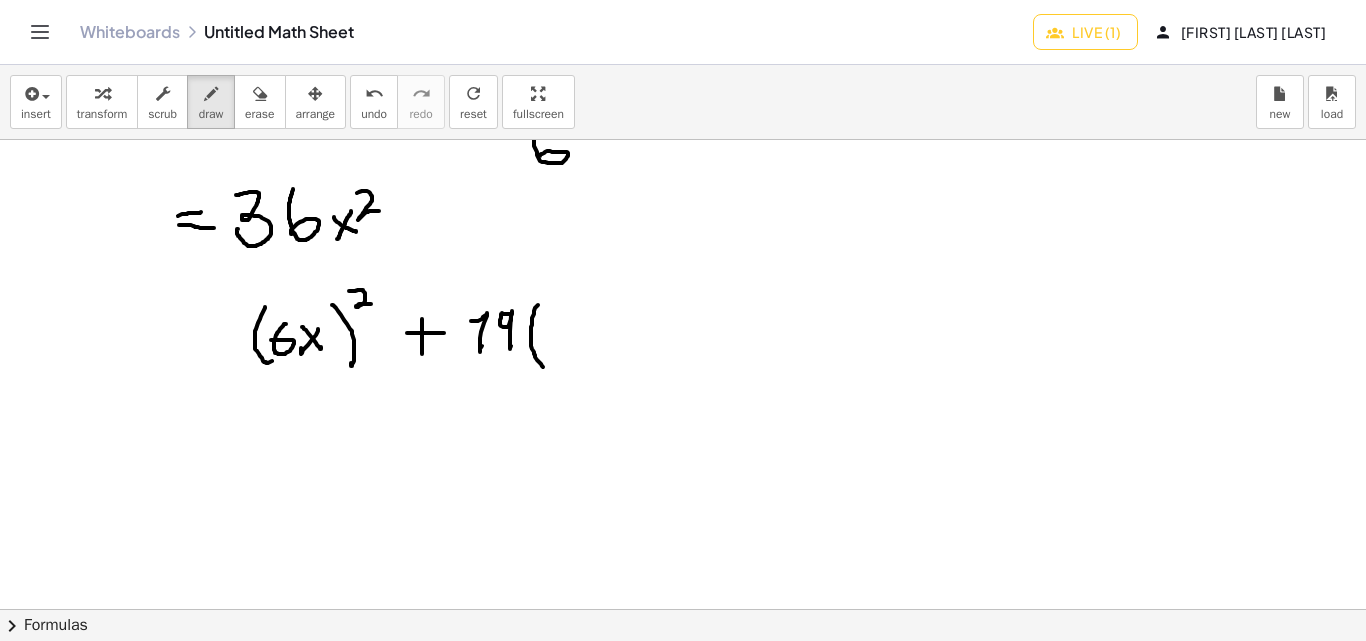 drag, startPoint x: 538, startPoint y: 305, endPoint x: 549, endPoint y: 360, distance: 56.089214 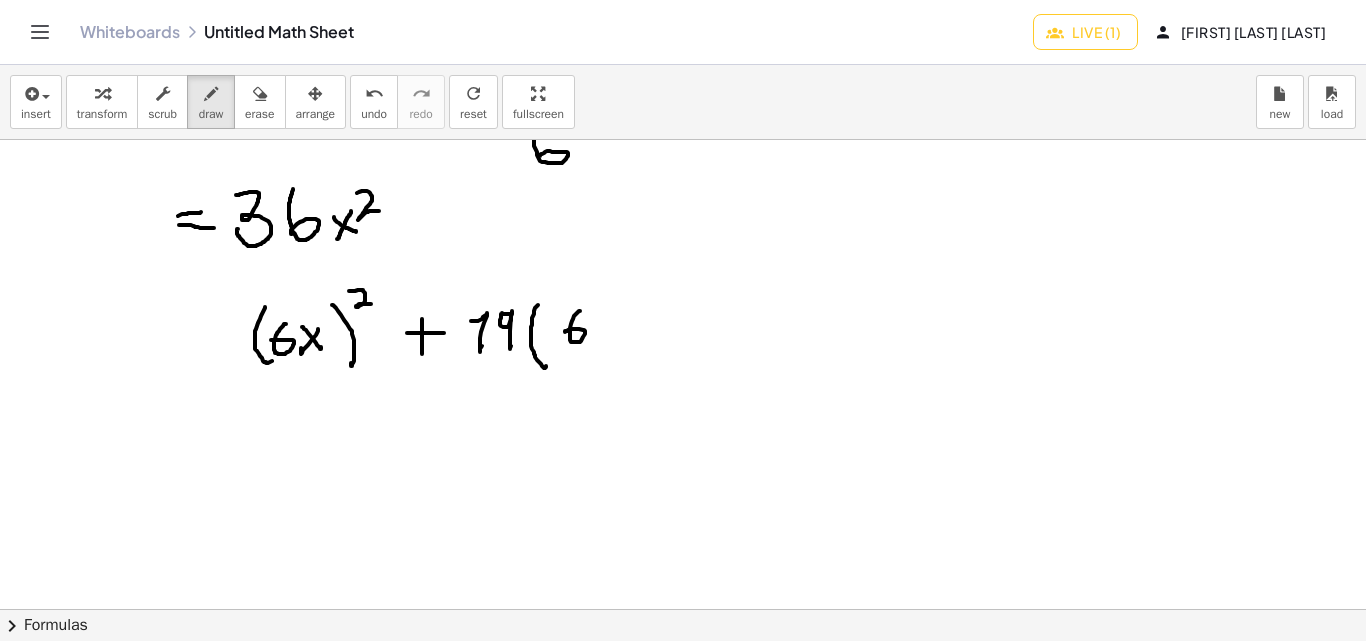 drag, startPoint x: 580, startPoint y: 311, endPoint x: 581, endPoint y: 332, distance: 21.023796 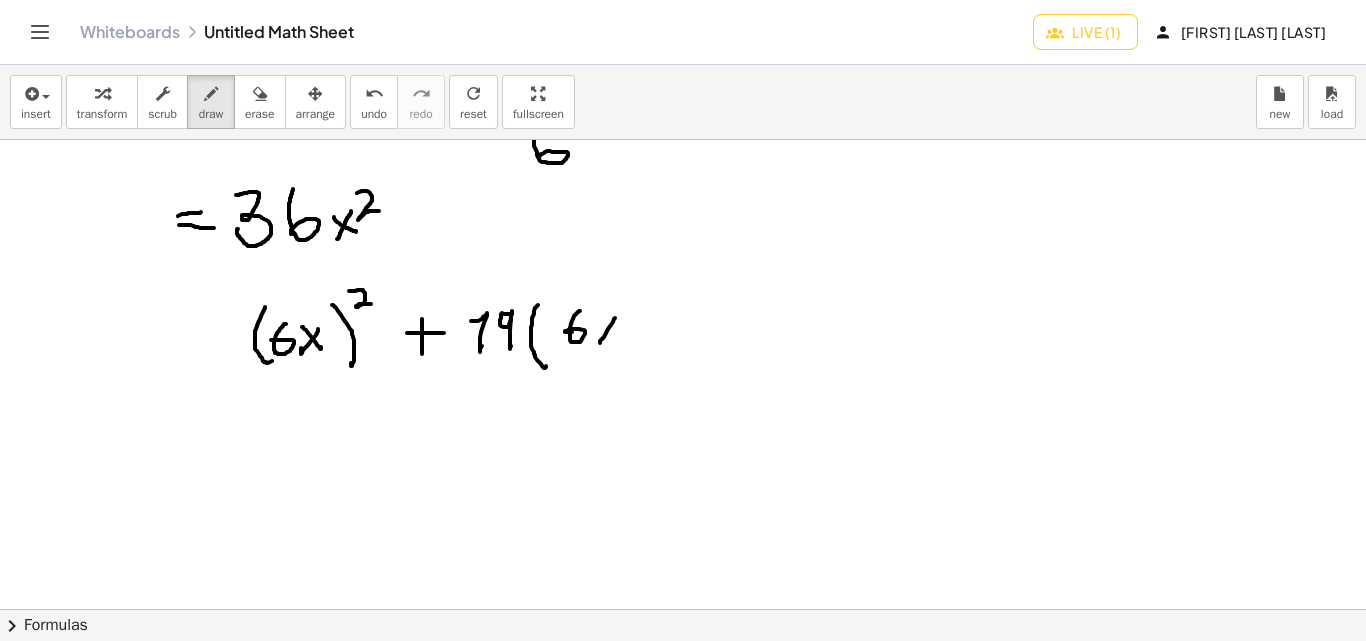 drag, startPoint x: 615, startPoint y: 318, endPoint x: 600, endPoint y: 321, distance: 15.297058 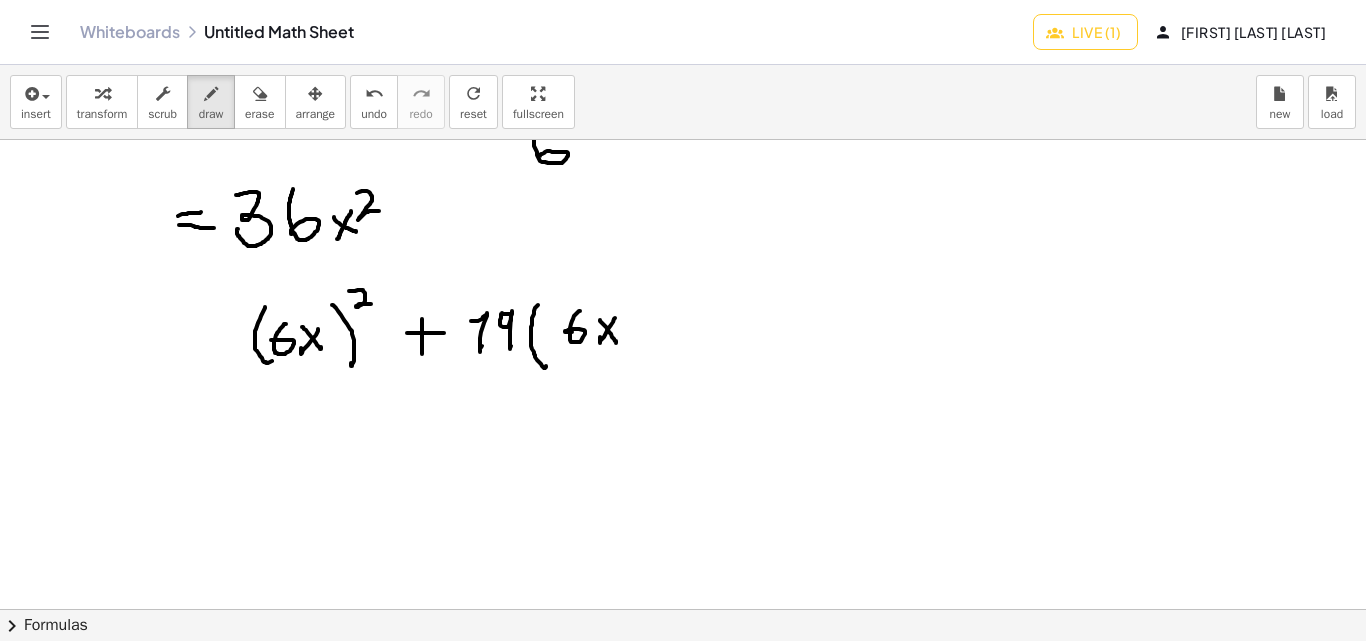 drag, startPoint x: 600, startPoint y: 320, endPoint x: 627, endPoint y: 311, distance: 28.460499 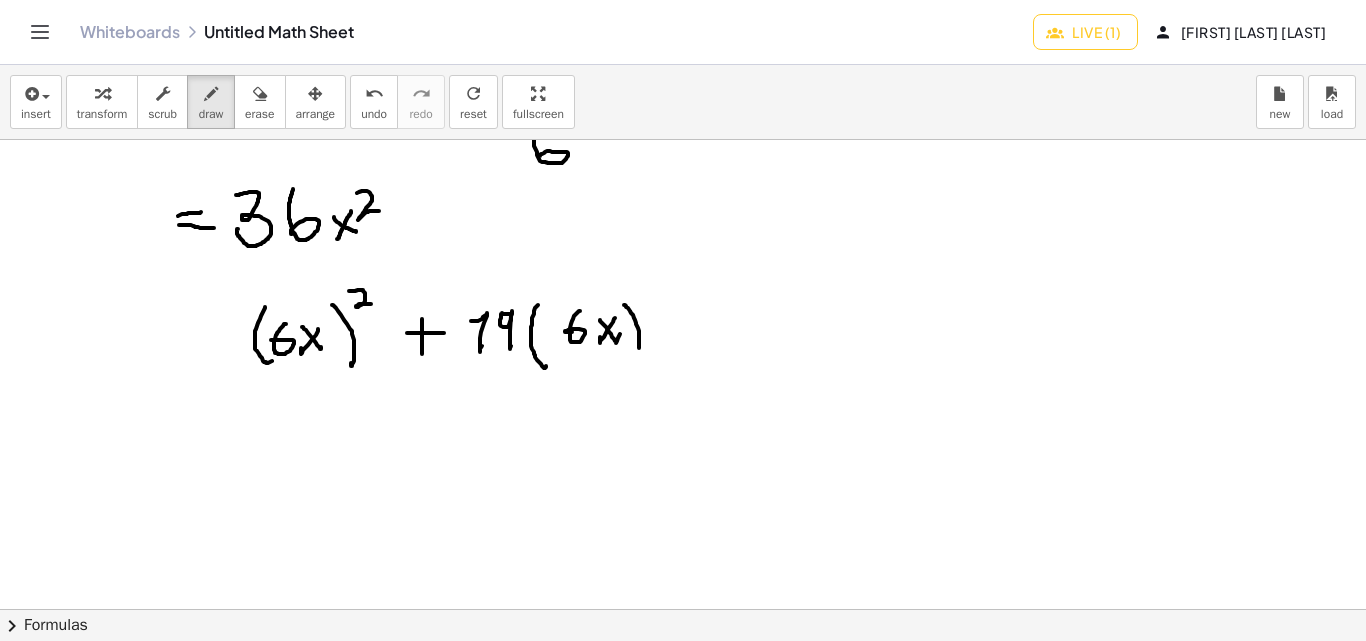 drag, startPoint x: 624, startPoint y: 305, endPoint x: 637, endPoint y: 355, distance: 51.662365 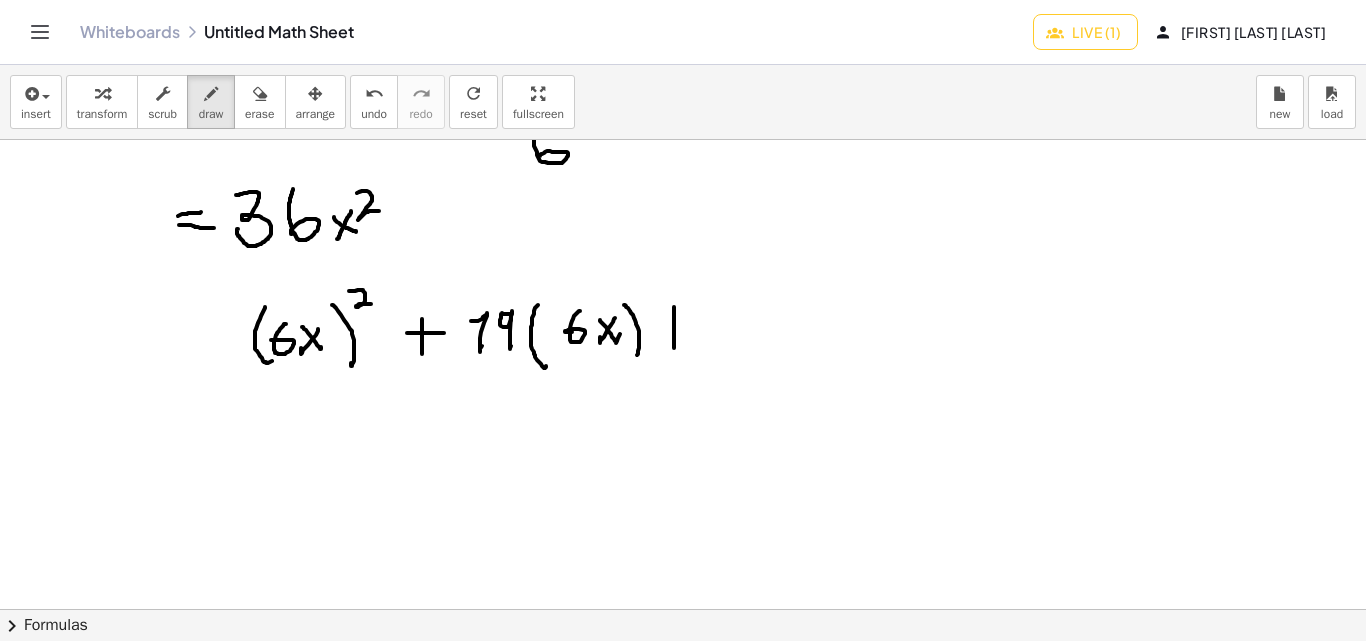 drag, startPoint x: 674, startPoint y: 307, endPoint x: 667, endPoint y: 329, distance: 23.086792 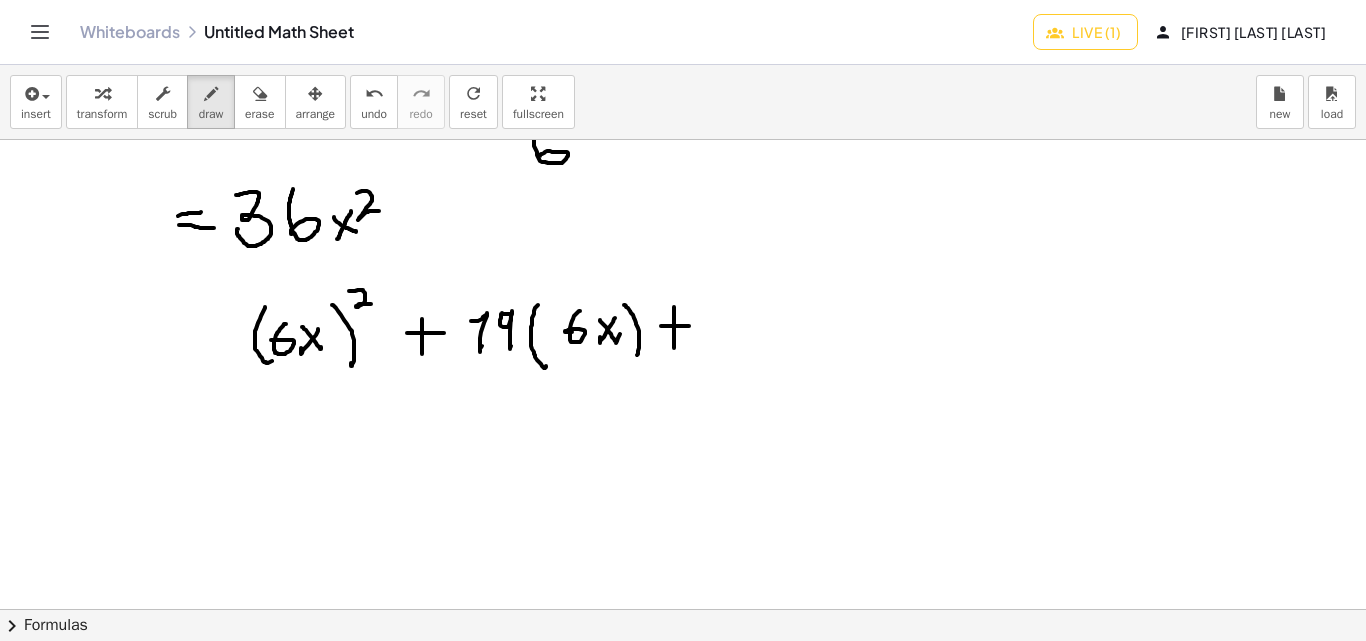 drag, startPoint x: 661, startPoint y: 326, endPoint x: 689, endPoint y: 326, distance: 28 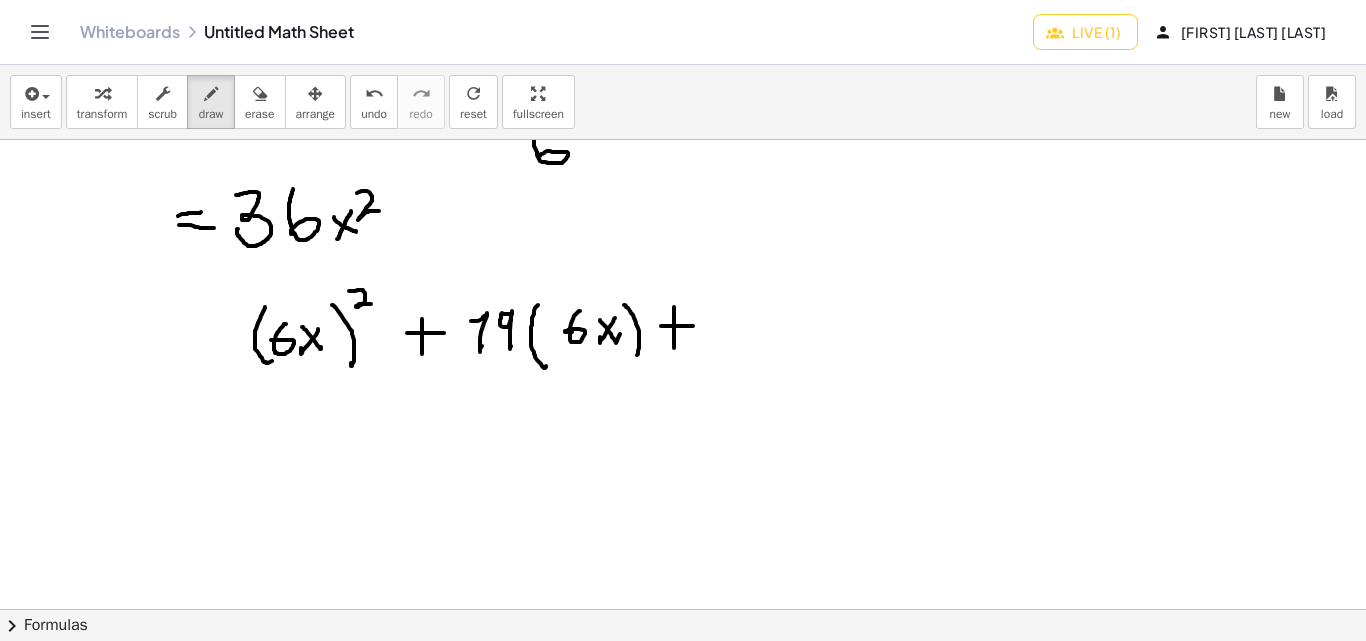 scroll, scrollTop: 0, scrollLeft: 0, axis: both 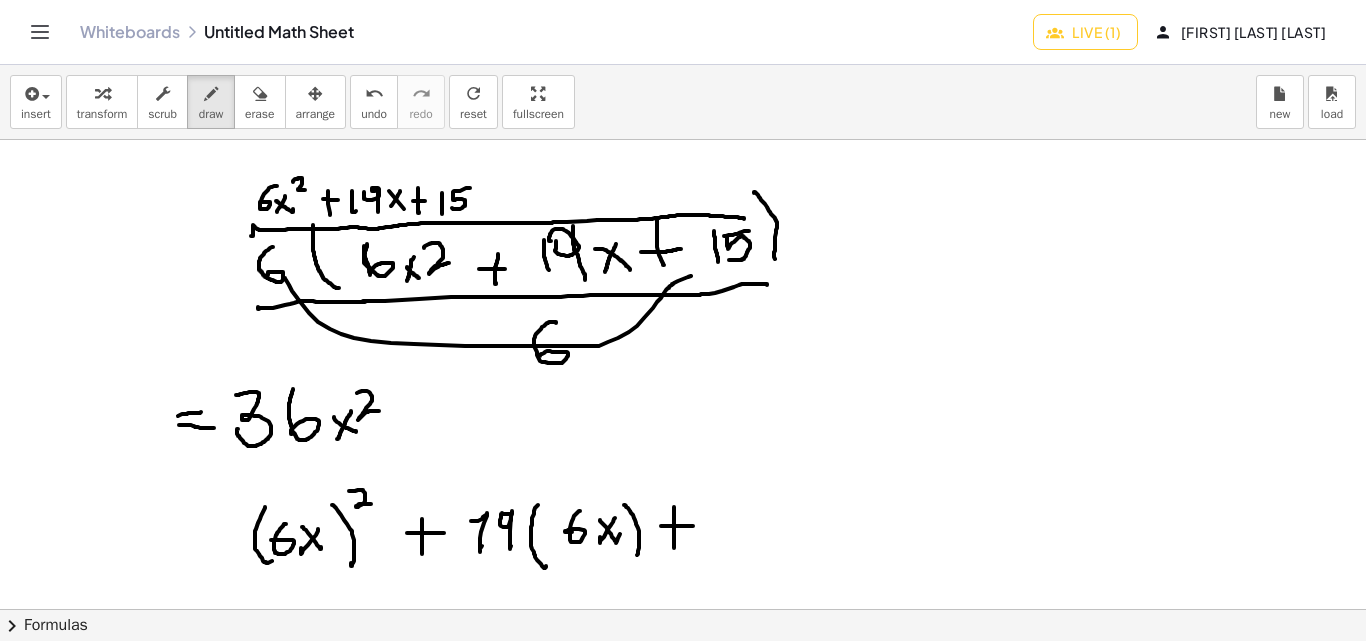 drag, startPoint x: 309, startPoint y: 313, endPoint x: 698, endPoint y: 273, distance: 391.05115 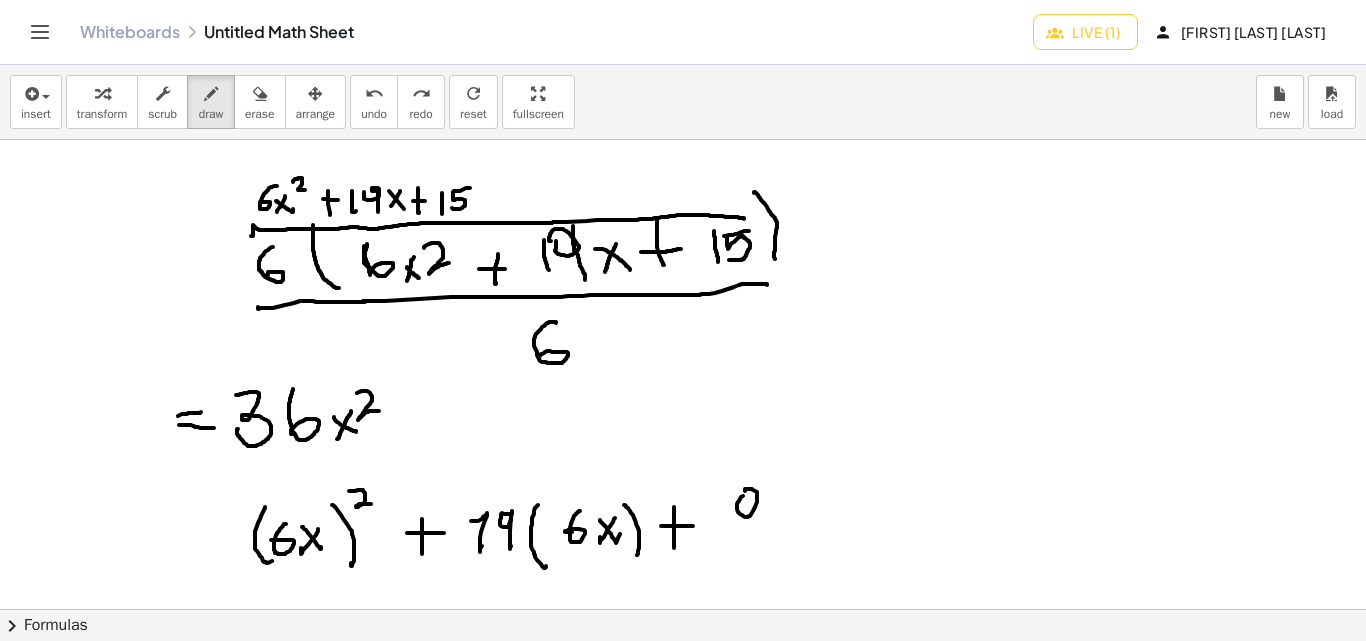 drag, startPoint x: 737, startPoint y: 507, endPoint x: 745, endPoint y: 491, distance: 17.888544 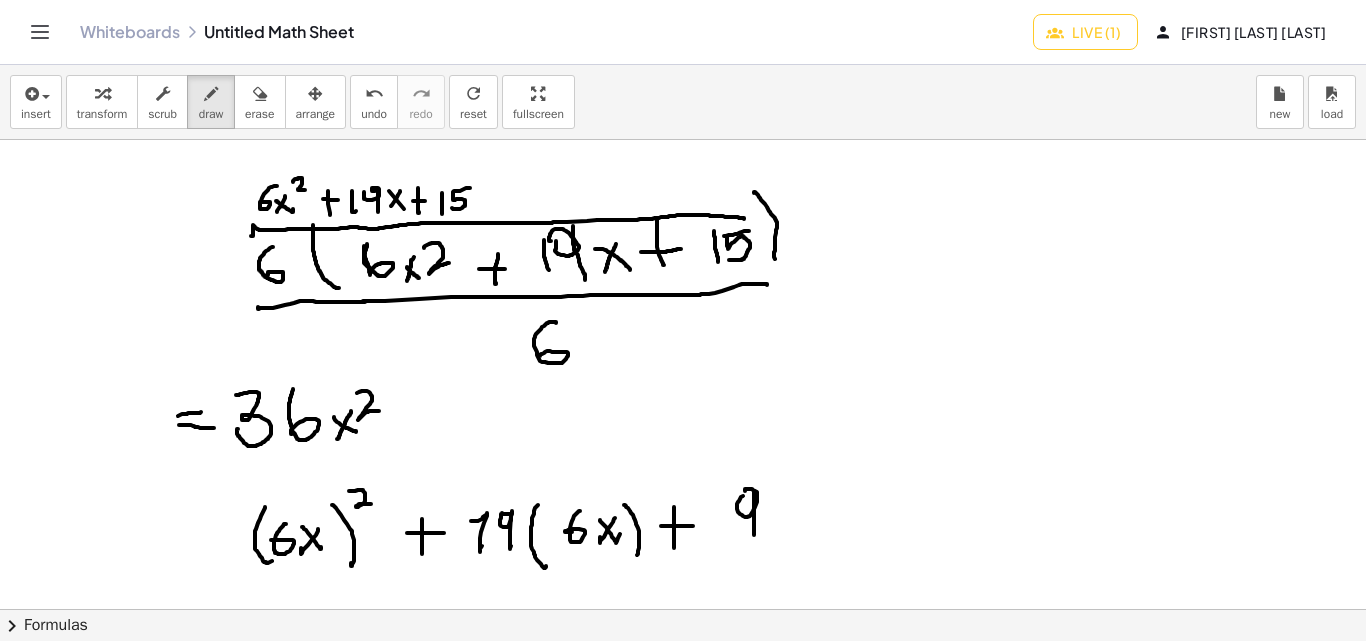 drag, startPoint x: 754, startPoint y: 491, endPoint x: 766, endPoint y: 530, distance: 40.804413 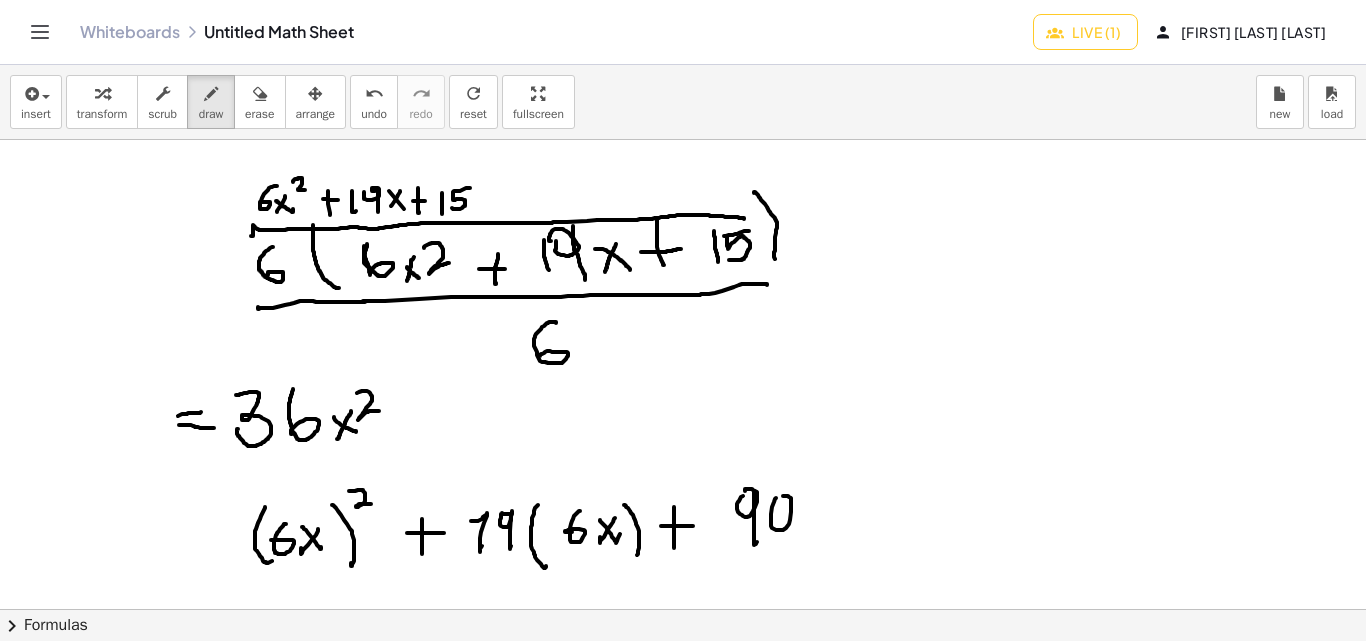 drag, startPoint x: 772, startPoint y: 528, endPoint x: 783, endPoint y: 496, distance: 33.83785 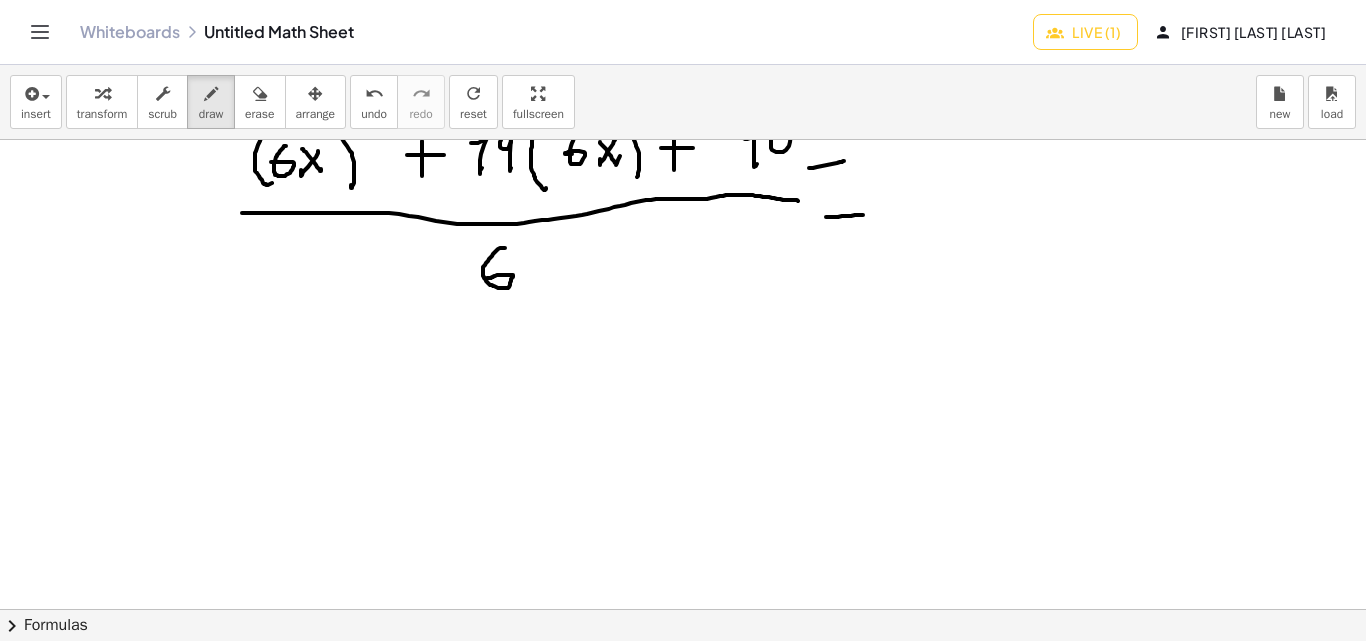 scroll, scrollTop: 400, scrollLeft: 0, axis: vertical 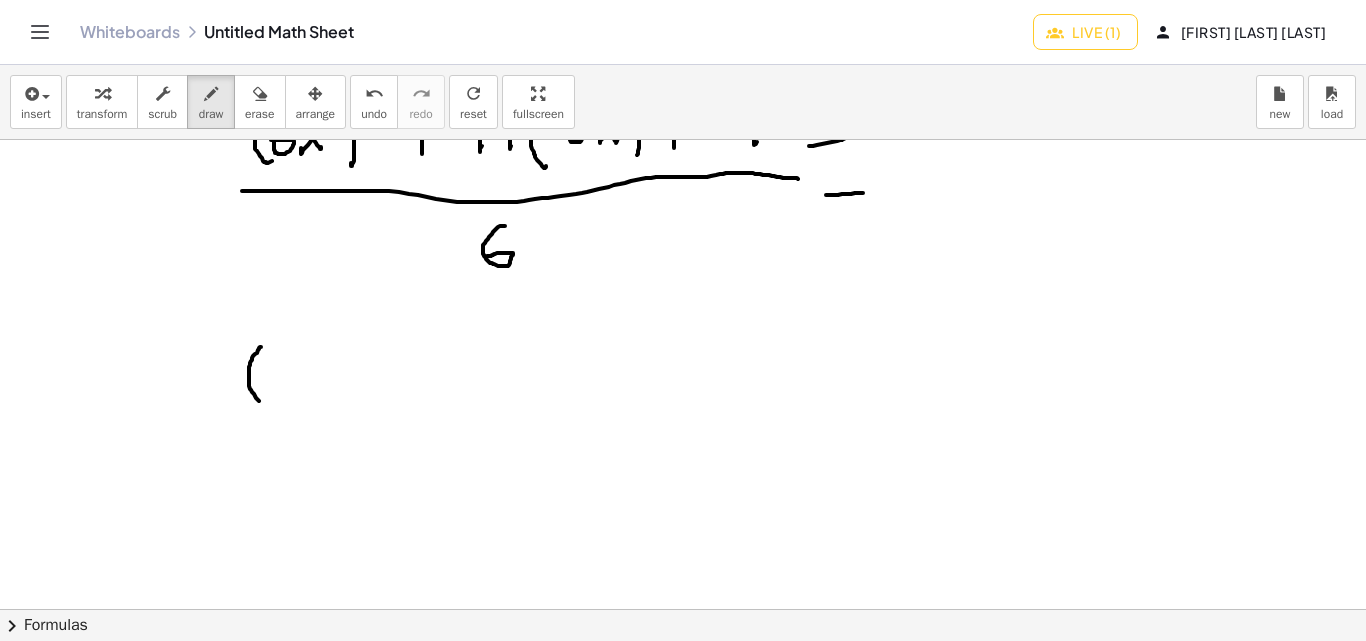 drag, startPoint x: 258, startPoint y: 350, endPoint x: 259, endPoint y: 402, distance: 52.009613 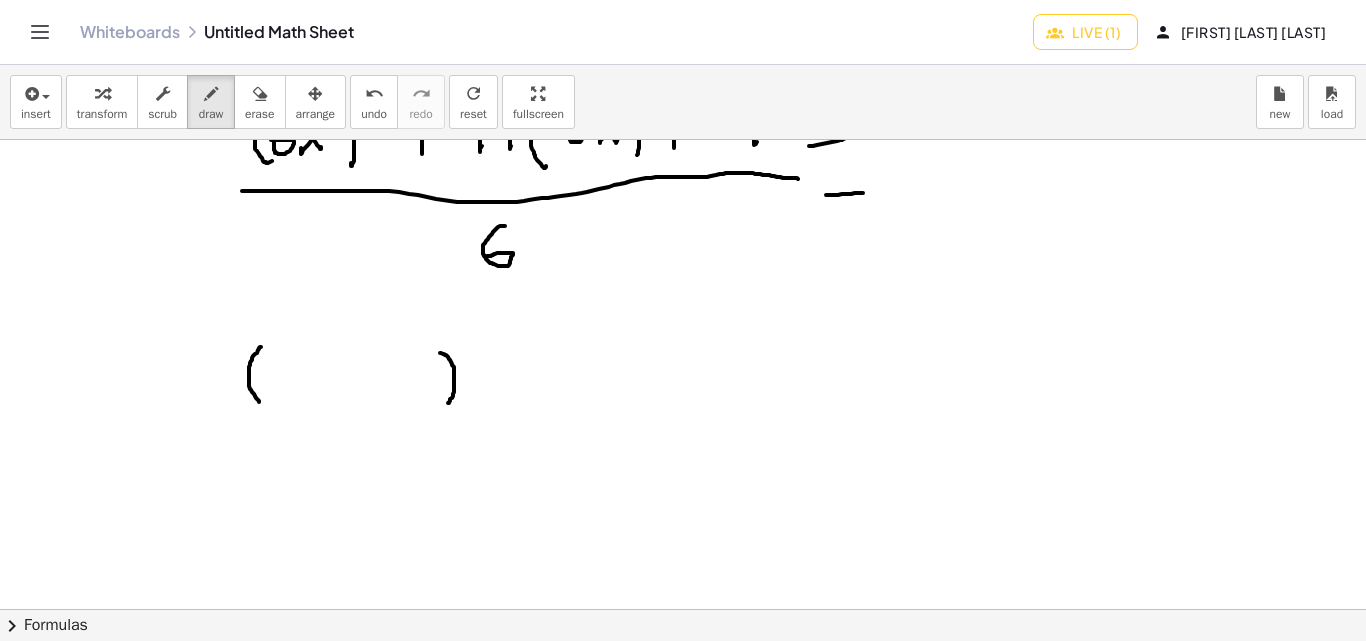 drag, startPoint x: 440, startPoint y: 353, endPoint x: 470, endPoint y: 380, distance: 40.36087 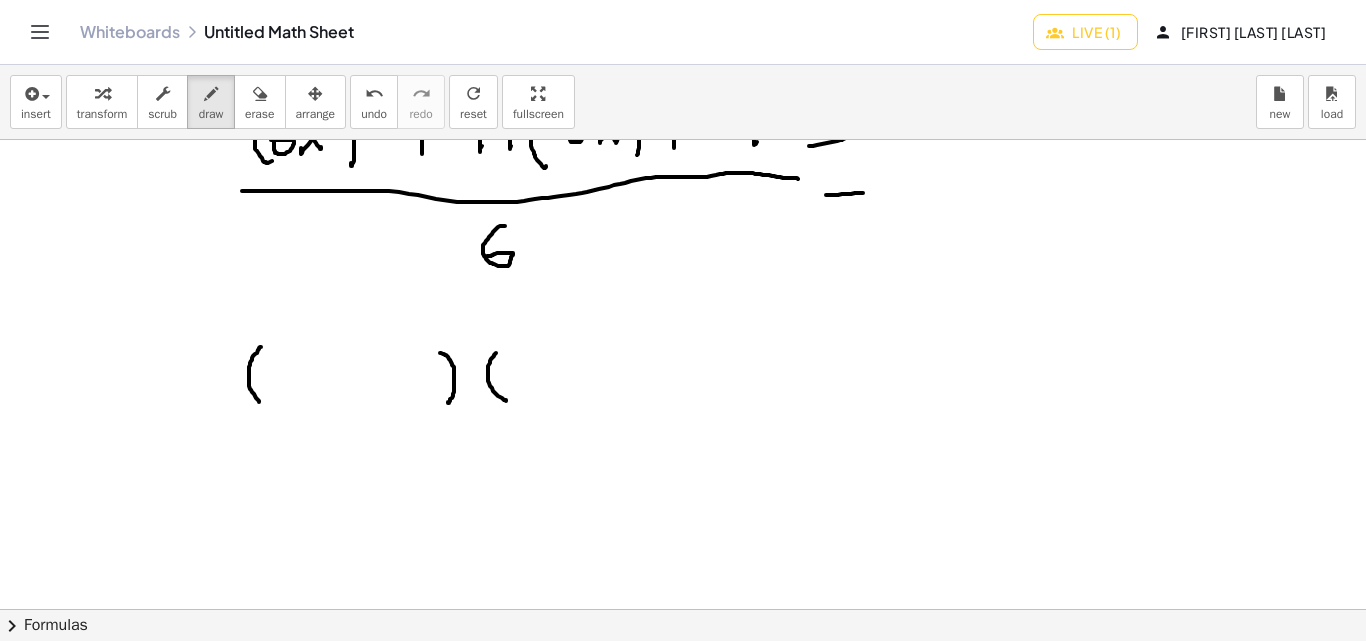 drag, startPoint x: 493, startPoint y: 357, endPoint x: 506, endPoint y: 401, distance: 45.88028 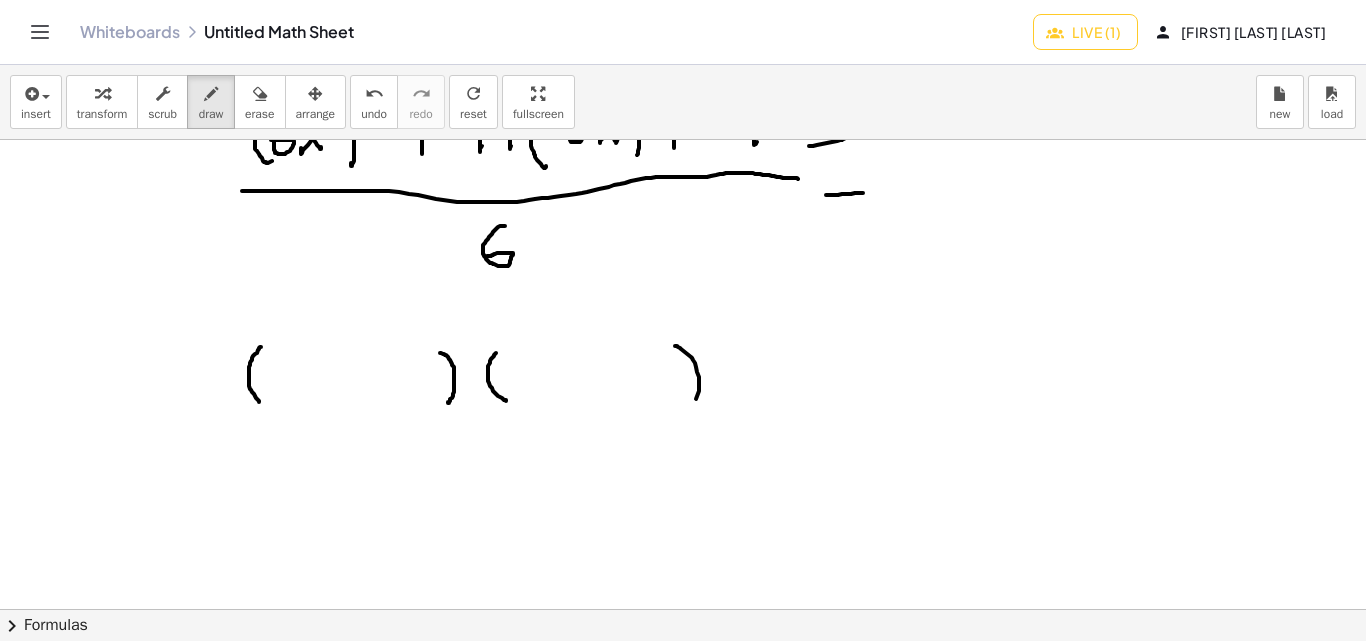 drag, startPoint x: 691, startPoint y: 357, endPoint x: 691, endPoint y: 404, distance: 47 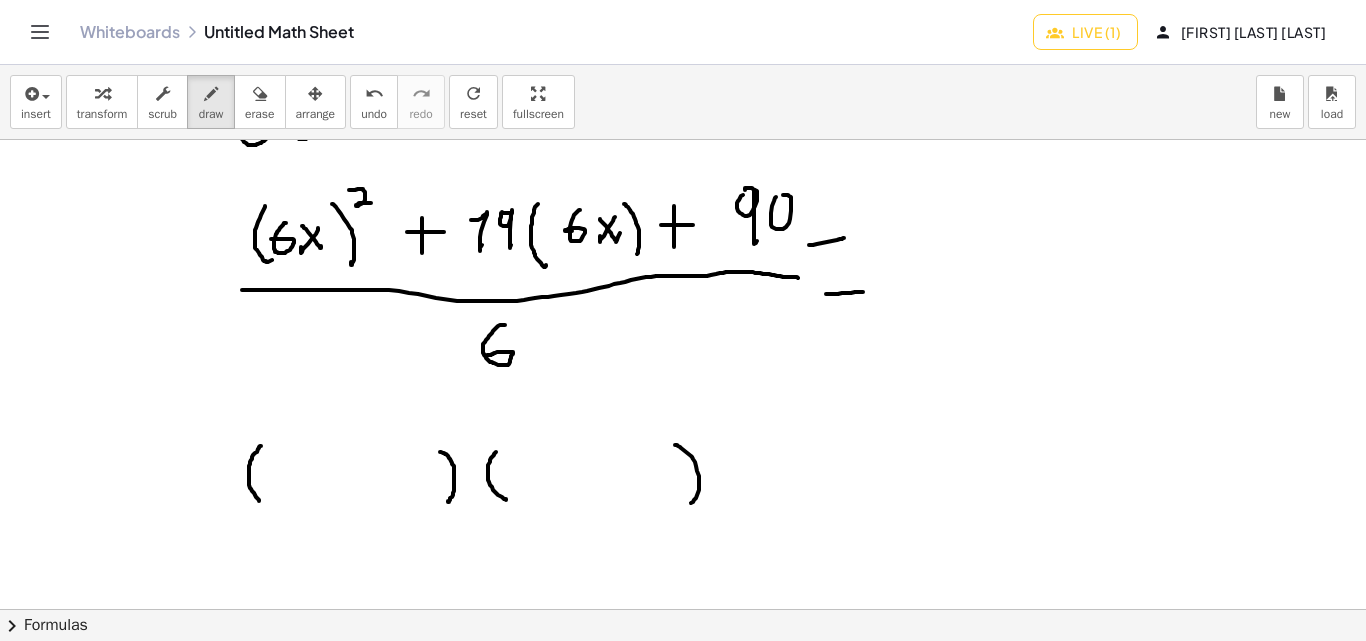 scroll, scrollTop: 300, scrollLeft: 0, axis: vertical 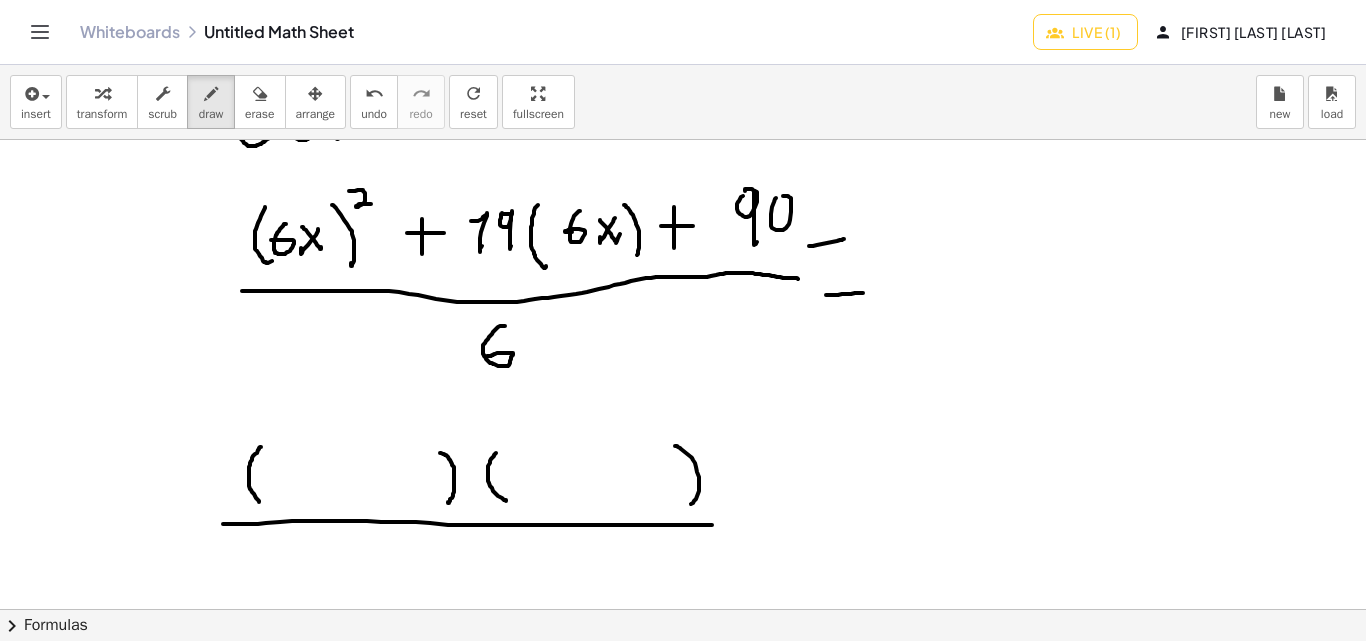 drag, startPoint x: 258, startPoint y: 524, endPoint x: 629, endPoint y: 526, distance: 371.0054 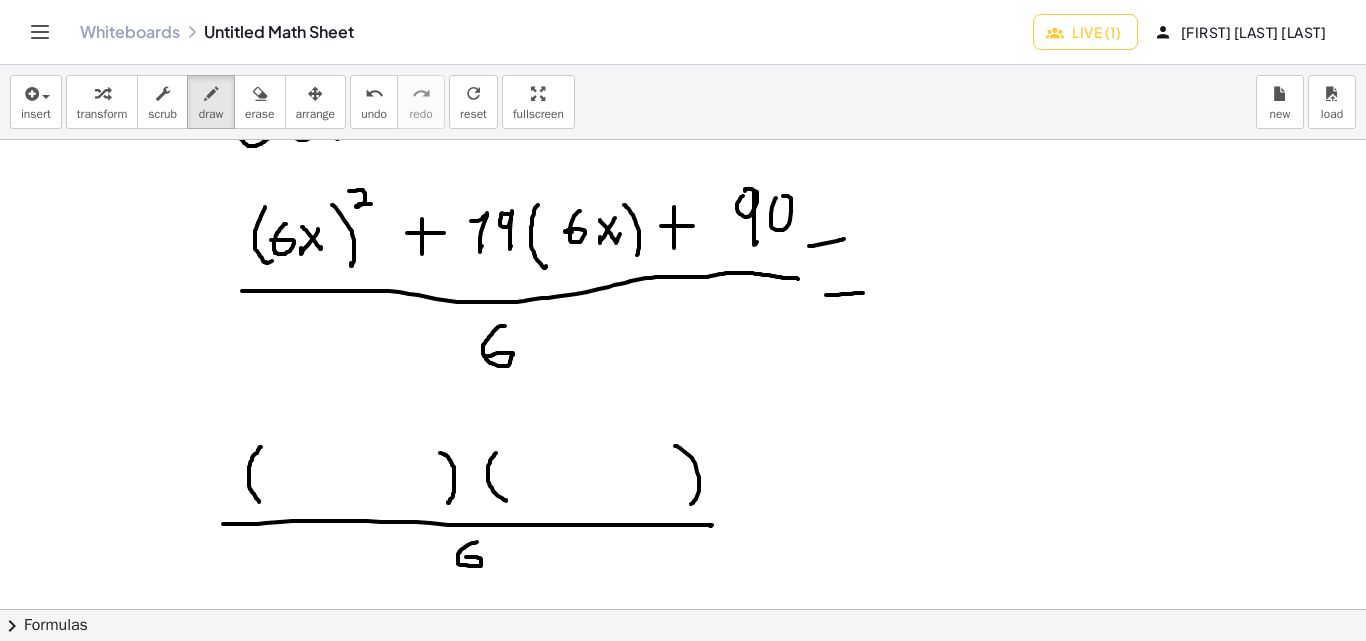 click at bounding box center (683, 309) 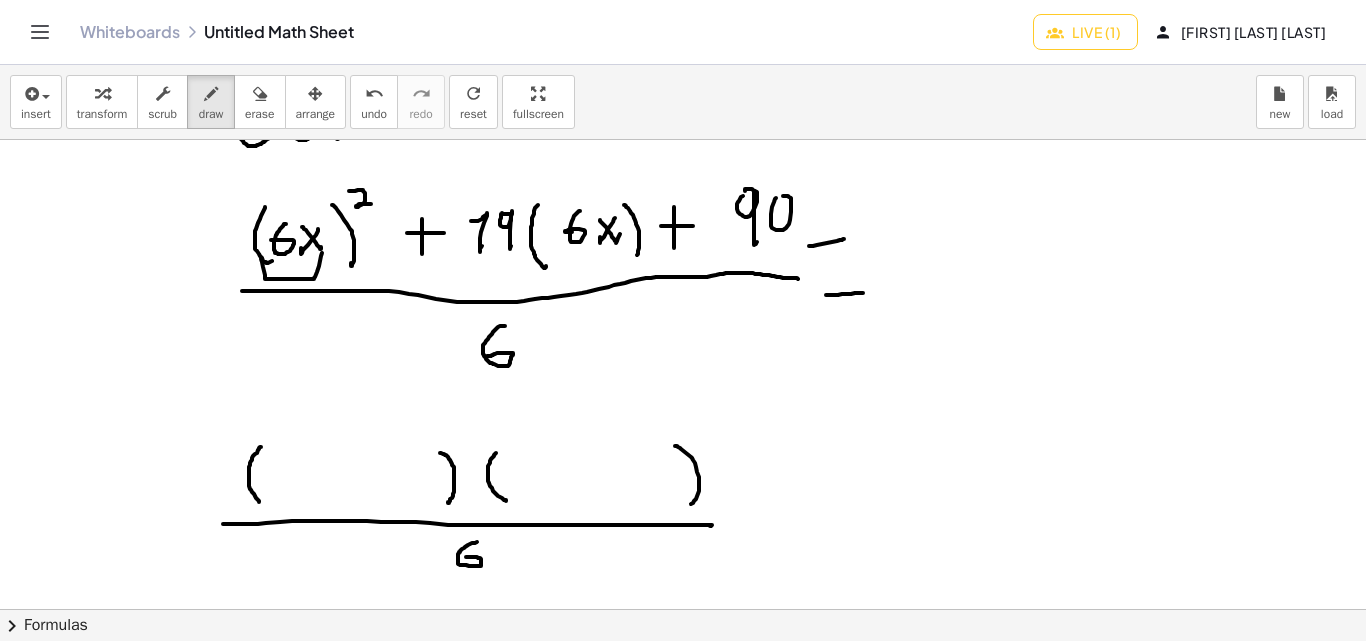 drag, startPoint x: 265, startPoint y: 275, endPoint x: 322, endPoint y: 253, distance: 61.09828 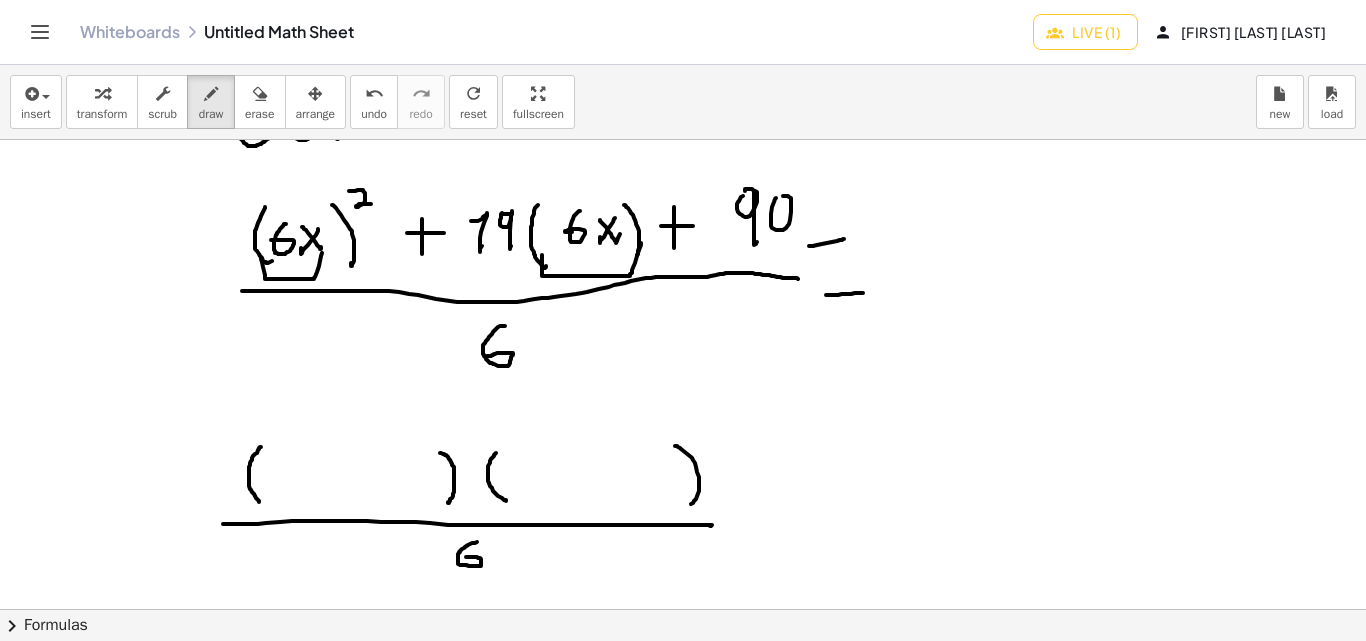 drag, startPoint x: 542, startPoint y: 276, endPoint x: 641, endPoint y: 243, distance: 104.35516 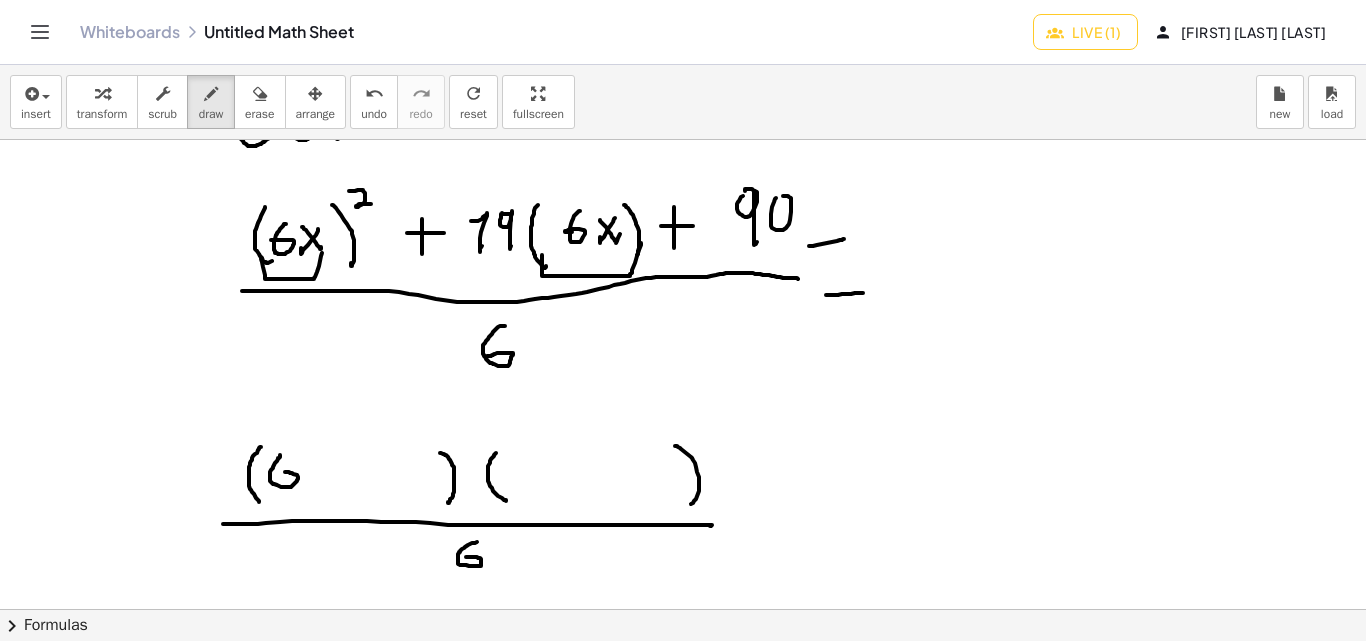 drag, startPoint x: 276, startPoint y: 462, endPoint x: 306, endPoint y: 469, distance: 30.805843 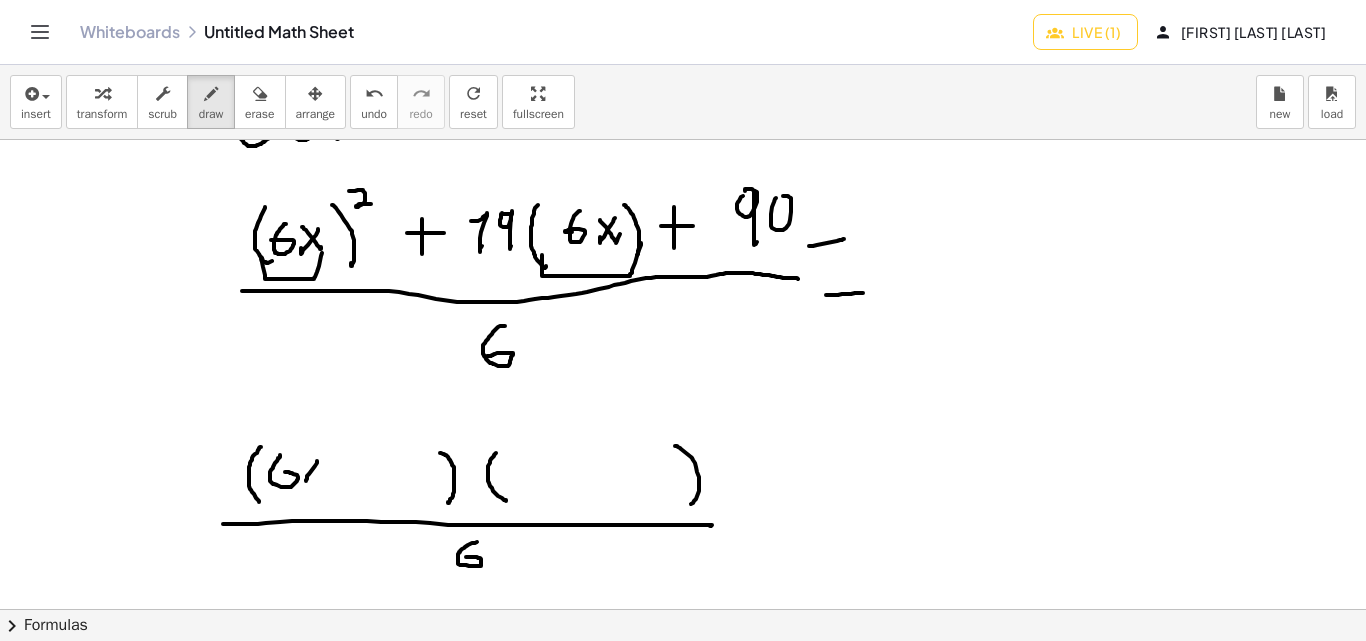 drag, startPoint x: 315, startPoint y: 466, endPoint x: 304, endPoint y: 460, distance: 12.529964 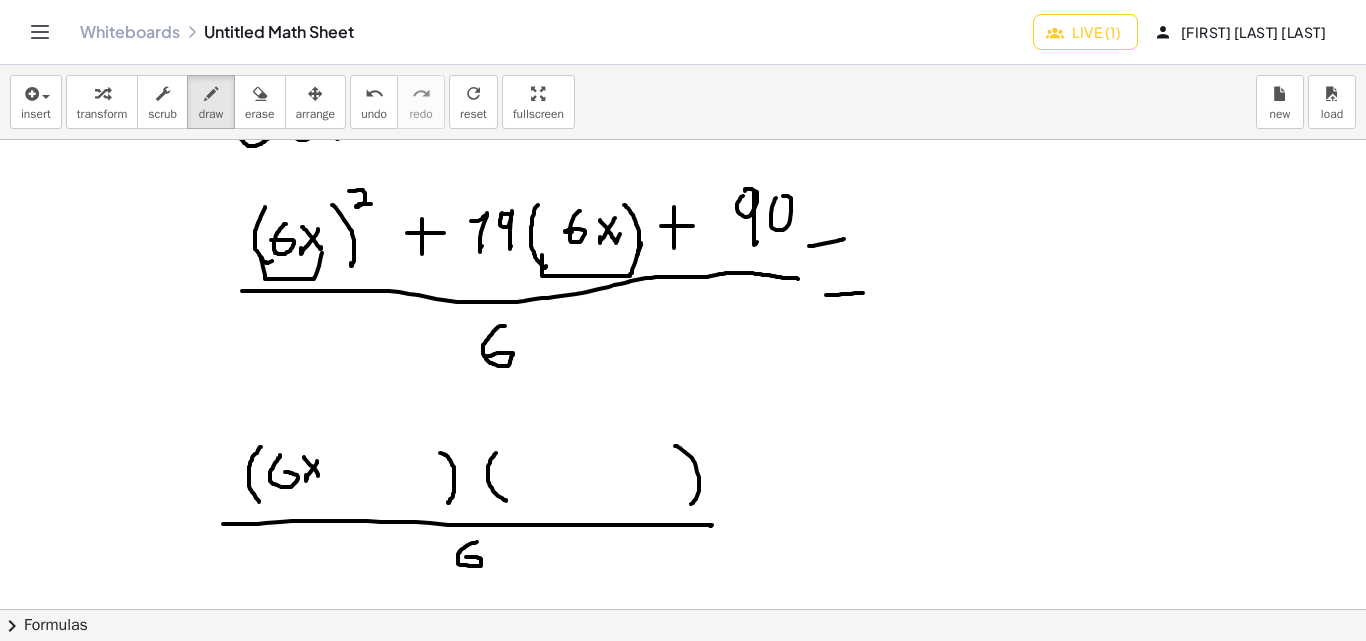 drag, startPoint x: 304, startPoint y: 457, endPoint x: 438, endPoint y: 476, distance: 135.34032 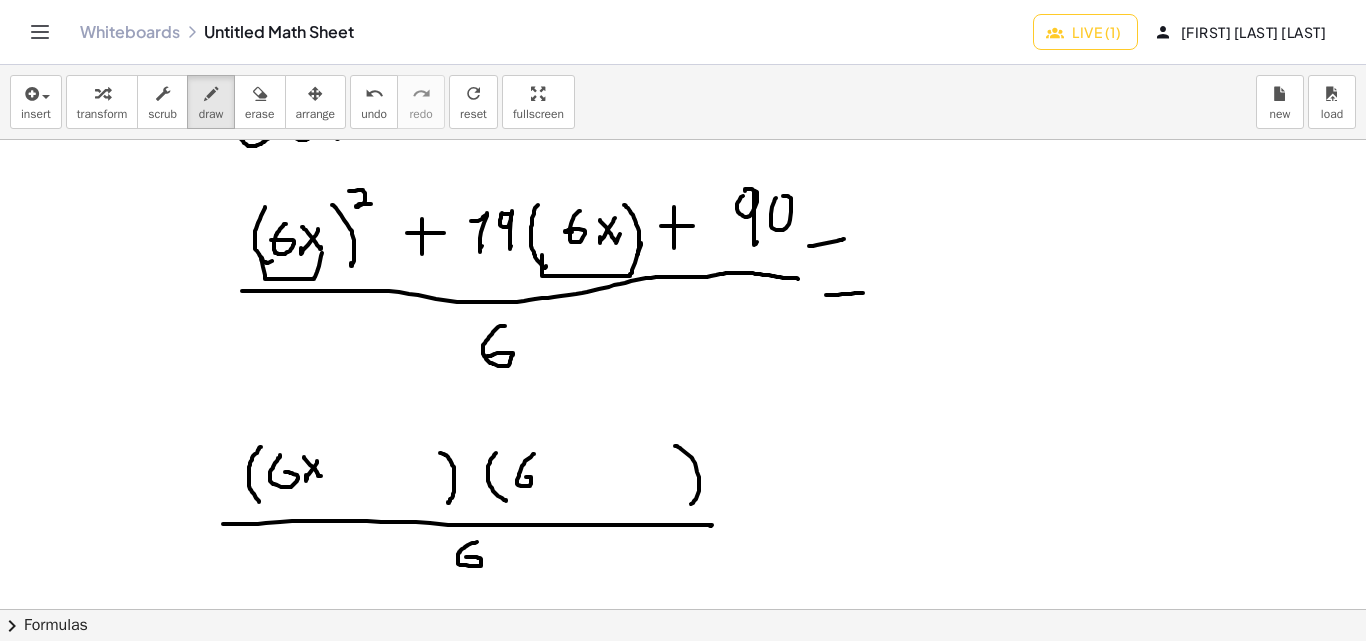 drag, startPoint x: 534, startPoint y: 454, endPoint x: 526, endPoint y: 476, distance: 23.409399 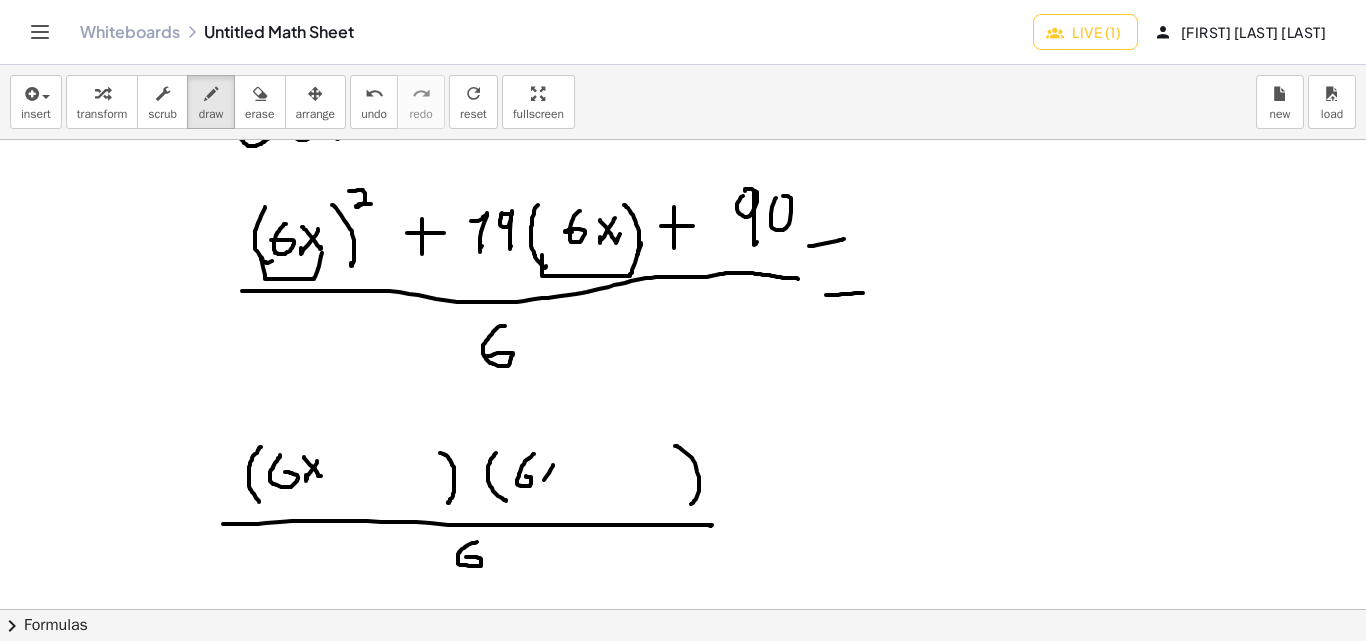 drag, startPoint x: 553, startPoint y: 465, endPoint x: 538, endPoint y: 484, distance: 24.207438 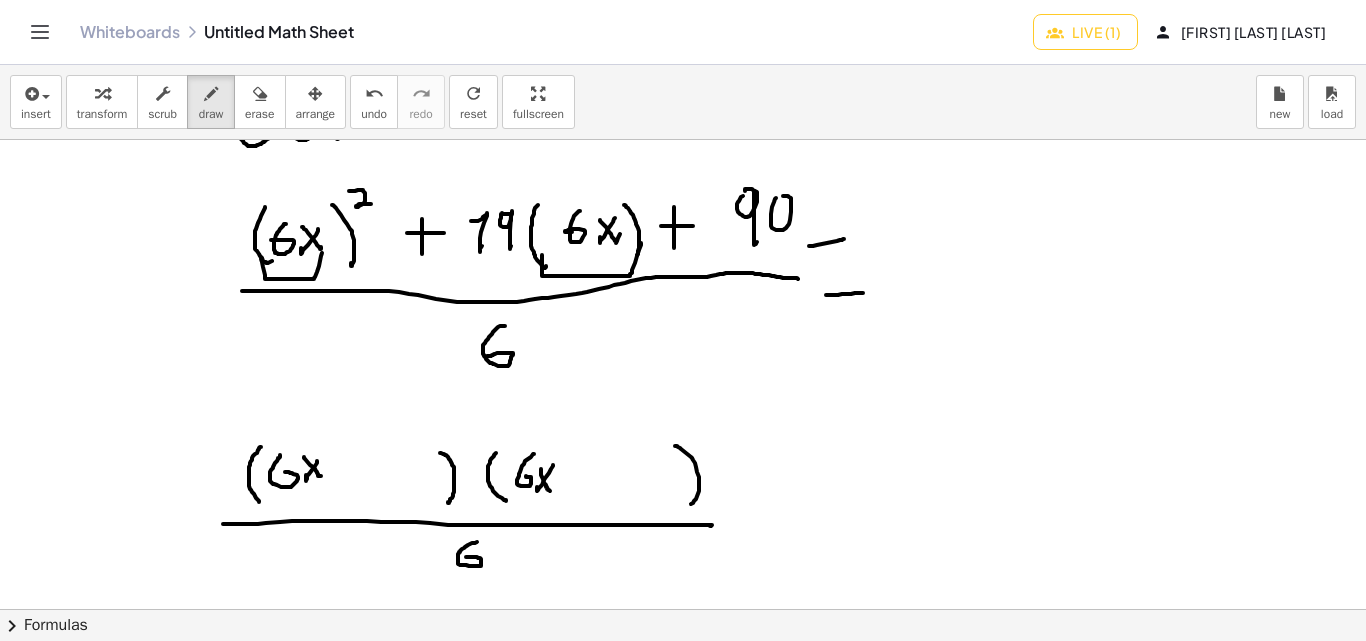 drag, startPoint x: 541, startPoint y: 475, endPoint x: 550, endPoint y: 491, distance: 18.35756 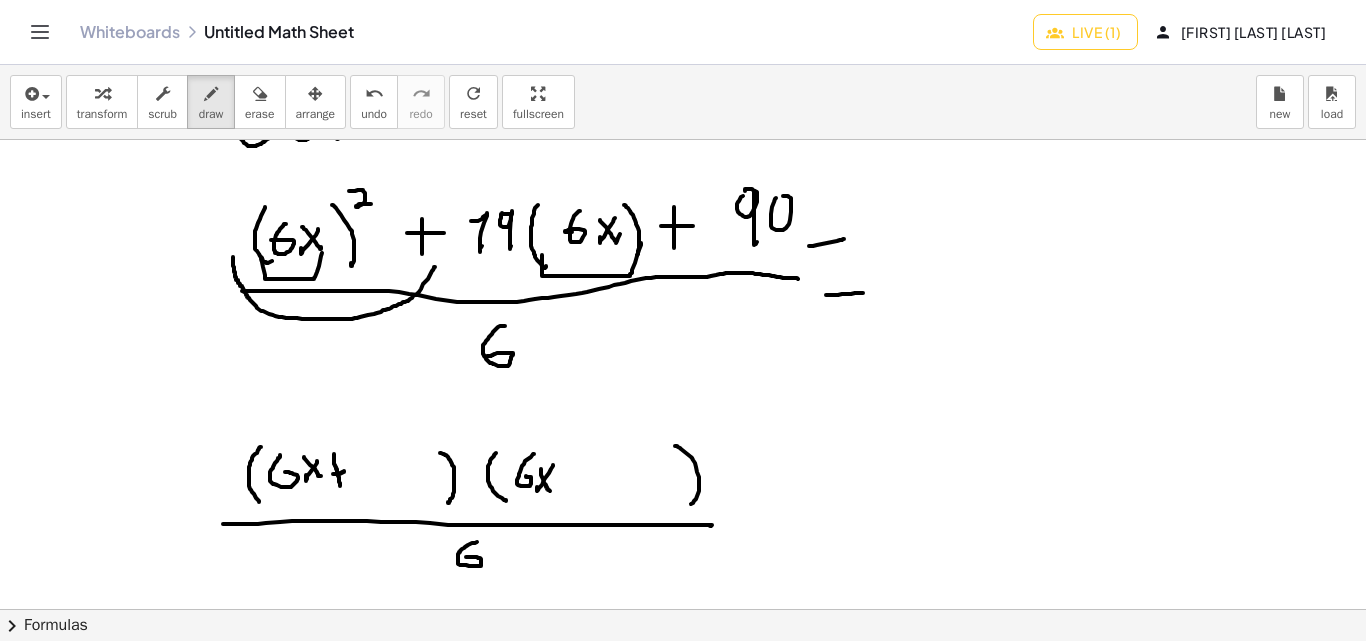 drag, startPoint x: 233, startPoint y: 257, endPoint x: 435, endPoint y: 267, distance: 202.24738 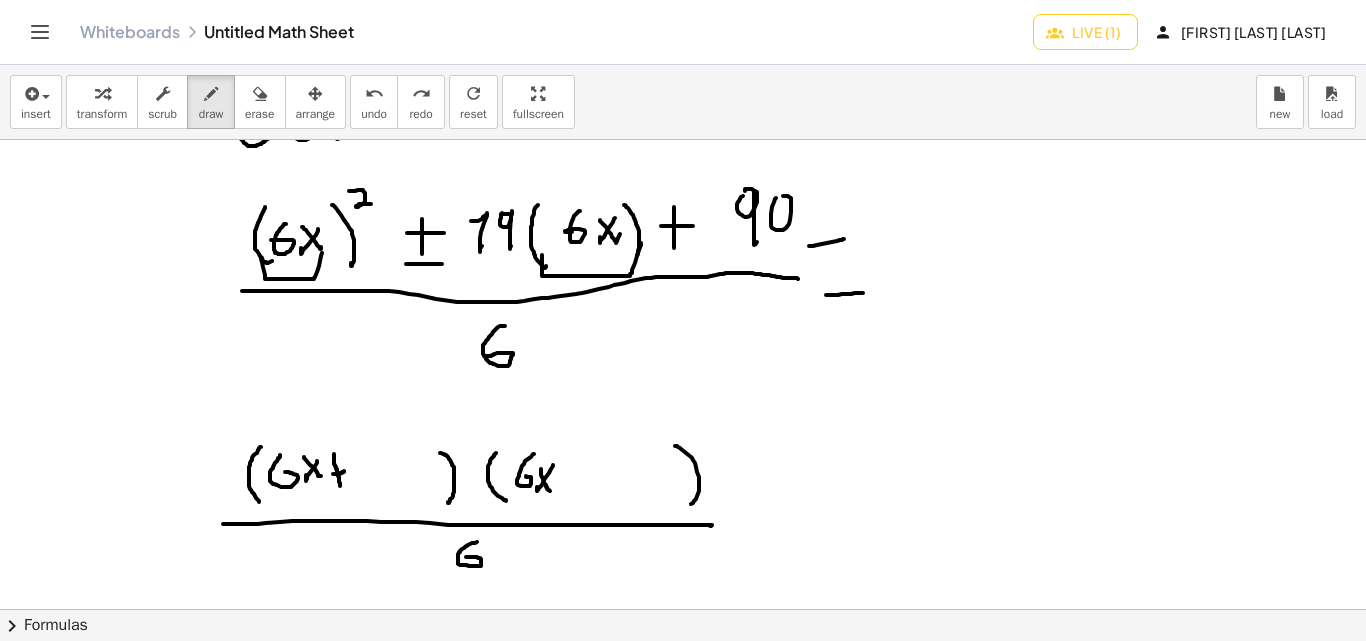 drag, startPoint x: 406, startPoint y: 264, endPoint x: 431, endPoint y: 273, distance: 26.57066 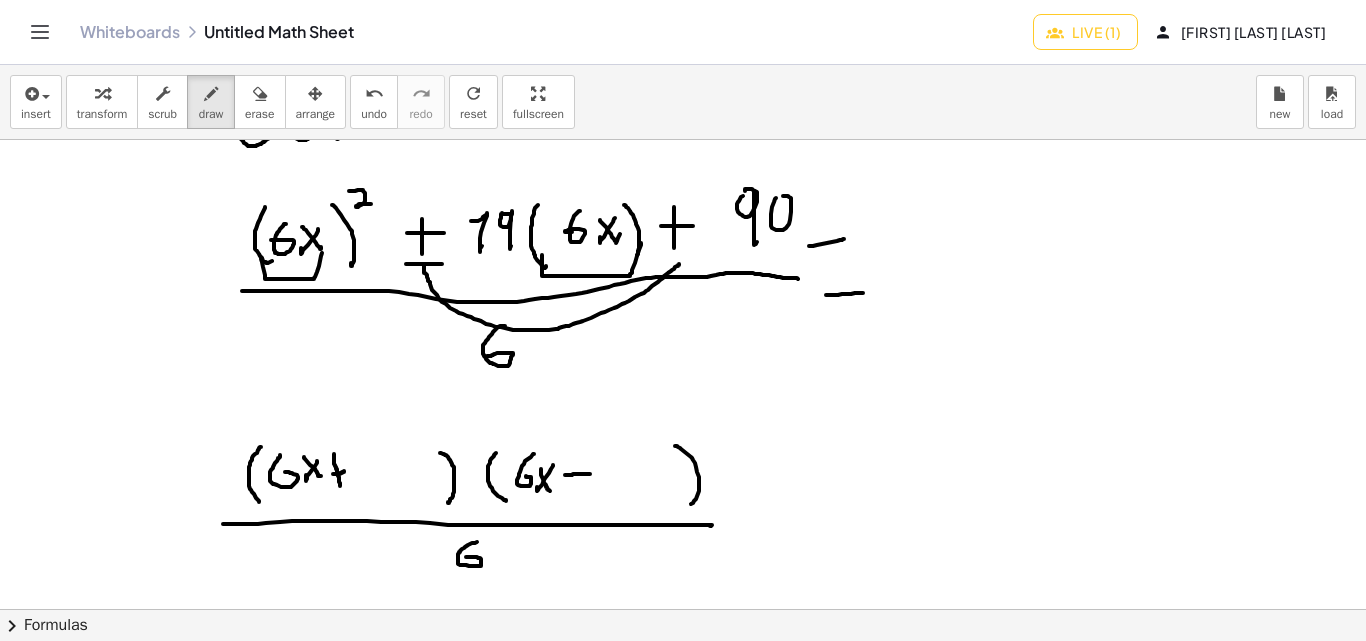 drag, startPoint x: 424, startPoint y: 266, endPoint x: 679, endPoint y: 264, distance: 255.00784 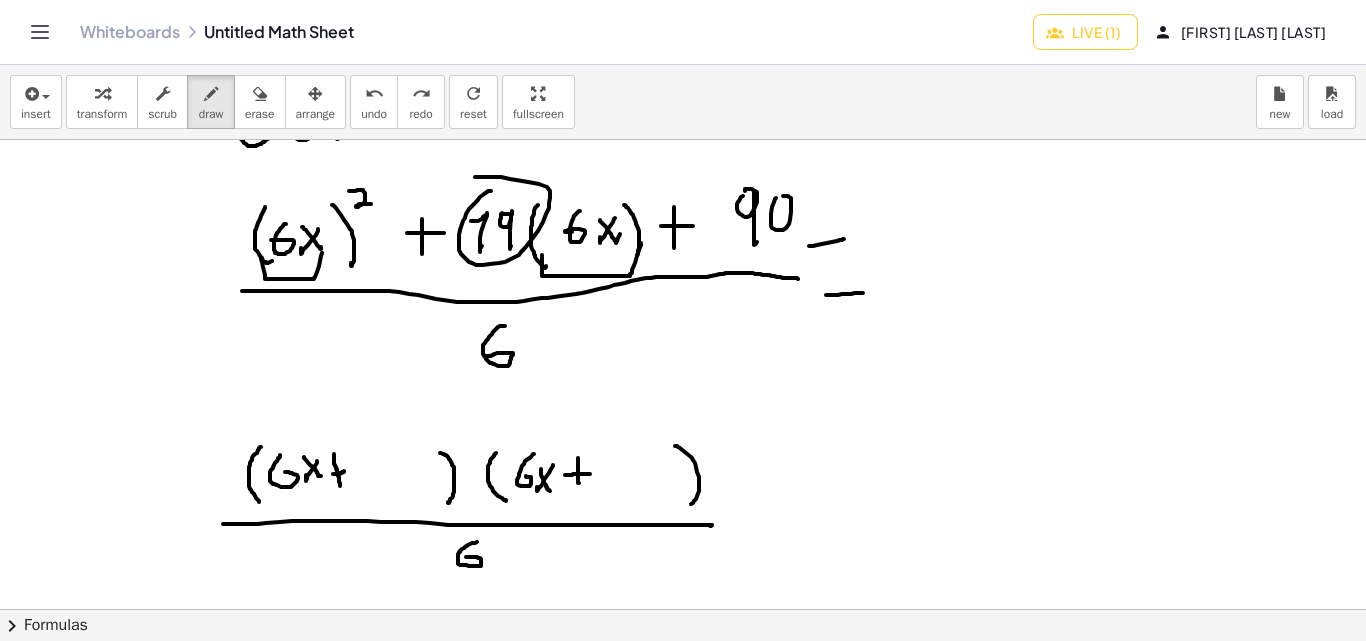click at bounding box center (683, 309) 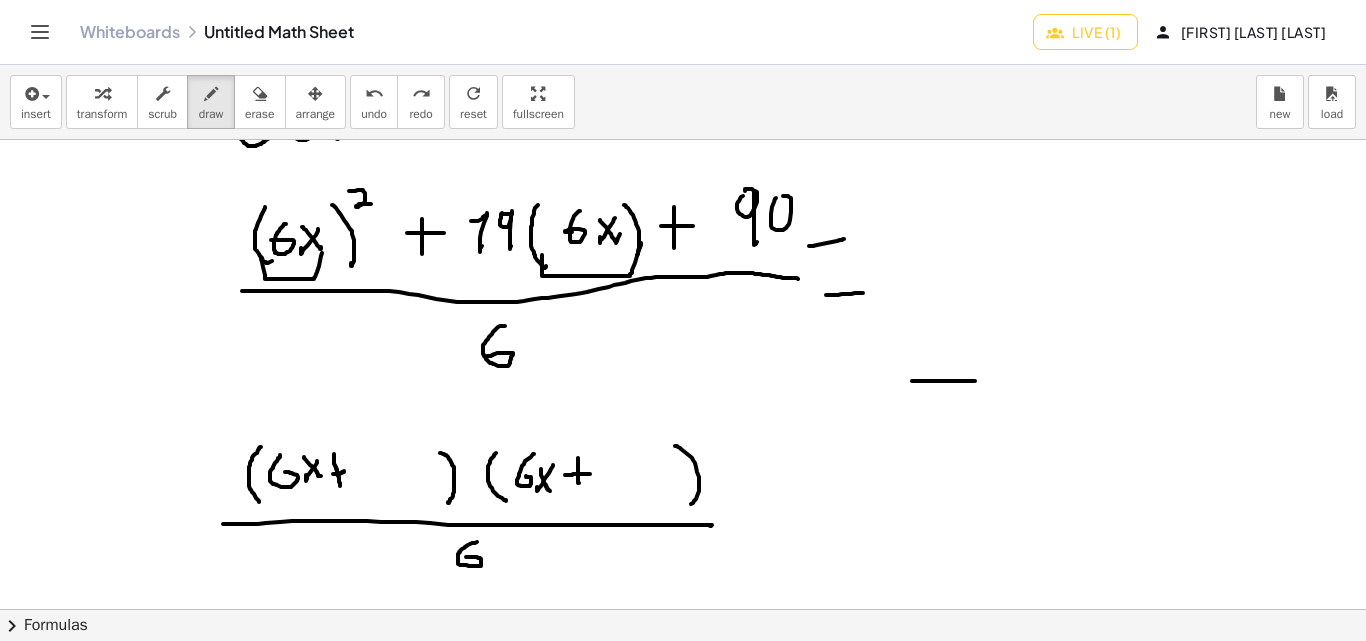 click at bounding box center [683, 309] 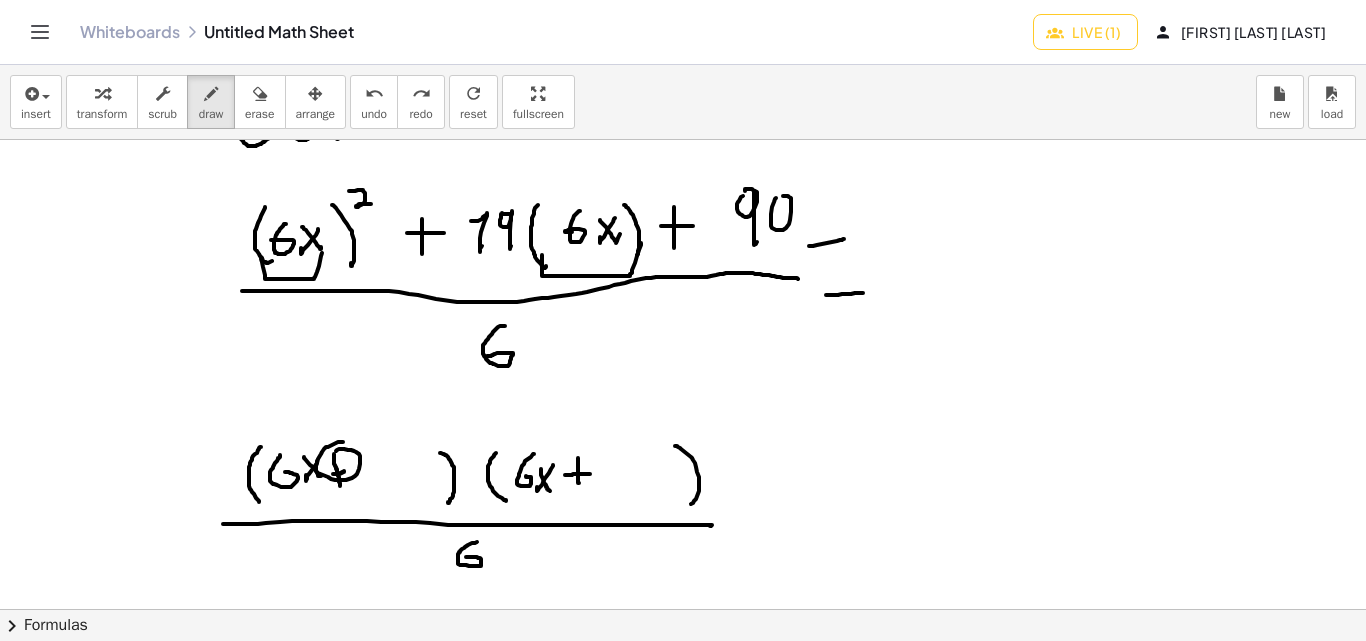 click at bounding box center [683, 309] 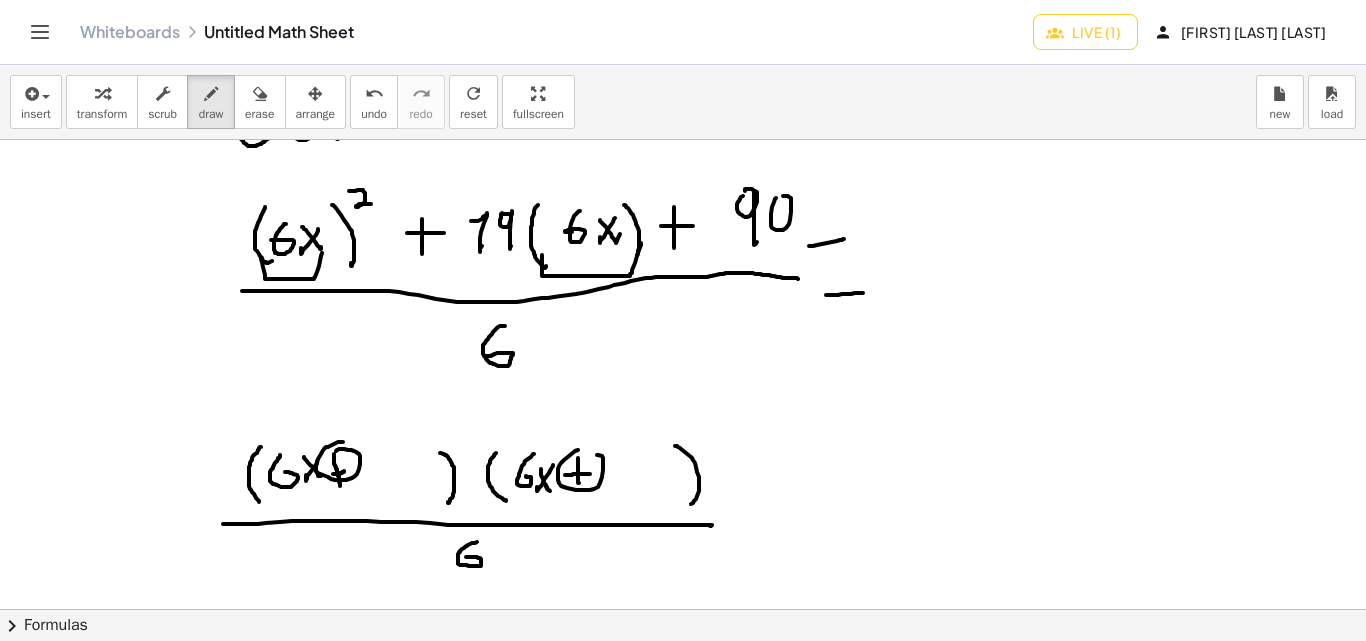 drag, startPoint x: 575, startPoint y: 451, endPoint x: 585, endPoint y: 453, distance: 10.198039 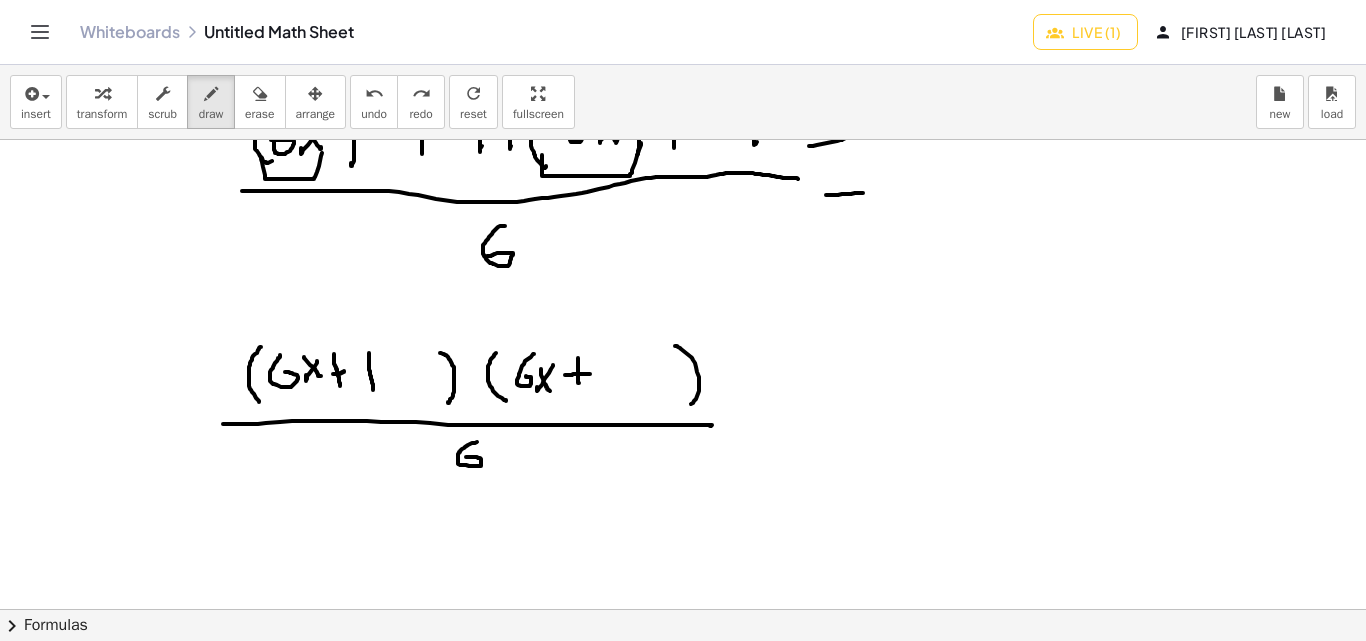 scroll, scrollTop: 300, scrollLeft: 0, axis: vertical 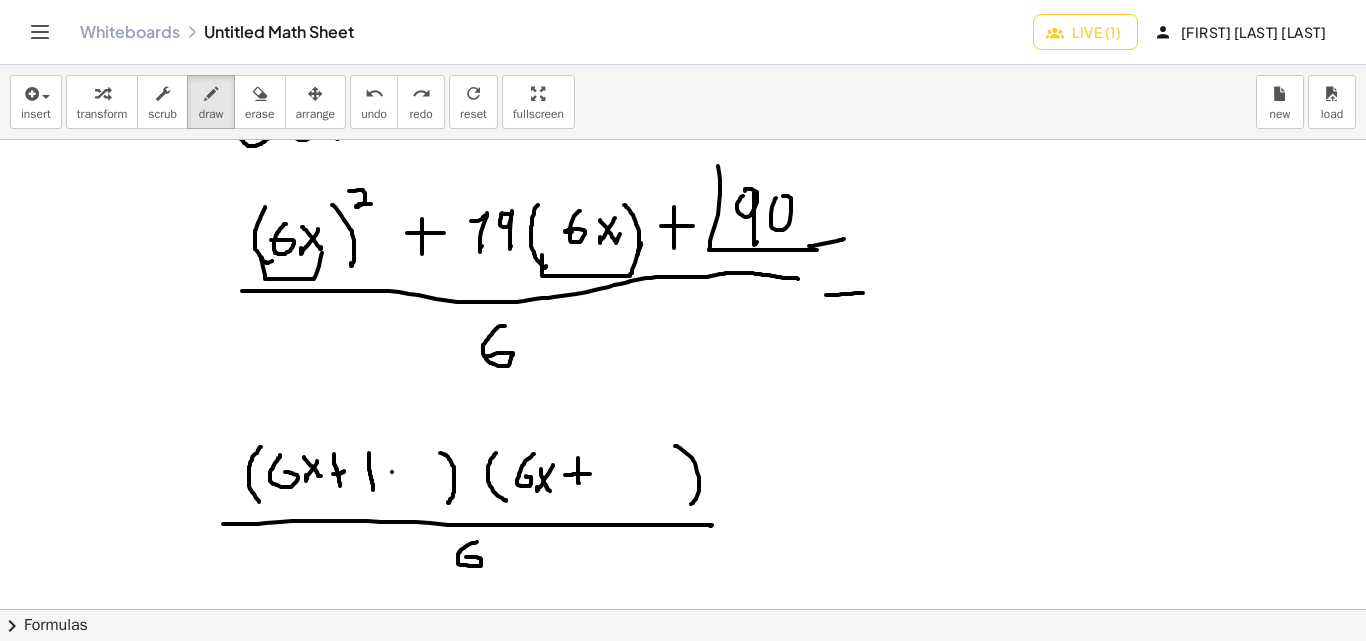 drag, startPoint x: 718, startPoint y: 215, endPoint x: 851, endPoint y: 320, distance: 169.45206 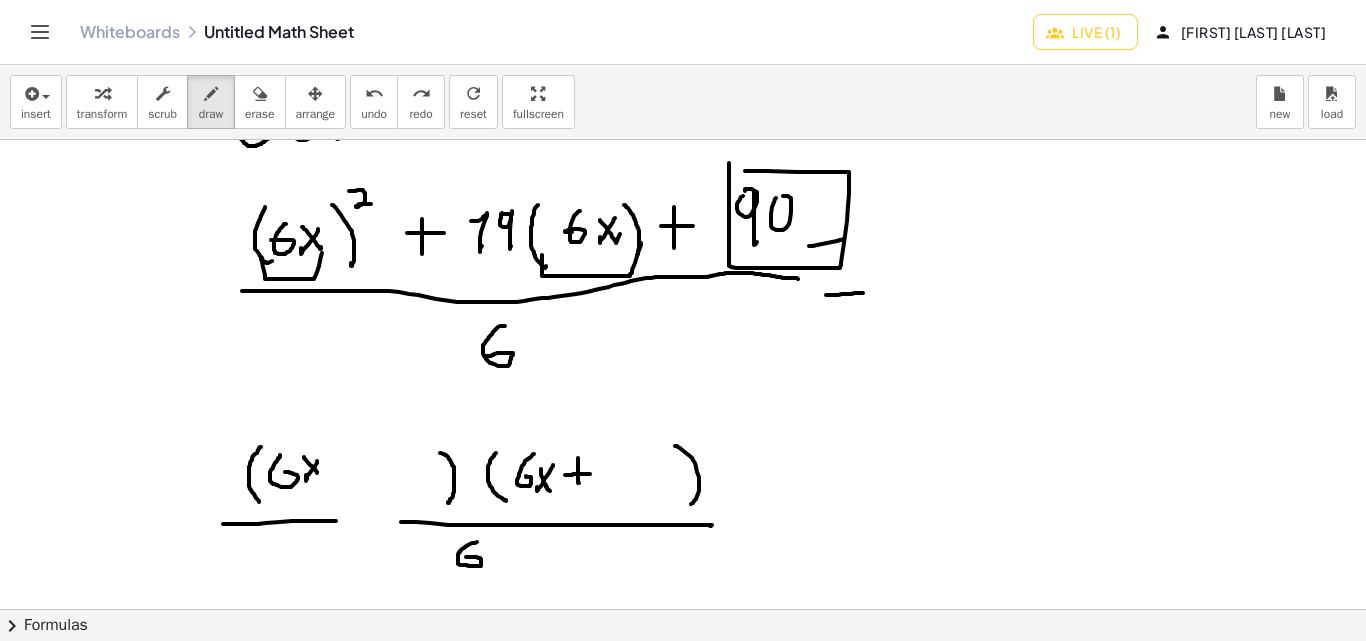drag, startPoint x: 729, startPoint y: 230, endPoint x: 708, endPoint y: 171, distance: 62.625874 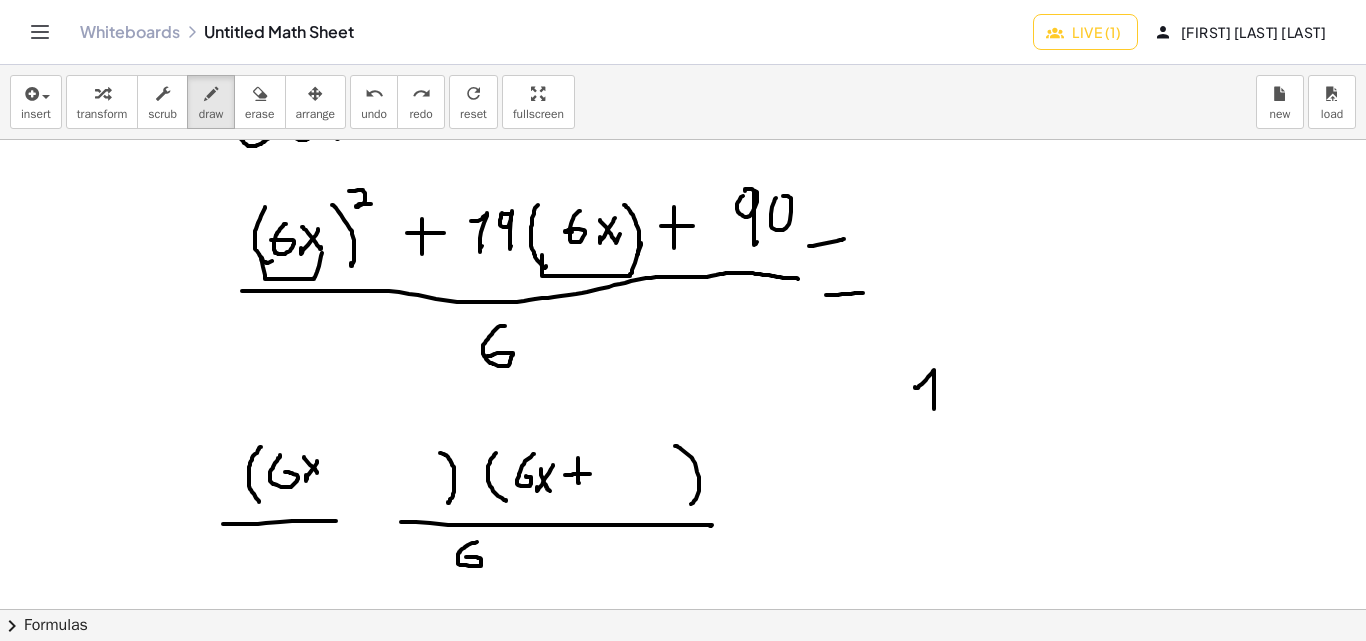 drag, startPoint x: 915, startPoint y: 388, endPoint x: 946, endPoint y: 405, distance: 35.35534 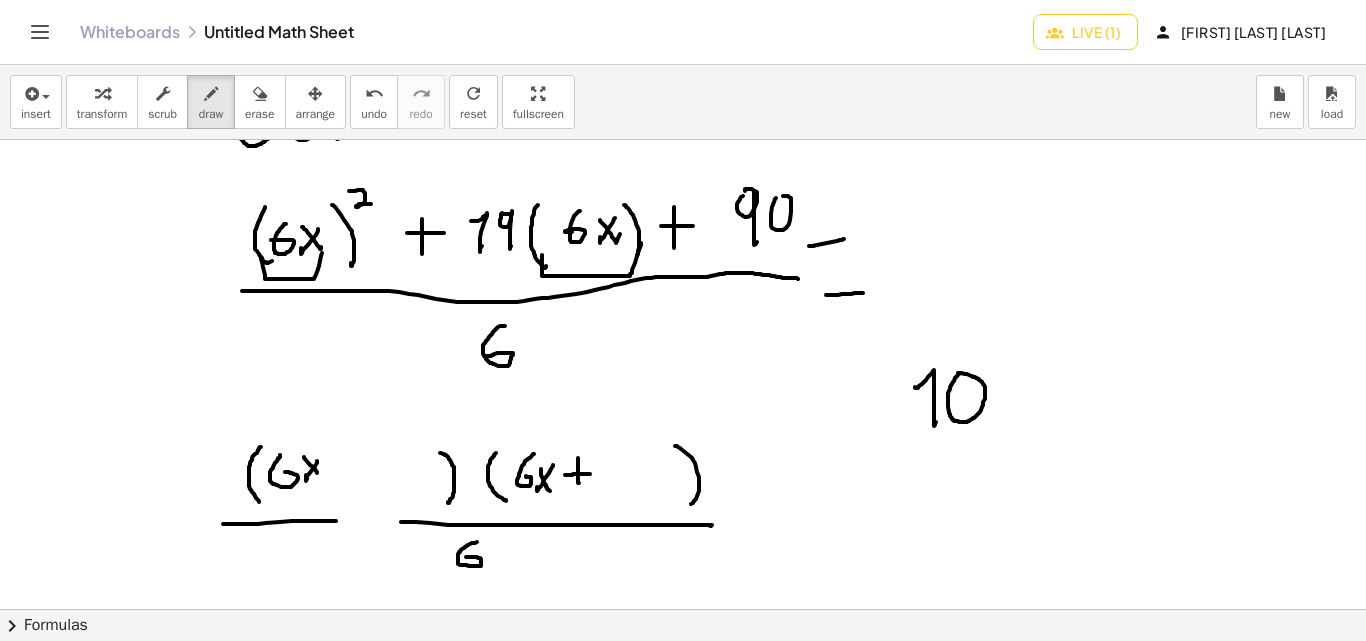 click at bounding box center [683, 309] 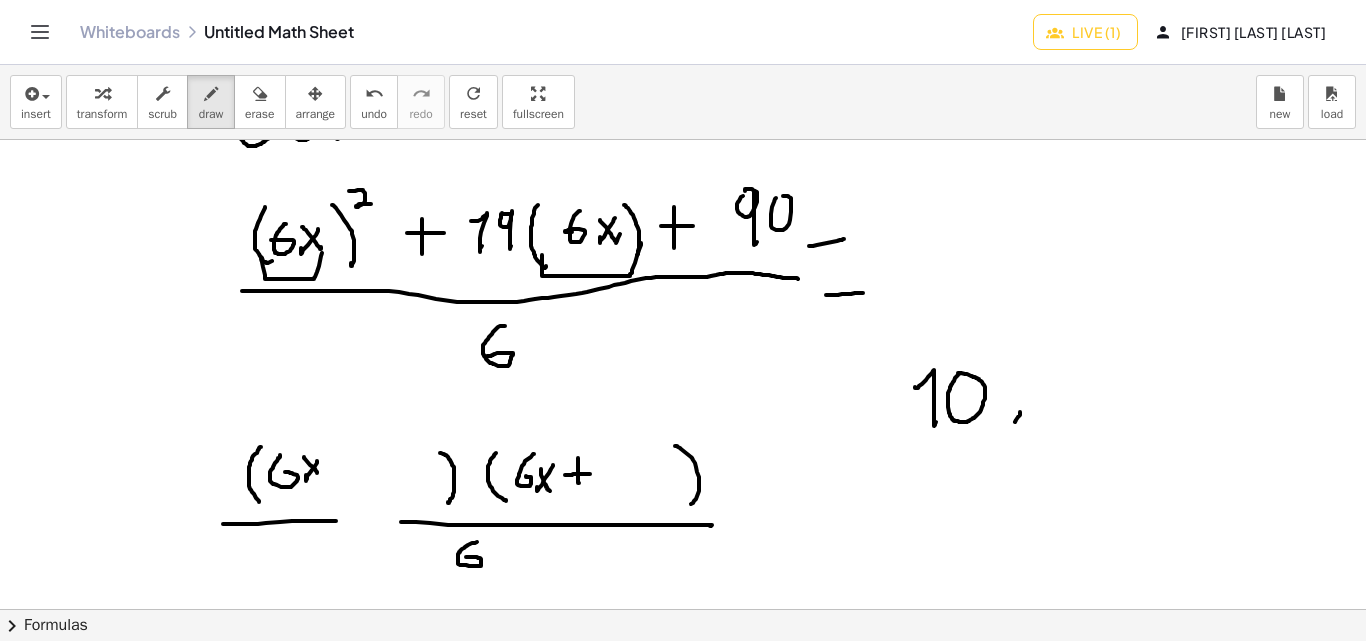 click at bounding box center [683, 309] 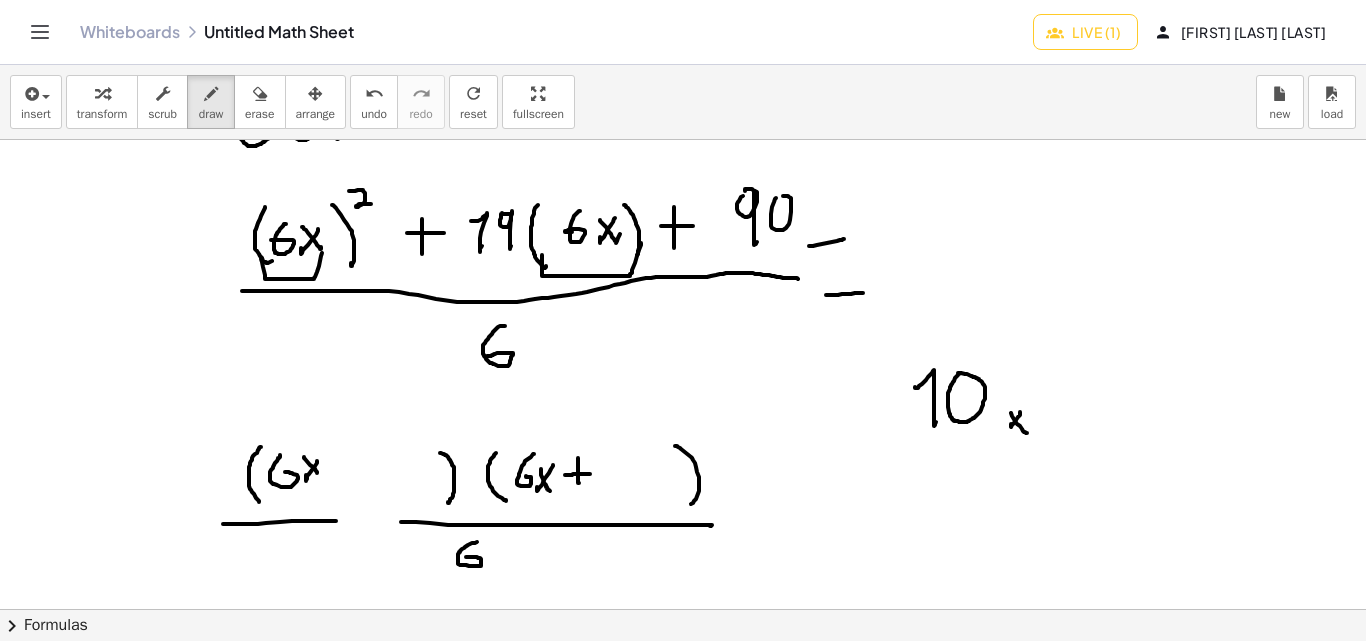 drag, startPoint x: 1011, startPoint y: 413, endPoint x: 1027, endPoint y: 433, distance: 25.612497 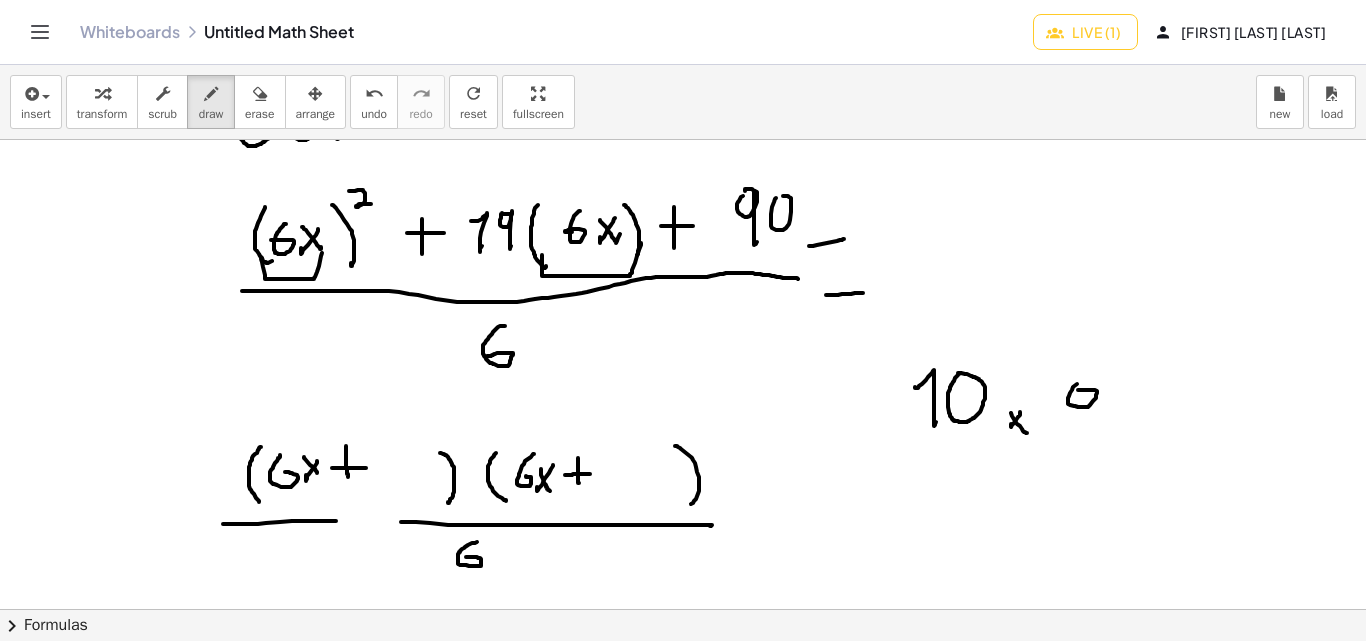 drag, startPoint x: 1069, startPoint y: 396, endPoint x: 1078, endPoint y: 390, distance: 10.816654 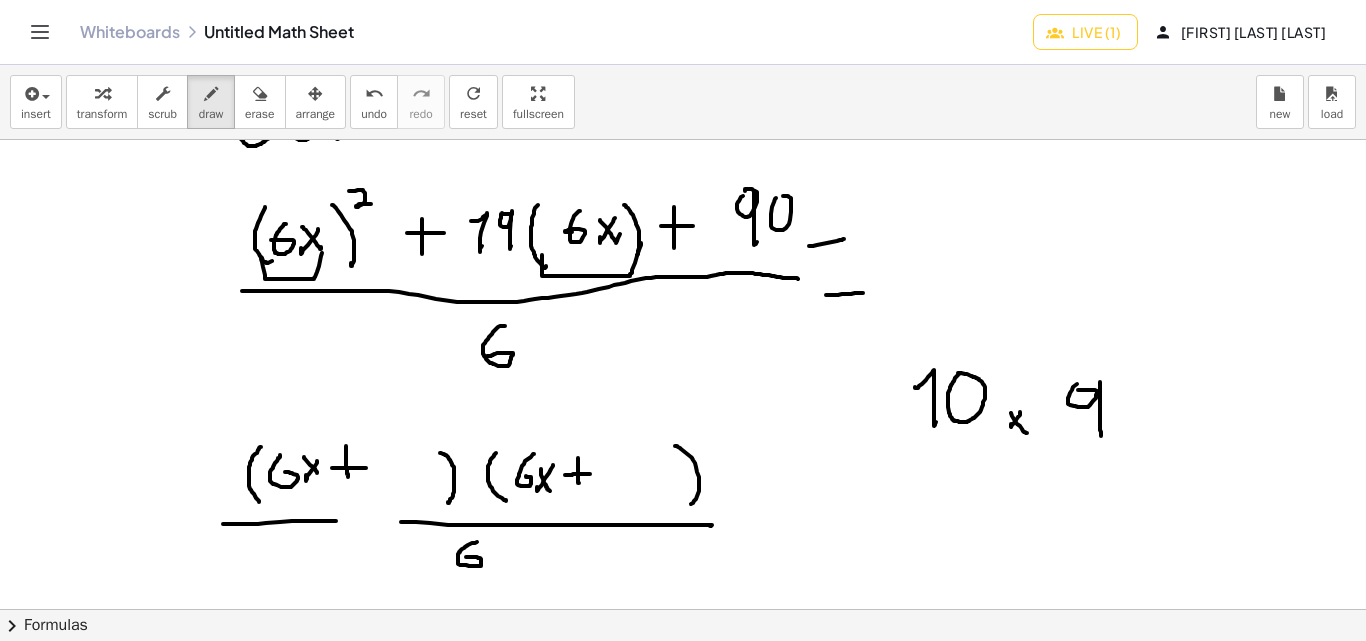 drag, startPoint x: 1100, startPoint y: 382, endPoint x: 1101, endPoint y: 436, distance: 54.00926 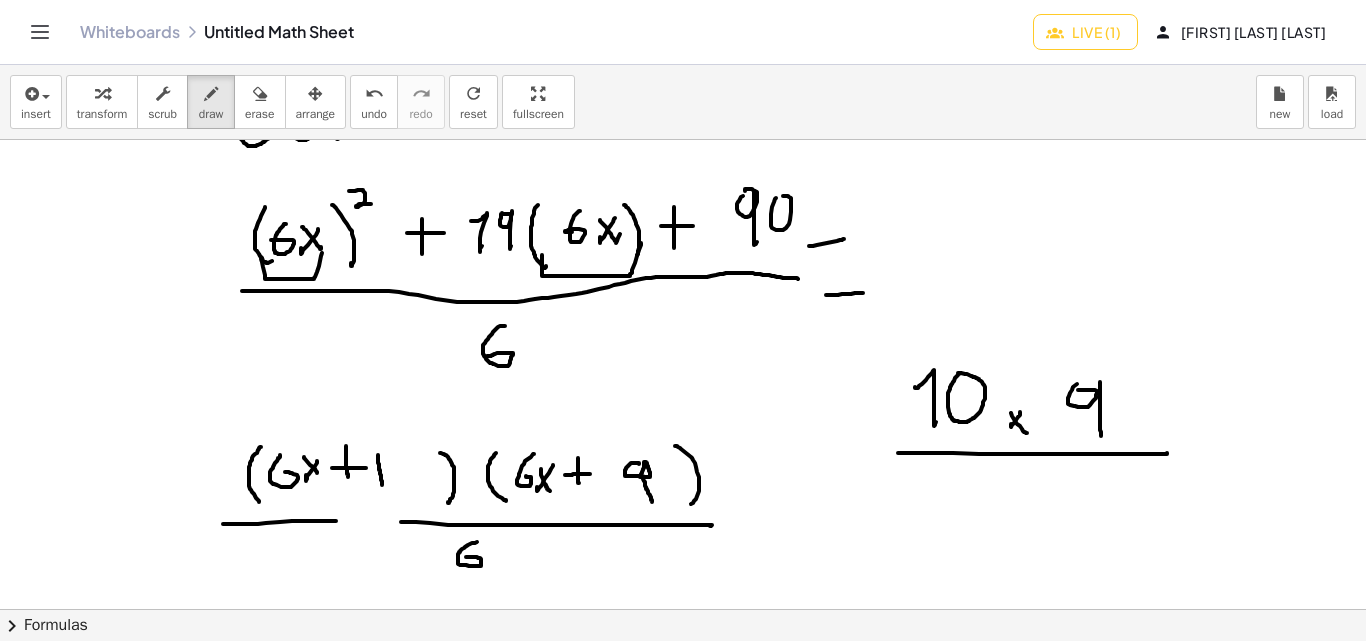 drag, startPoint x: 898, startPoint y: 453, endPoint x: 1167, endPoint y: 453, distance: 269 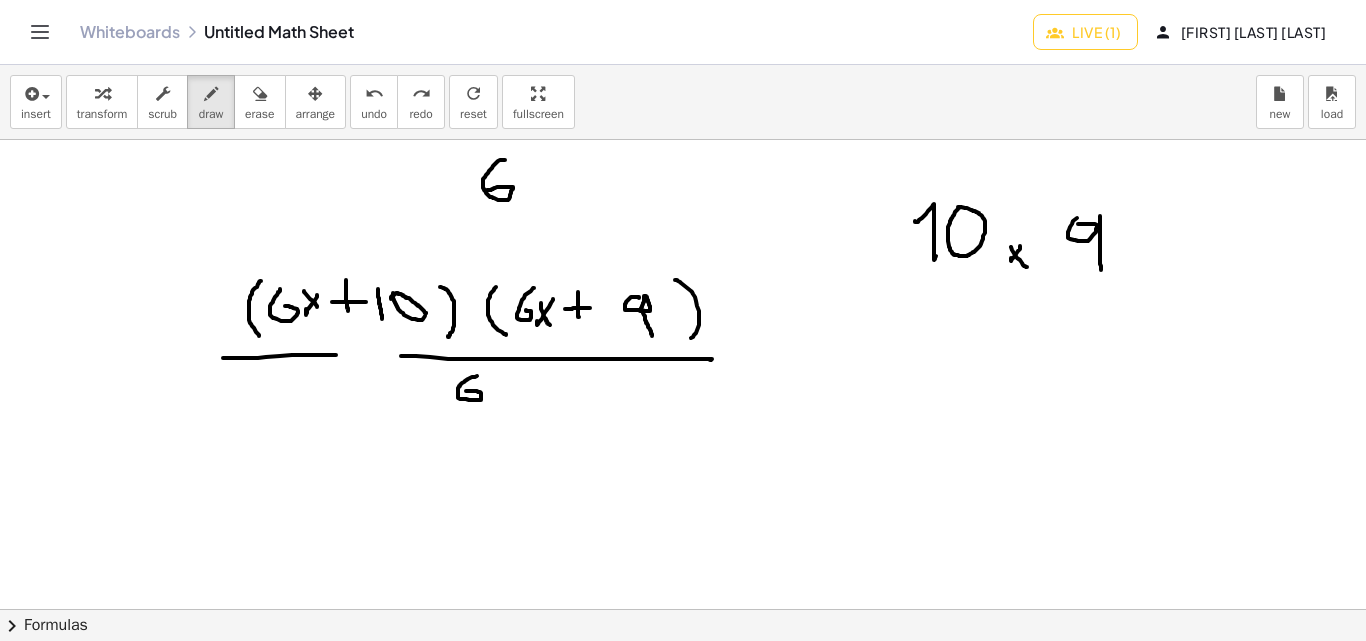 scroll, scrollTop: 469, scrollLeft: 0, axis: vertical 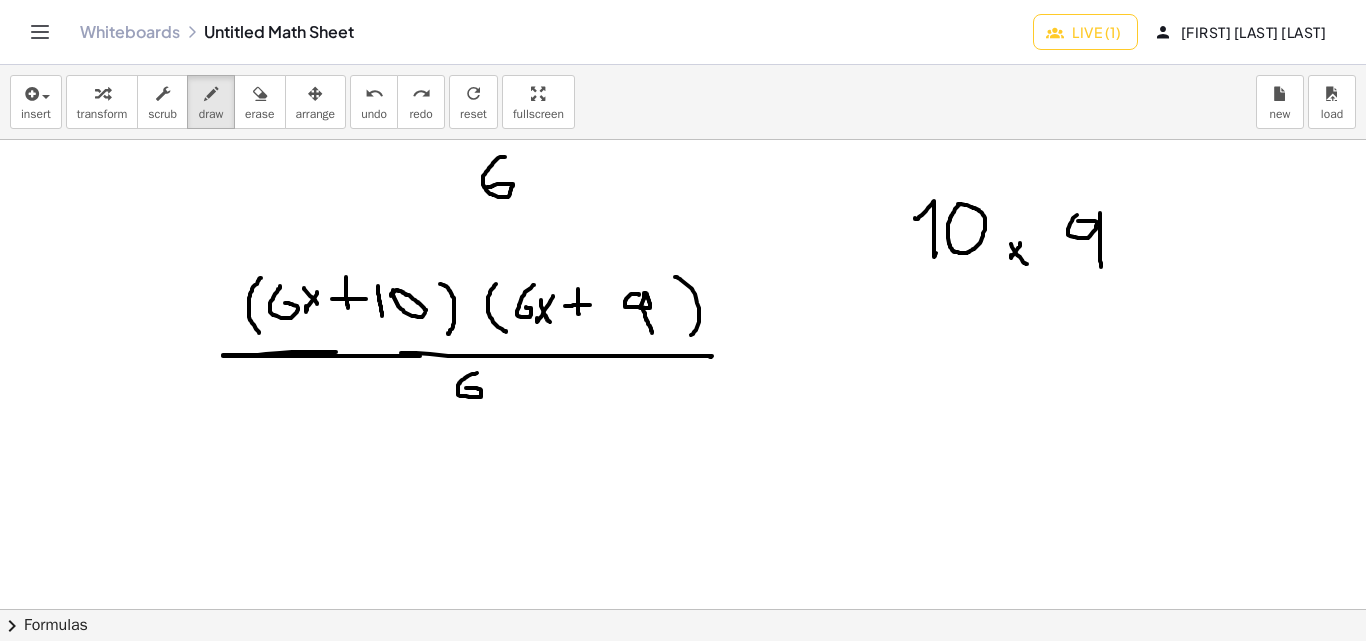 drag, startPoint x: 225, startPoint y: 356, endPoint x: 420, endPoint y: 356, distance: 195 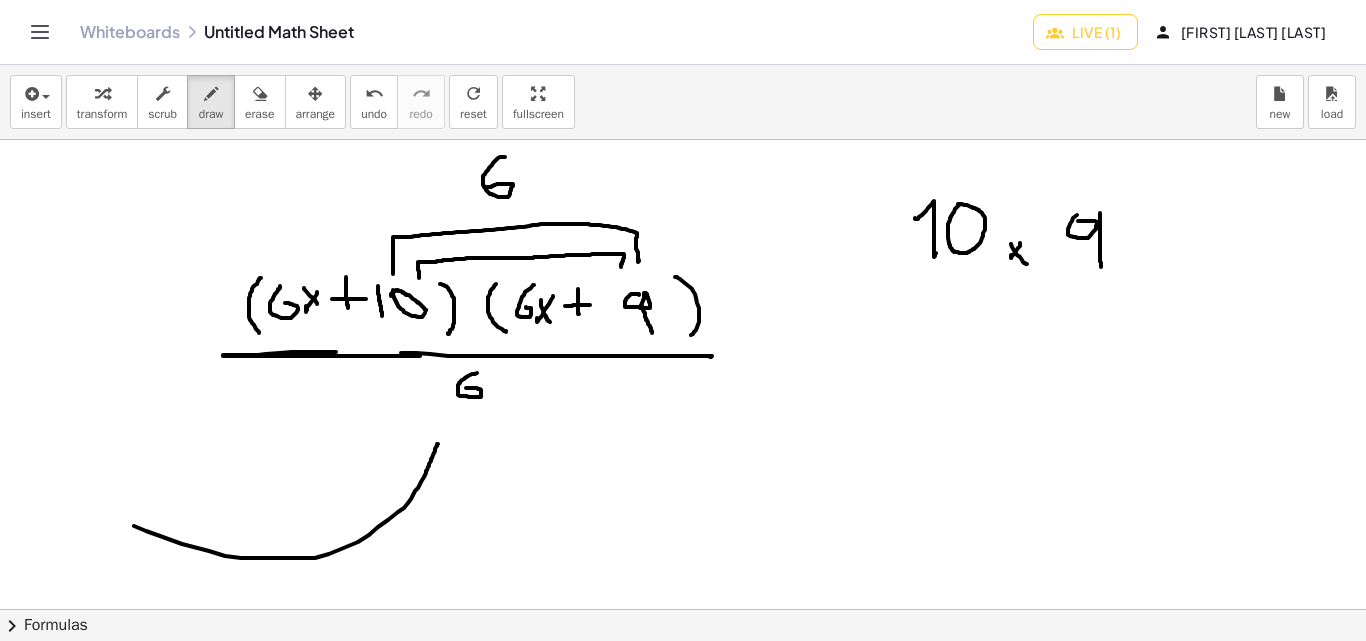 drag, startPoint x: 182, startPoint y: 544, endPoint x: 418, endPoint y: 462, distance: 249.83995 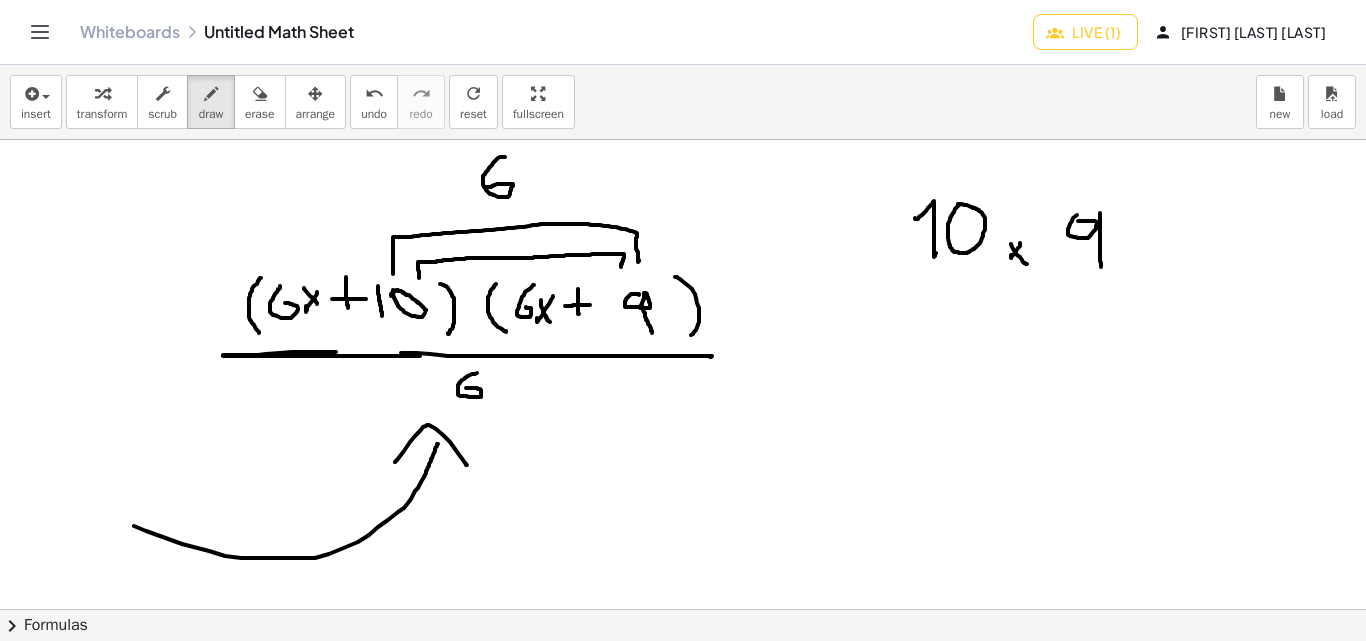 drag, startPoint x: 427, startPoint y: 425, endPoint x: 467, endPoint y: 466, distance: 57.280014 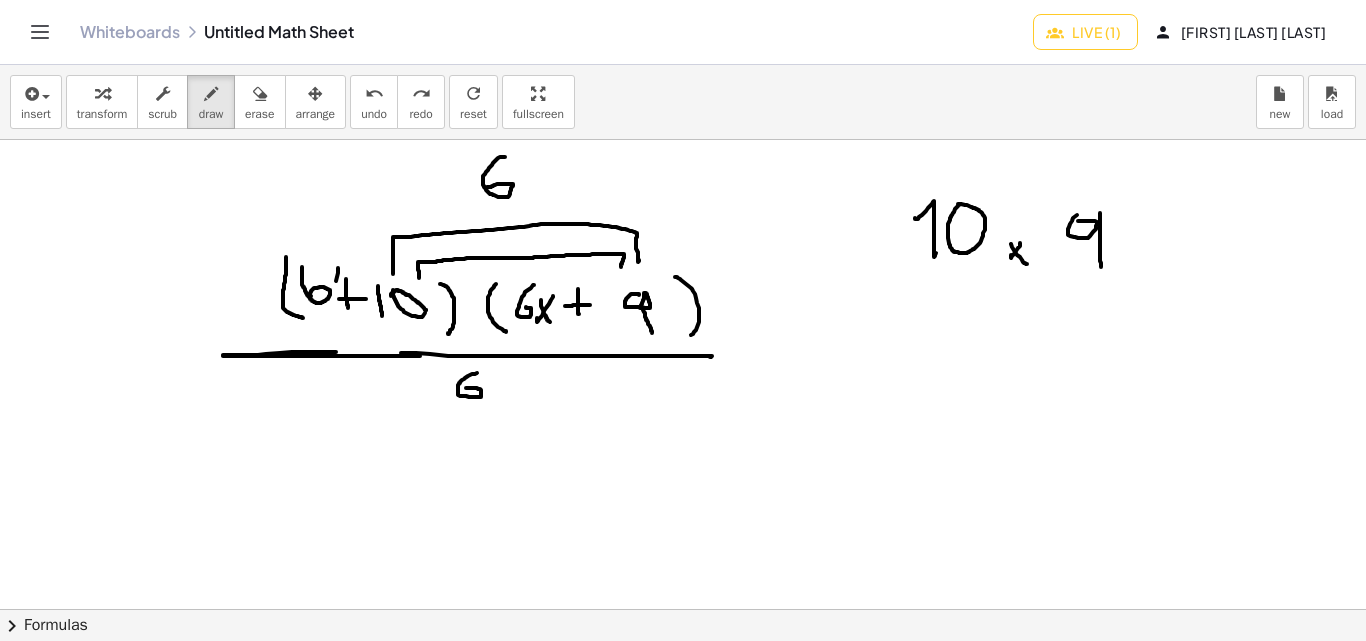 drag, startPoint x: 336, startPoint y: 281, endPoint x: 329, endPoint y: 294, distance: 14.764823 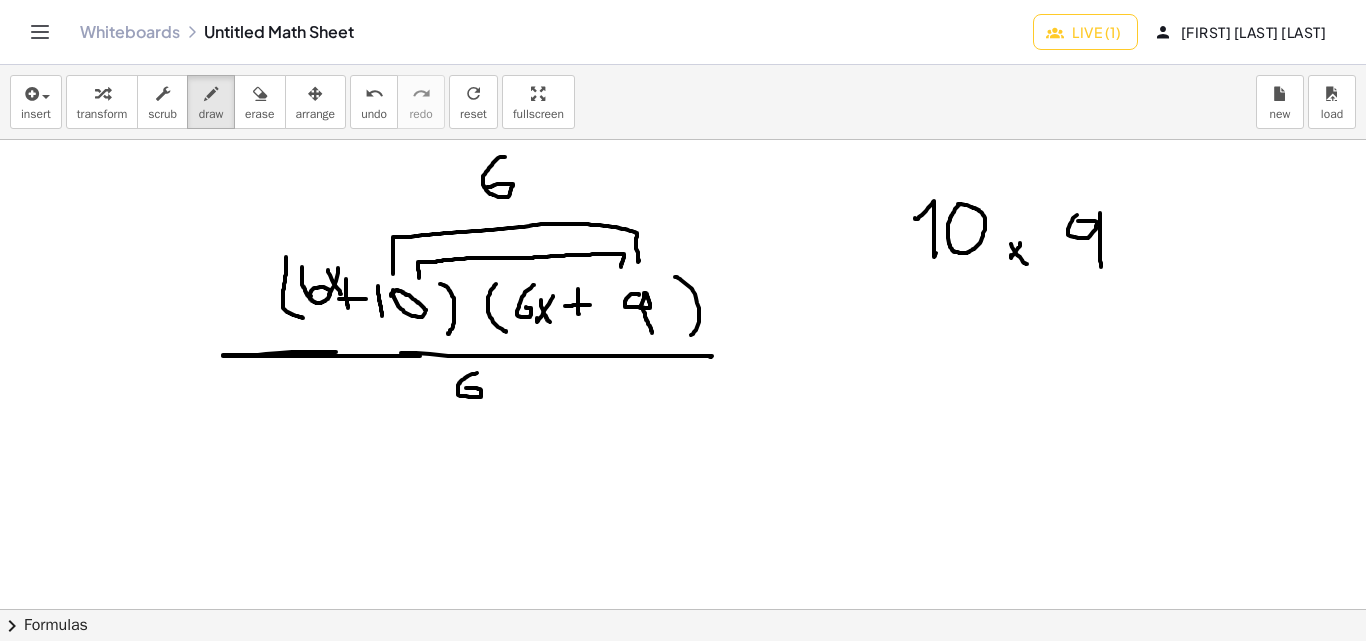 drag, startPoint x: 328, startPoint y: 270, endPoint x: 346, endPoint y: 303, distance: 37.589893 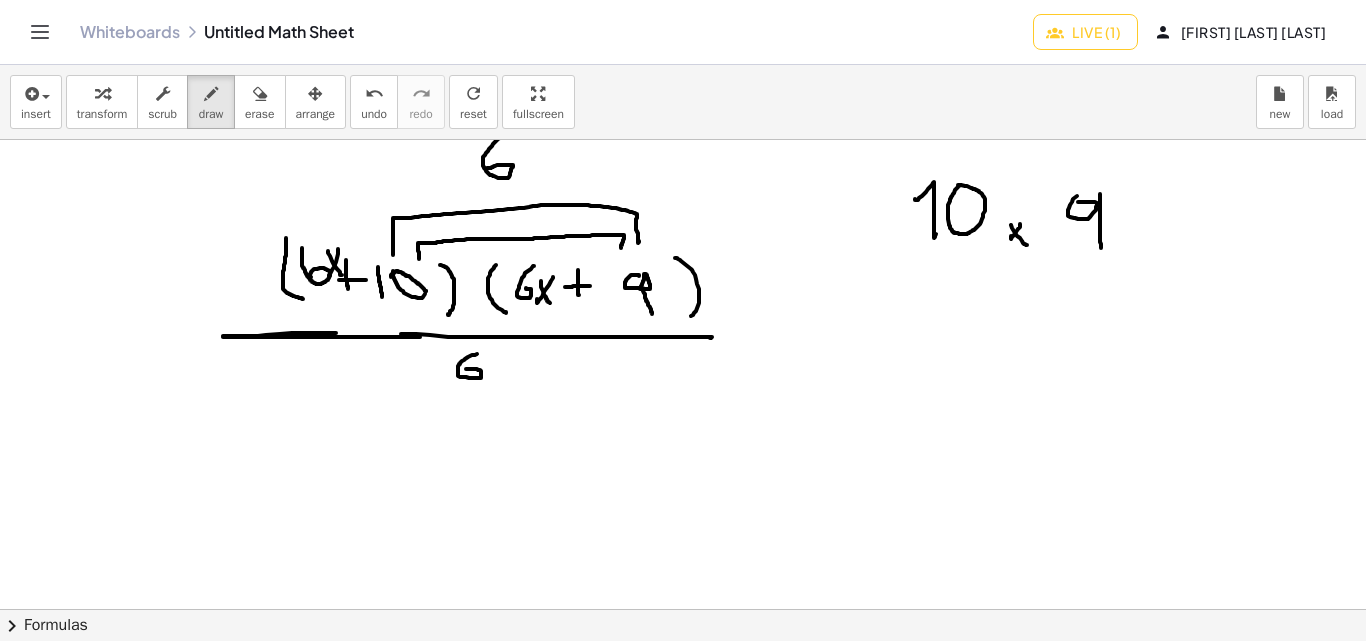 scroll, scrollTop: 469, scrollLeft: 0, axis: vertical 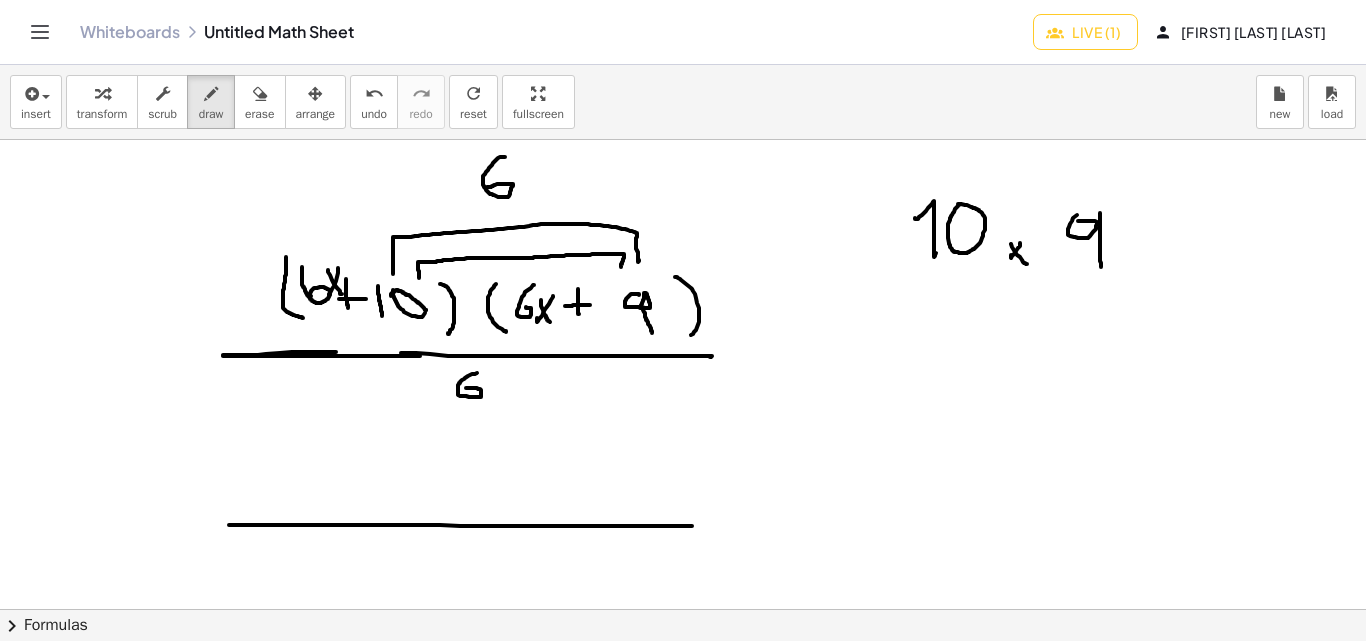 drag, startPoint x: 242, startPoint y: 525, endPoint x: 521, endPoint y: 526, distance: 279.0018 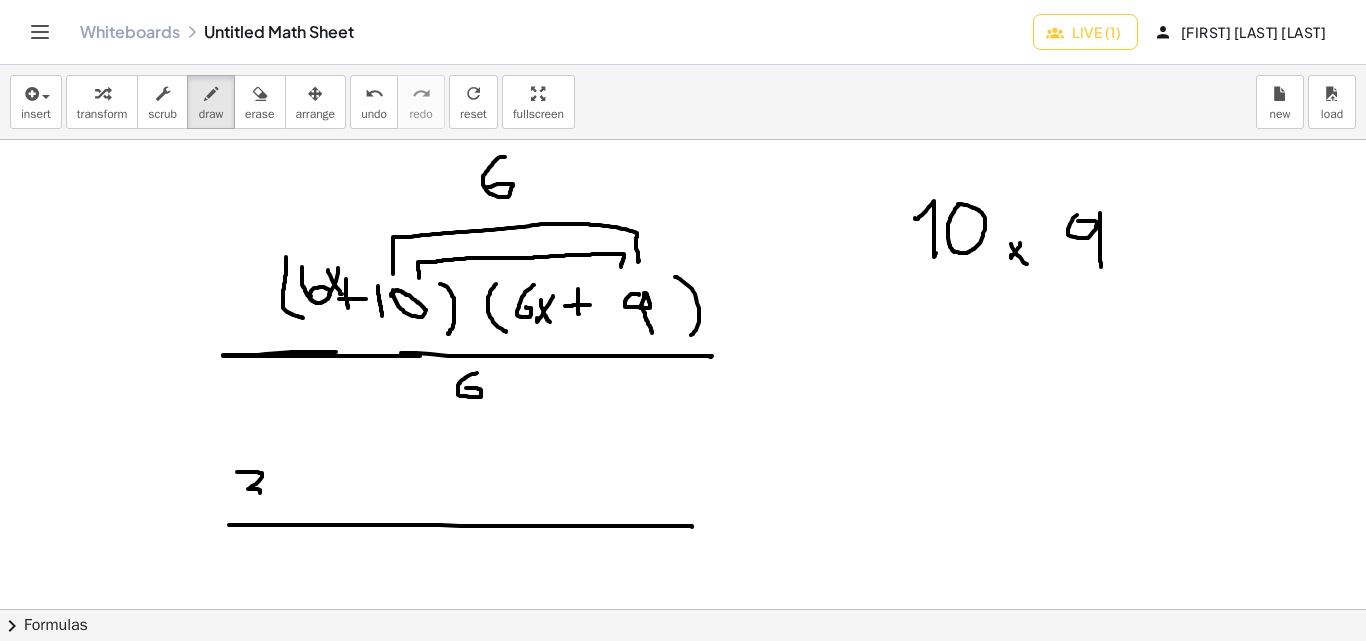 drag, startPoint x: 249, startPoint y: 472, endPoint x: 271, endPoint y: 483, distance: 24.596748 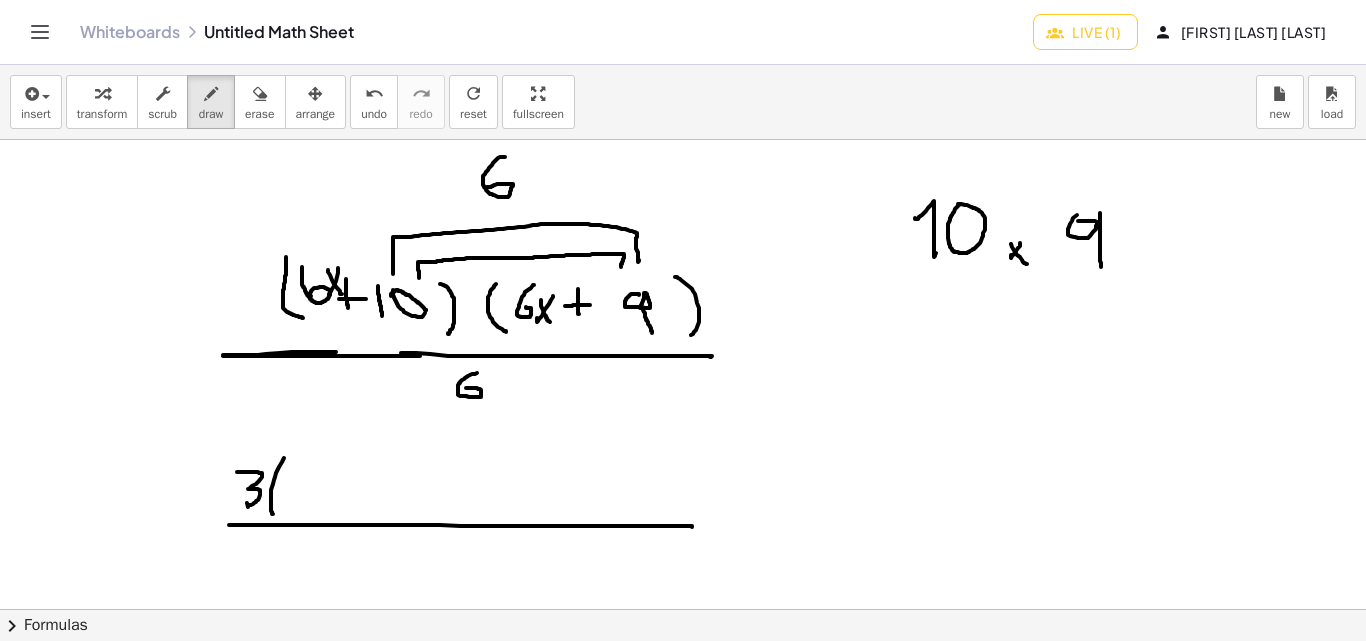 drag, startPoint x: 284, startPoint y: 458, endPoint x: 292, endPoint y: 500, distance: 42.755116 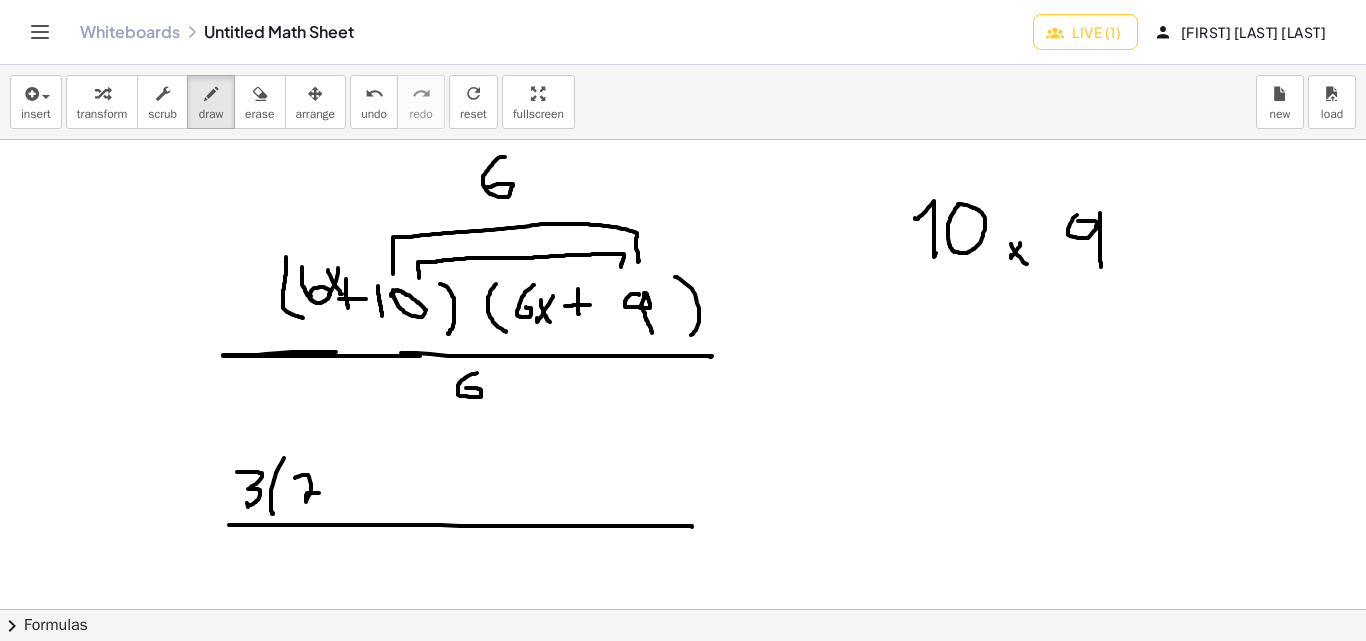 drag, startPoint x: 302, startPoint y: 475, endPoint x: 341, endPoint y: 480, distance: 39.319206 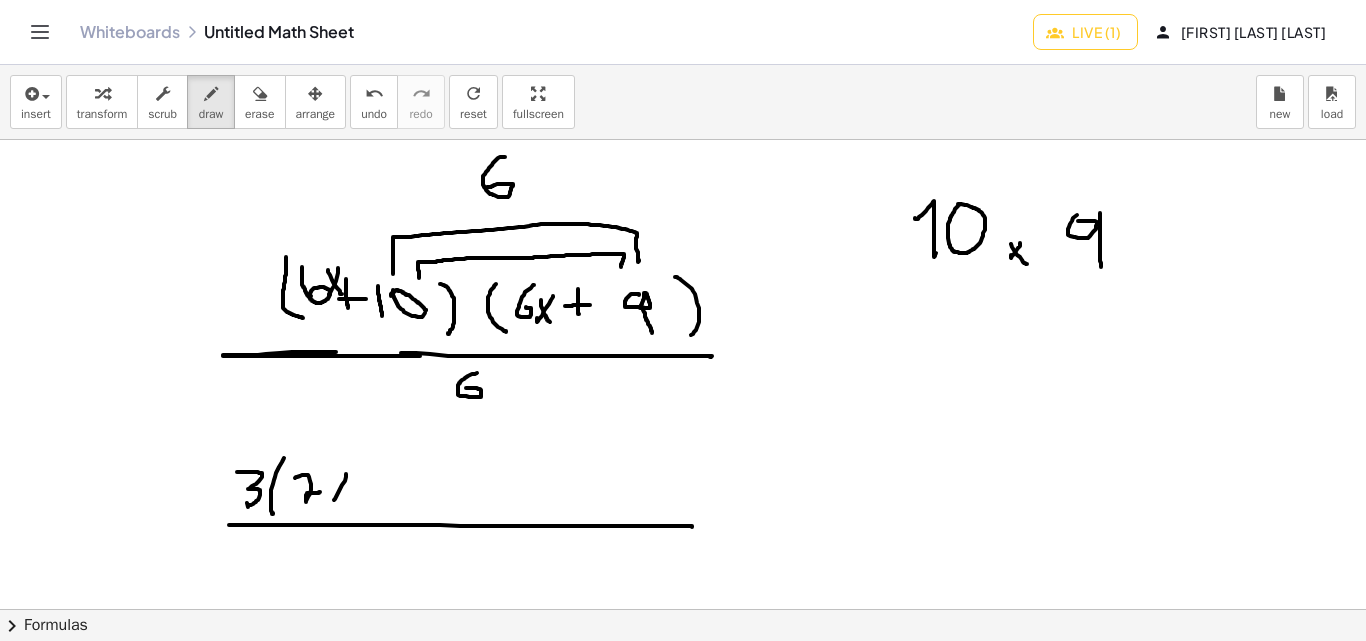 drag, startPoint x: 346, startPoint y: 474, endPoint x: 335, endPoint y: 482, distance: 13.601471 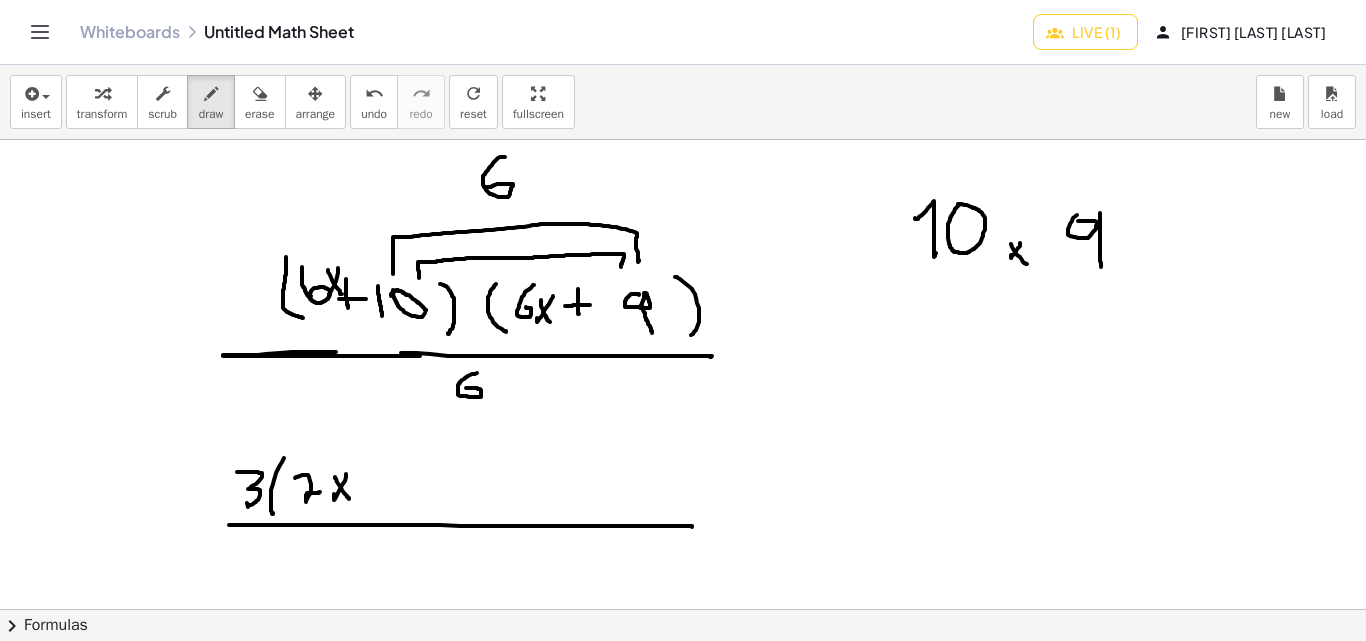 drag, startPoint x: 335, startPoint y: 477, endPoint x: 368, endPoint y: 480, distance: 33.13608 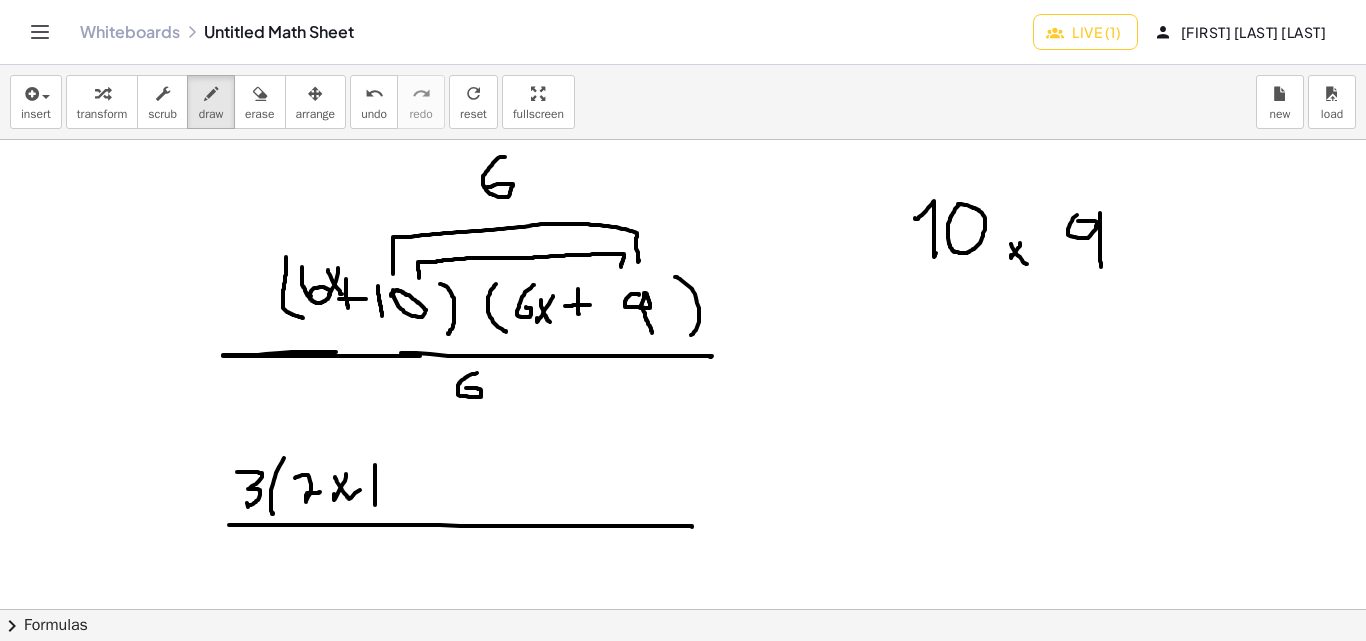 drag, startPoint x: 375, startPoint y: 465, endPoint x: 369, endPoint y: 489, distance: 24.738634 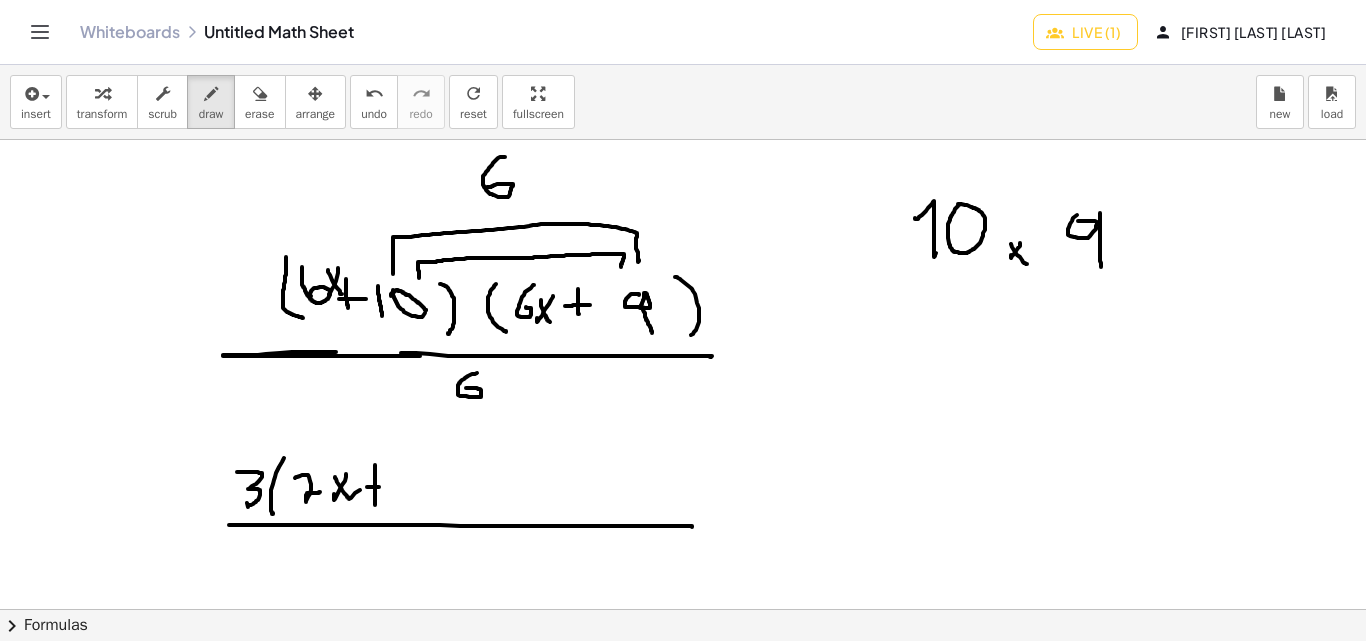drag, startPoint x: 367, startPoint y: 487, endPoint x: 383, endPoint y: 486, distance: 16.03122 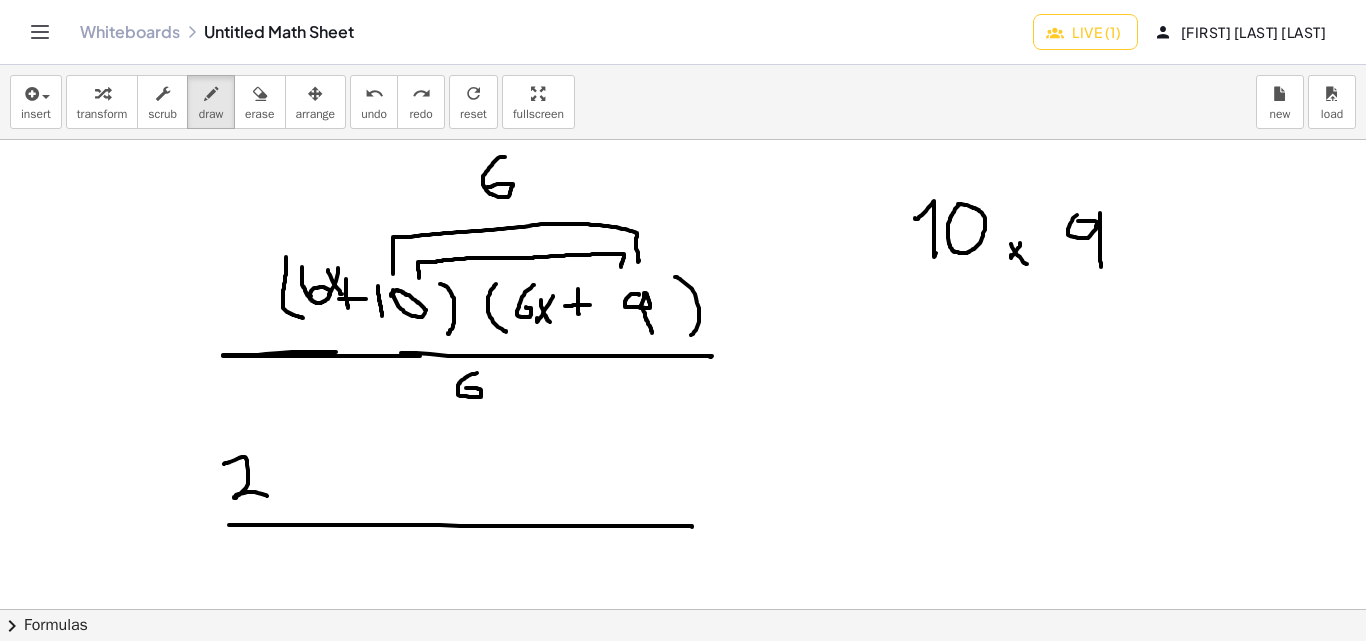 drag, startPoint x: 225, startPoint y: 463, endPoint x: 267, endPoint y: 496, distance: 53.413483 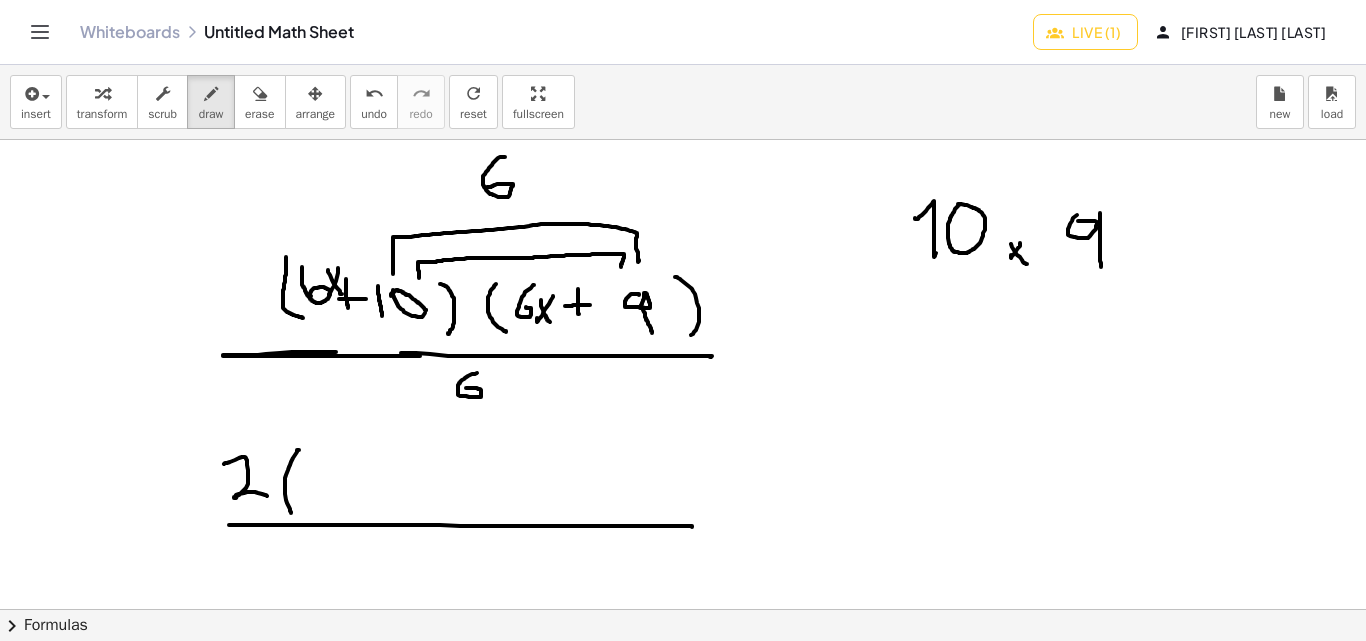 drag, startPoint x: 299, startPoint y: 450, endPoint x: 293, endPoint y: 515, distance: 65.27634 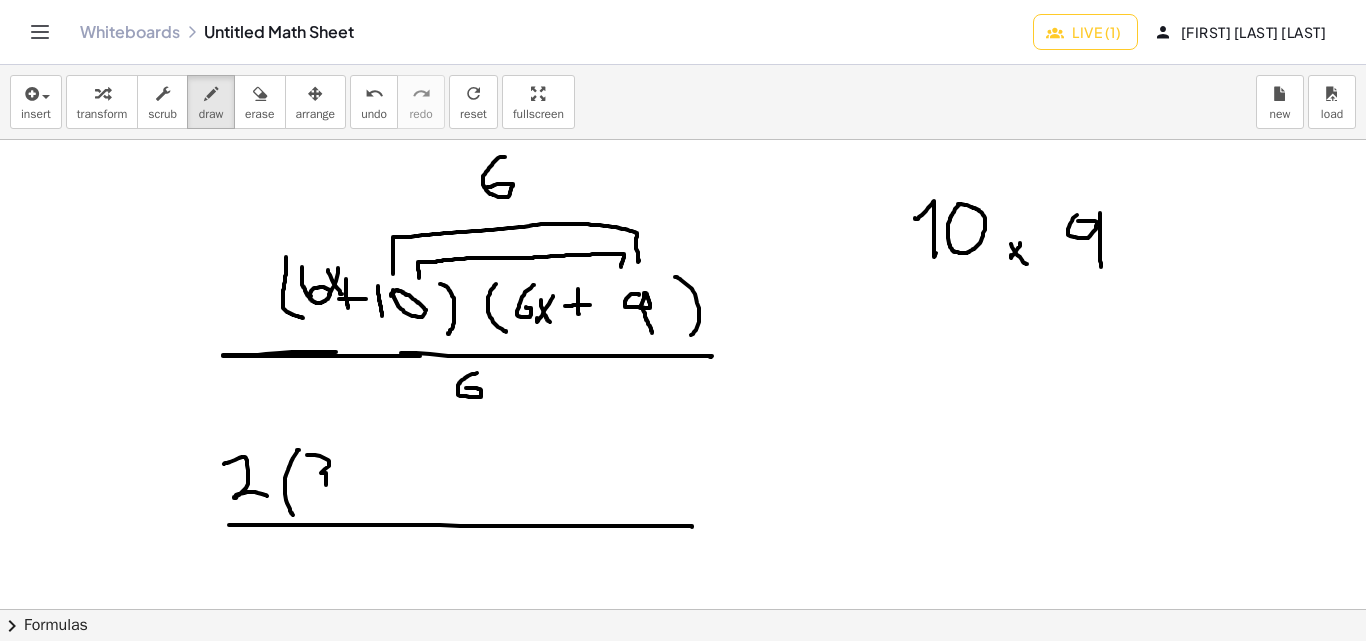 drag, startPoint x: 307, startPoint y: 455, endPoint x: 336, endPoint y: 487, distance: 43.185646 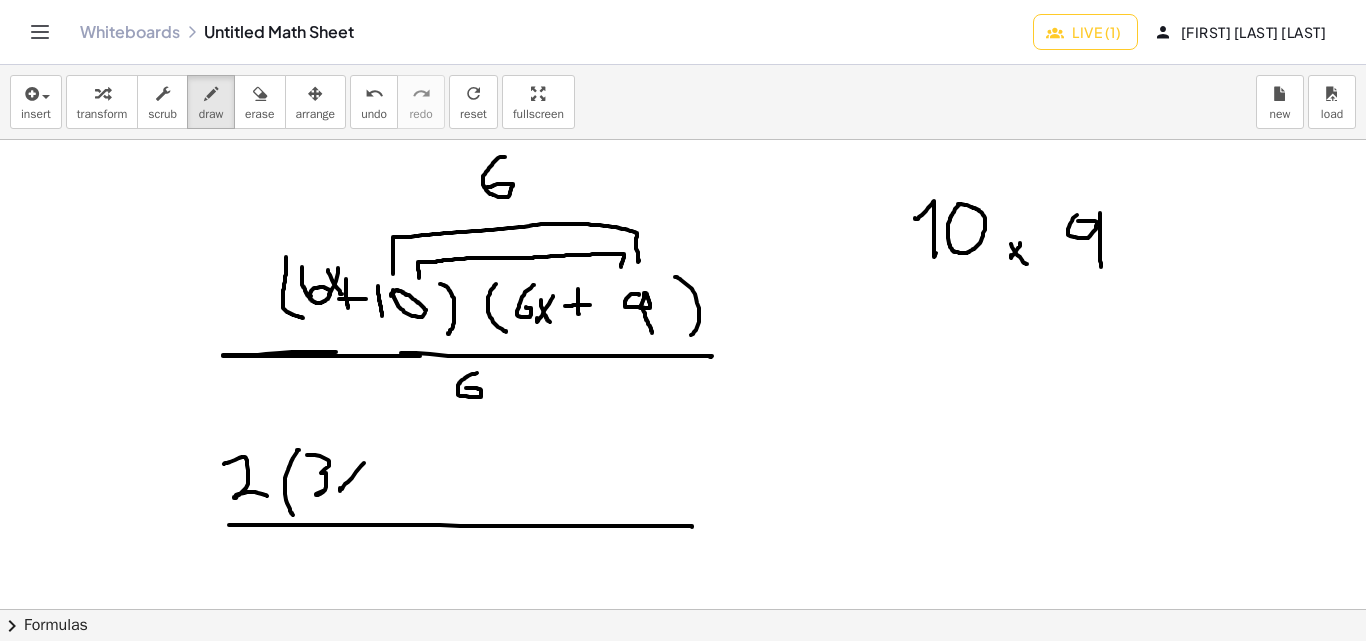 drag, startPoint x: 364, startPoint y: 463, endPoint x: 346, endPoint y: 465, distance: 18.110771 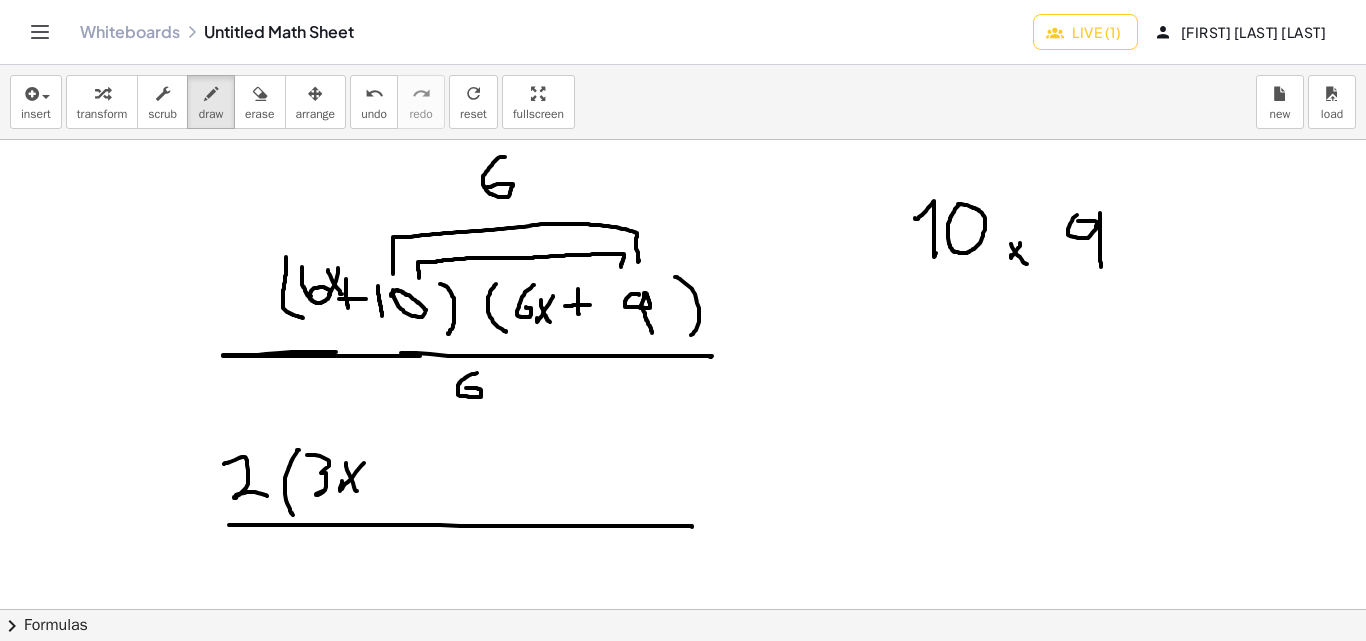 drag, startPoint x: 346, startPoint y: 463, endPoint x: 363, endPoint y: 470, distance: 18.384777 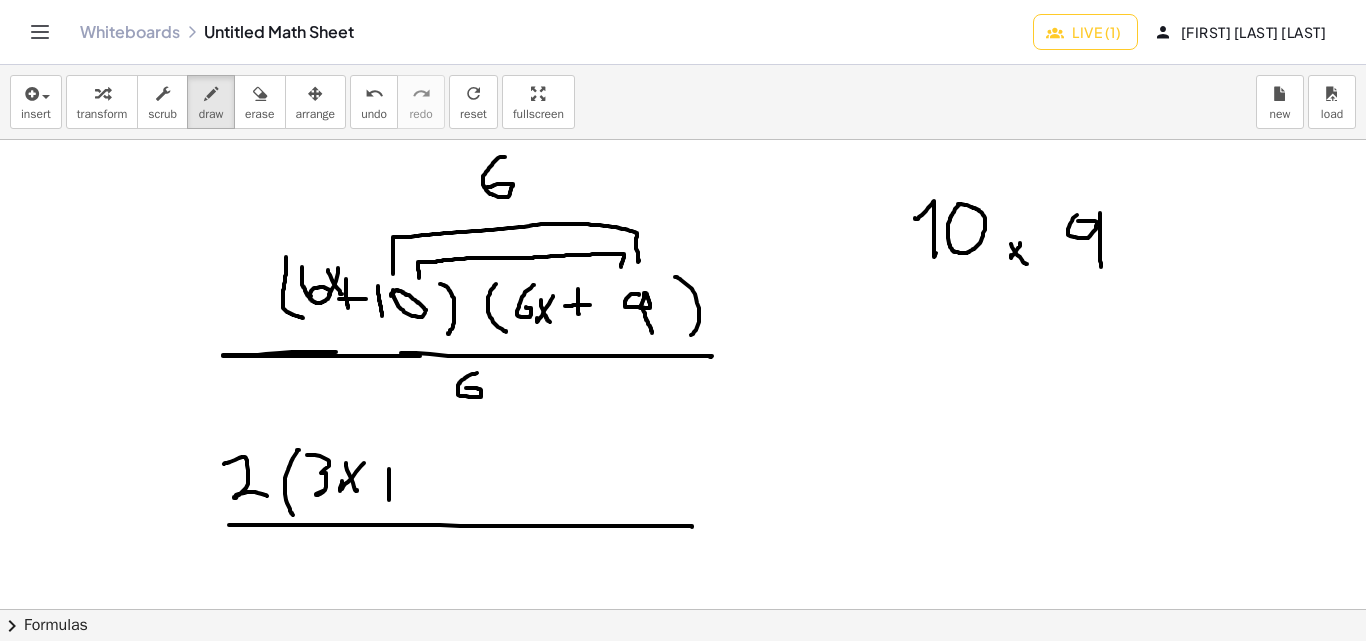 click at bounding box center [683, 374] 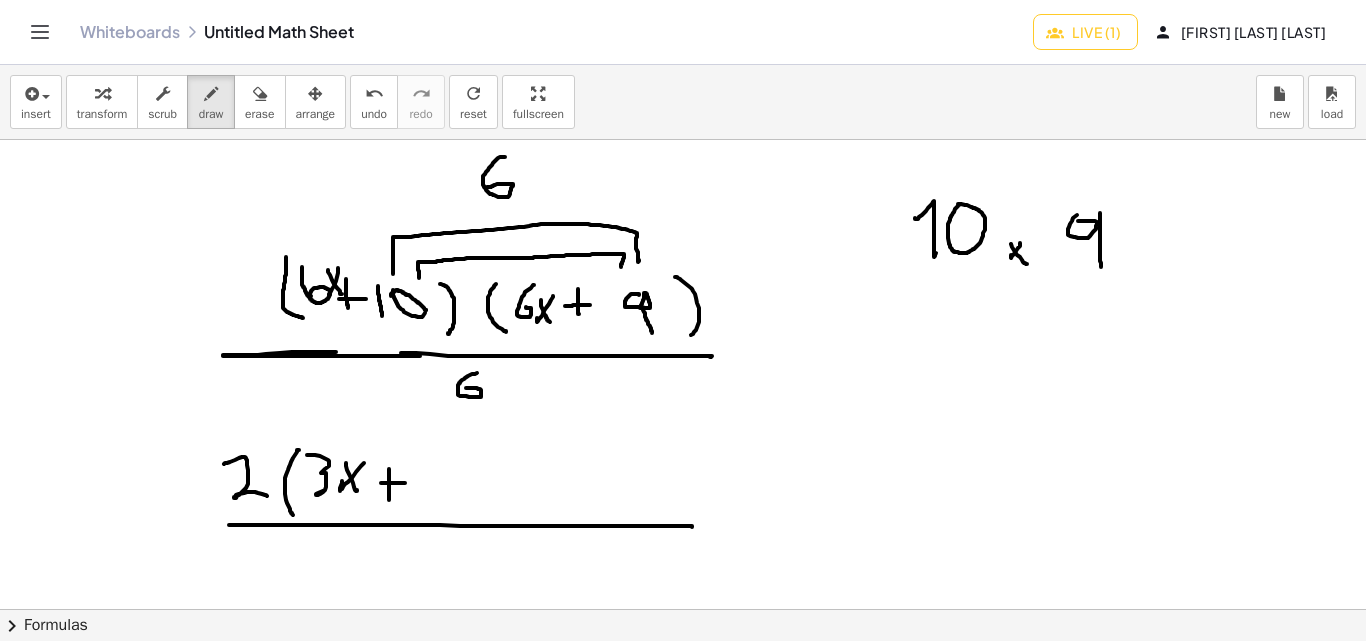drag, startPoint x: 381, startPoint y: 483, endPoint x: 405, endPoint y: 483, distance: 24 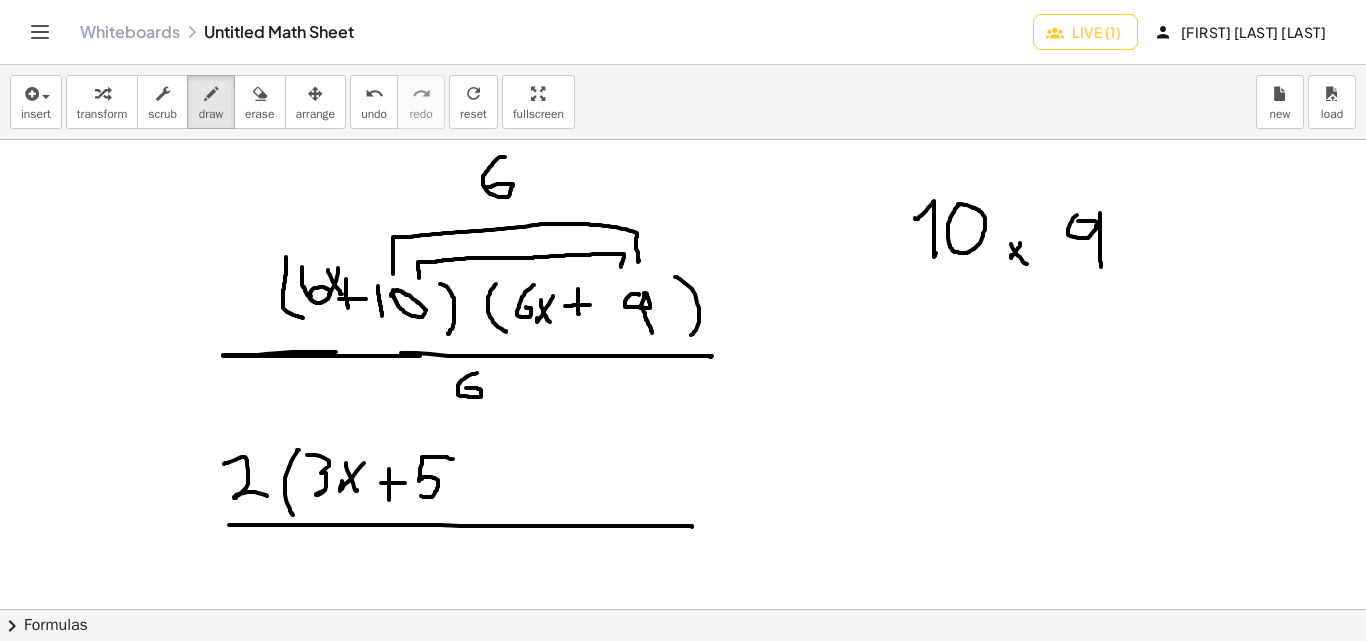 drag, startPoint x: 421, startPoint y: 496, endPoint x: 449, endPoint y: 474, distance: 35.608986 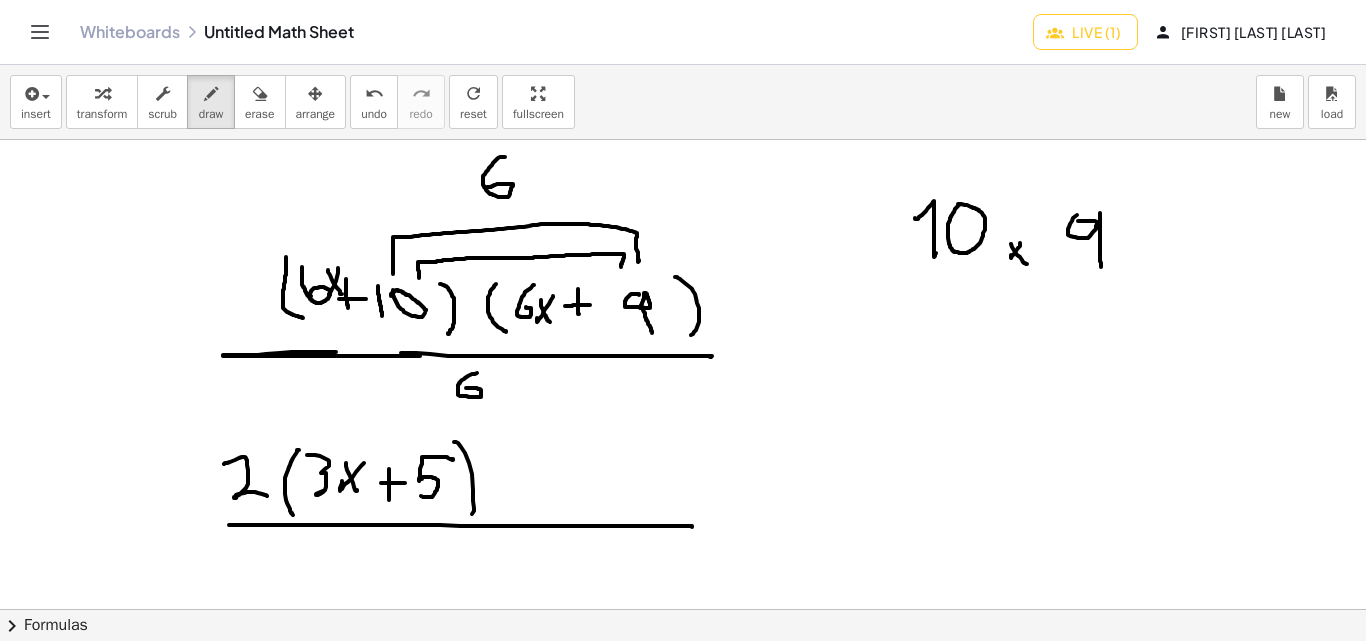 drag, startPoint x: 454, startPoint y: 442, endPoint x: 494, endPoint y: 495, distance: 66.4003 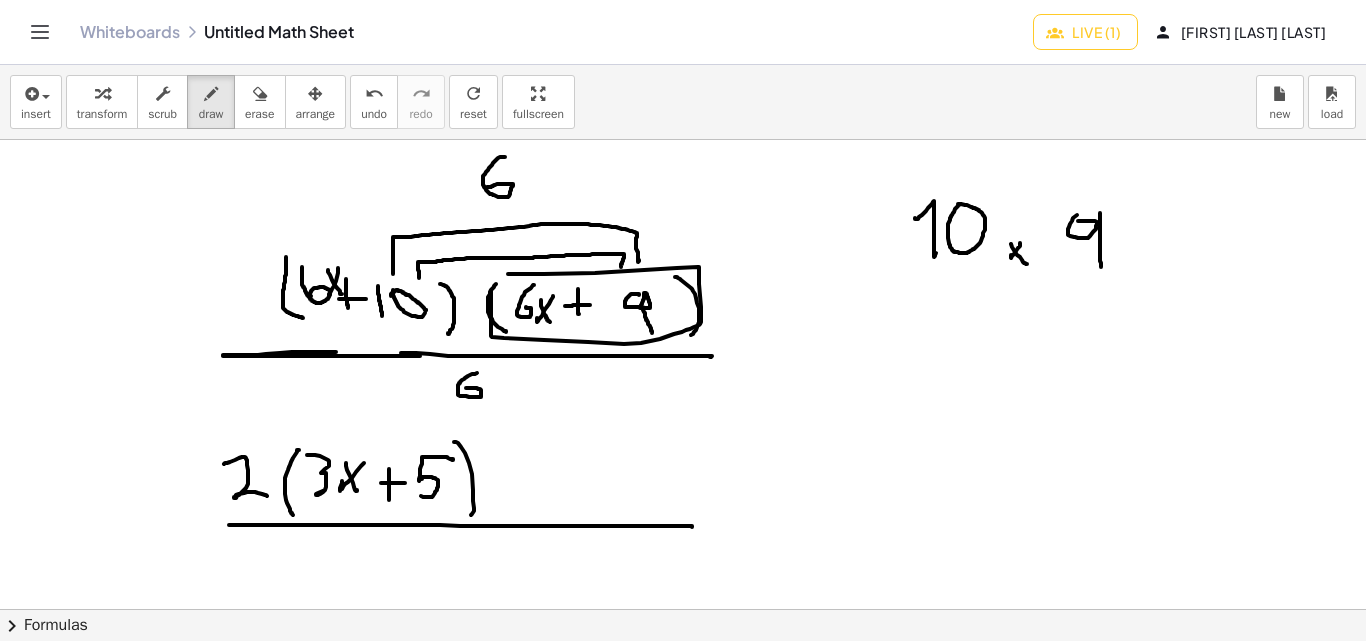 drag, startPoint x: 491, startPoint y: 315, endPoint x: 508, endPoint y: 275, distance: 43.462627 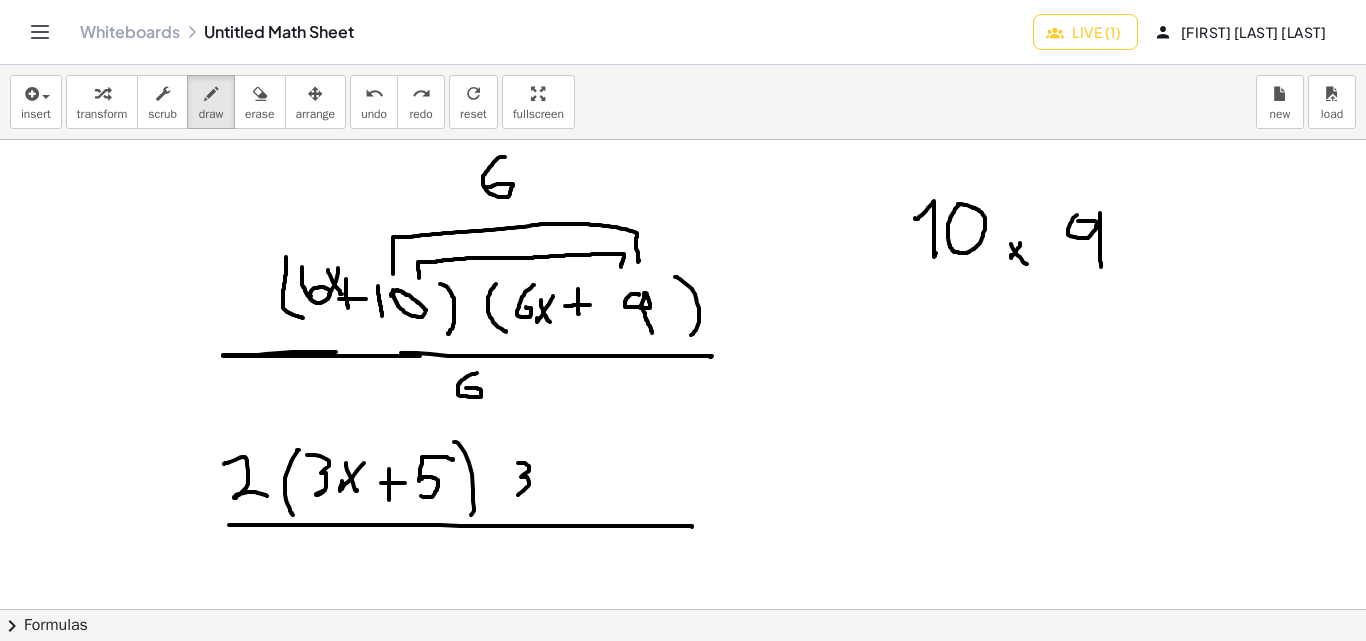 drag, startPoint x: 518, startPoint y: 463, endPoint x: 555, endPoint y: 457, distance: 37.48333 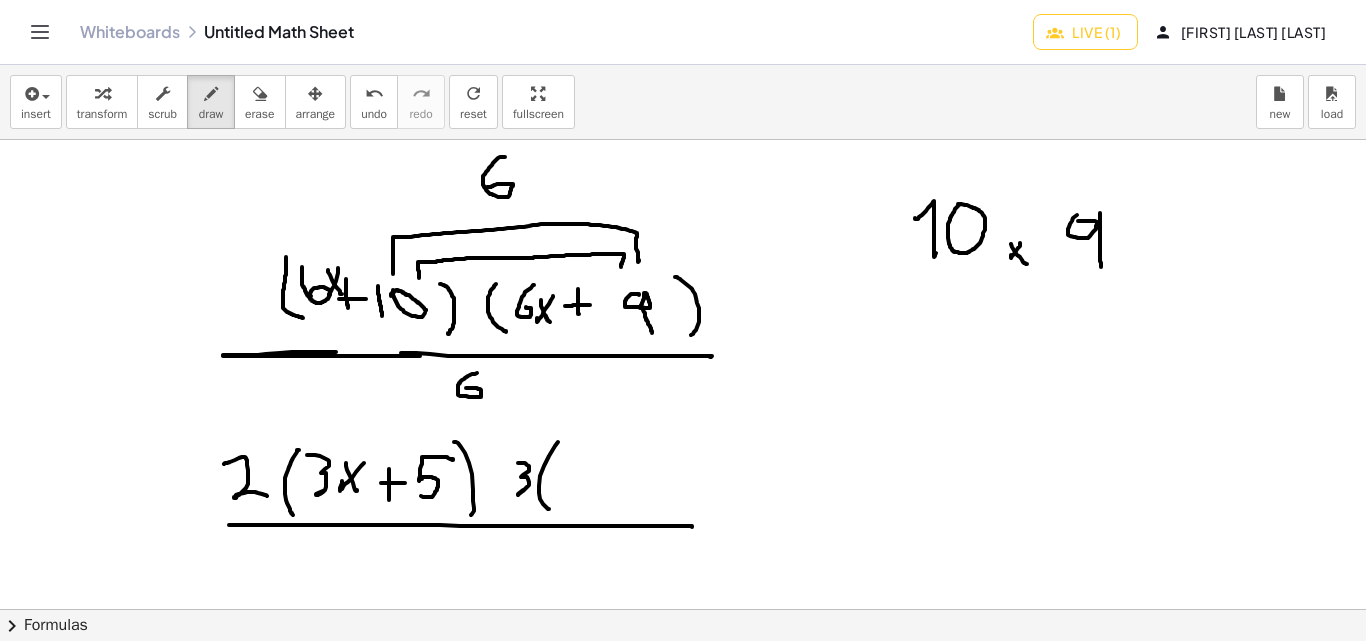 drag, startPoint x: 540, startPoint y: 476, endPoint x: 549, endPoint y: 509, distance: 34.20526 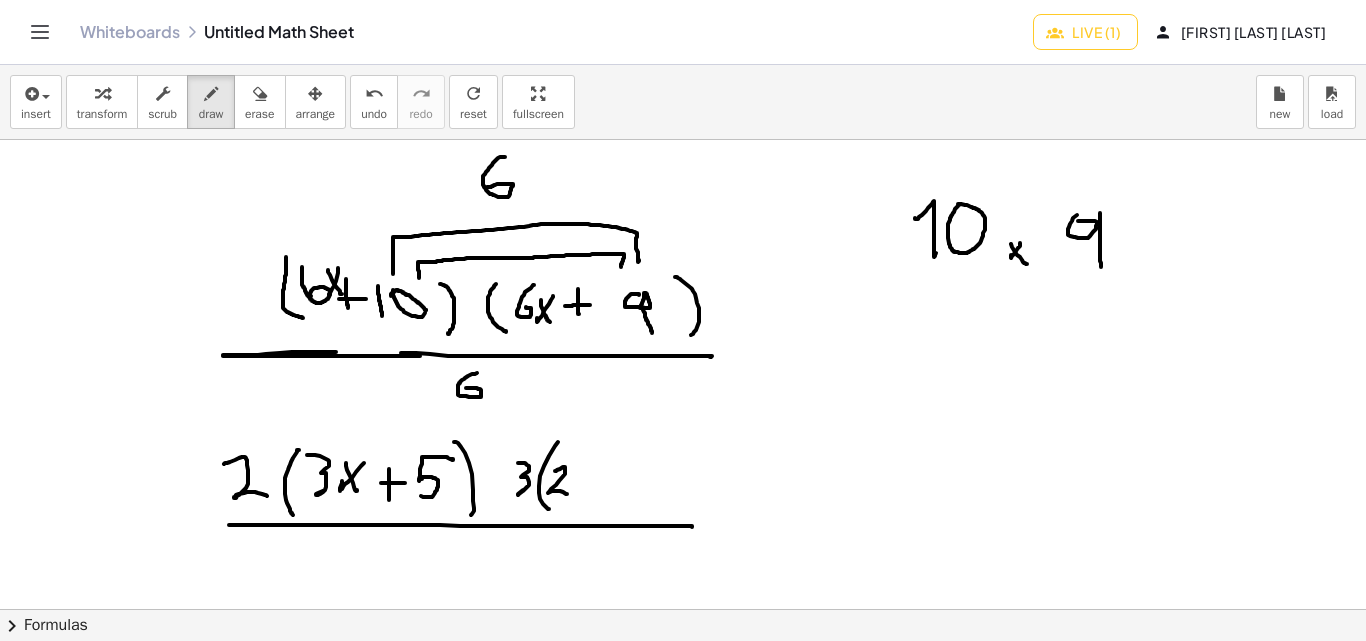 drag, startPoint x: 556, startPoint y: 471, endPoint x: 567, endPoint y: 494, distance: 25.495098 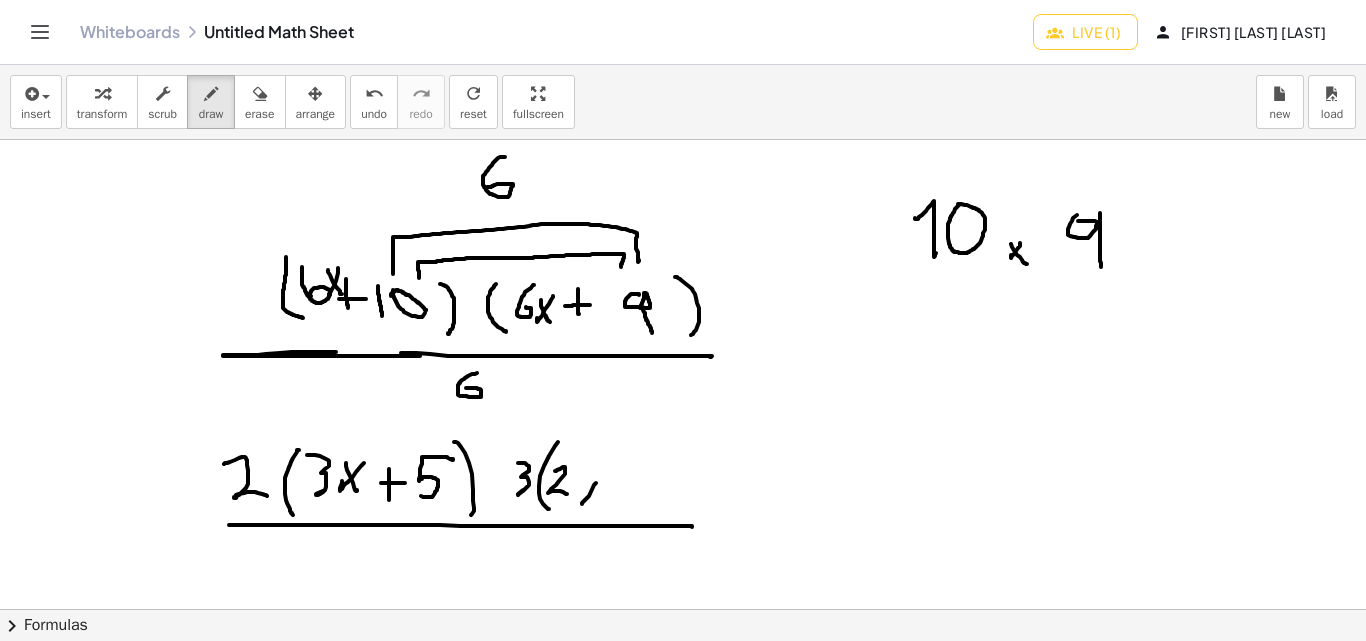 drag, startPoint x: 594, startPoint y: 485, endPoint x: 582, endPoint y: 489, distance: 12.649111 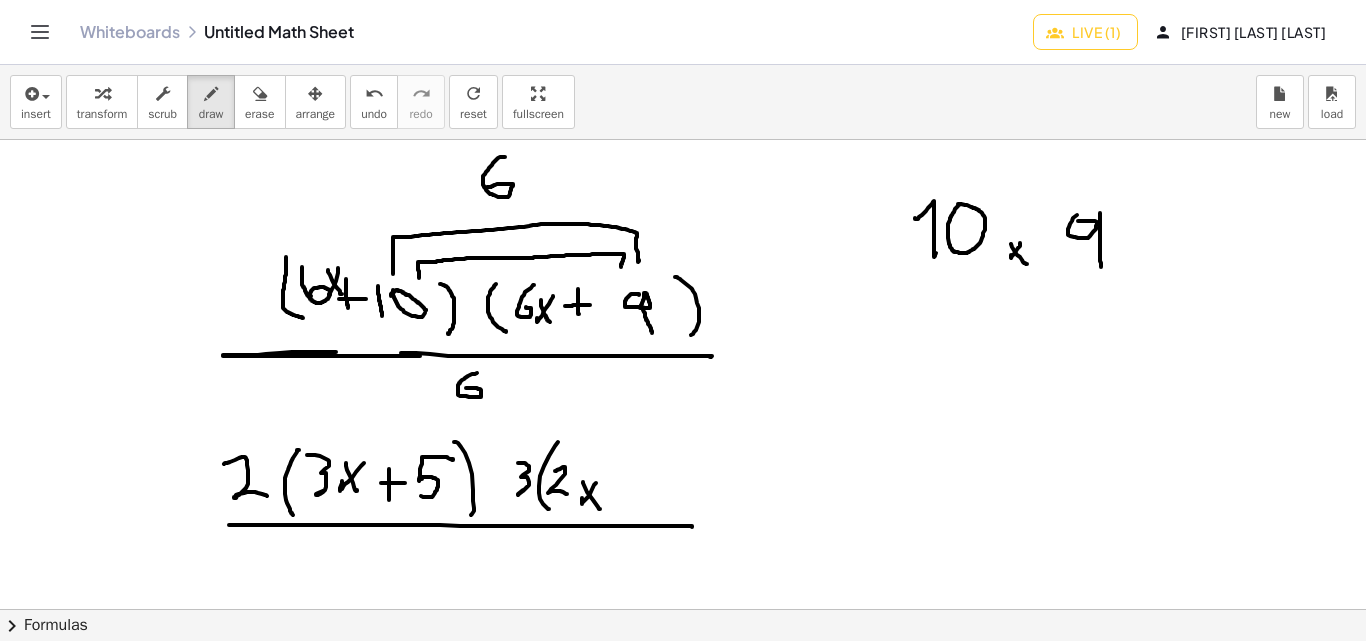 drag, startPoint x: 583, startPoint y: 483, endPoint x: 613, endPoint y: 485, distance: 30.066593 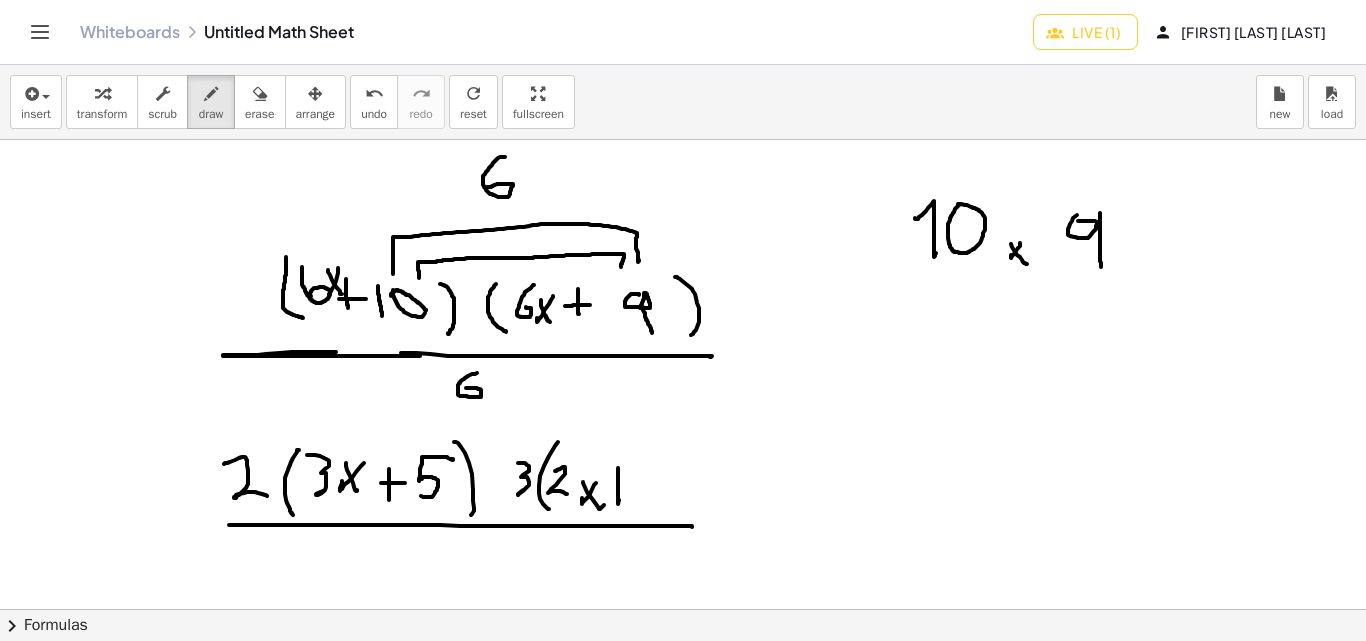 drag, startPoint x: 618, startPoint y: 468, endPoint x: 615, endPoint y: 485, distance: 17.262676 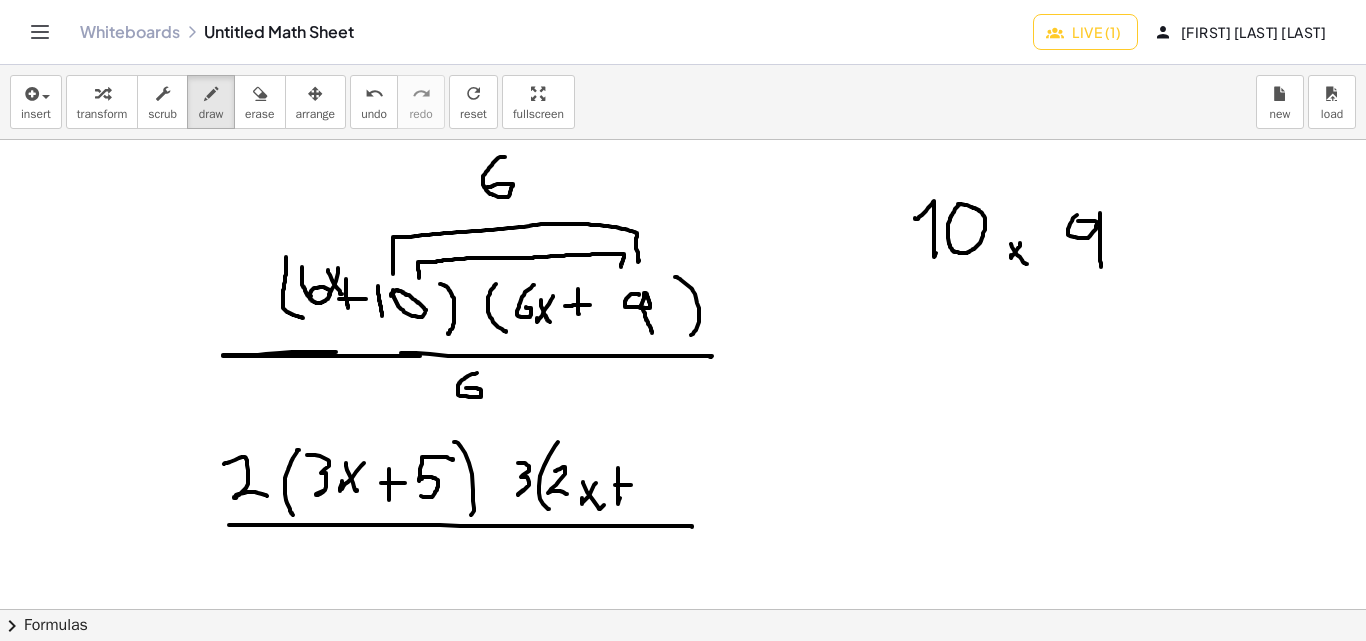 drag, startPoint x: 615, startPoint y: 485, endPoint x: 631, endPoint y: 485, distance: 16 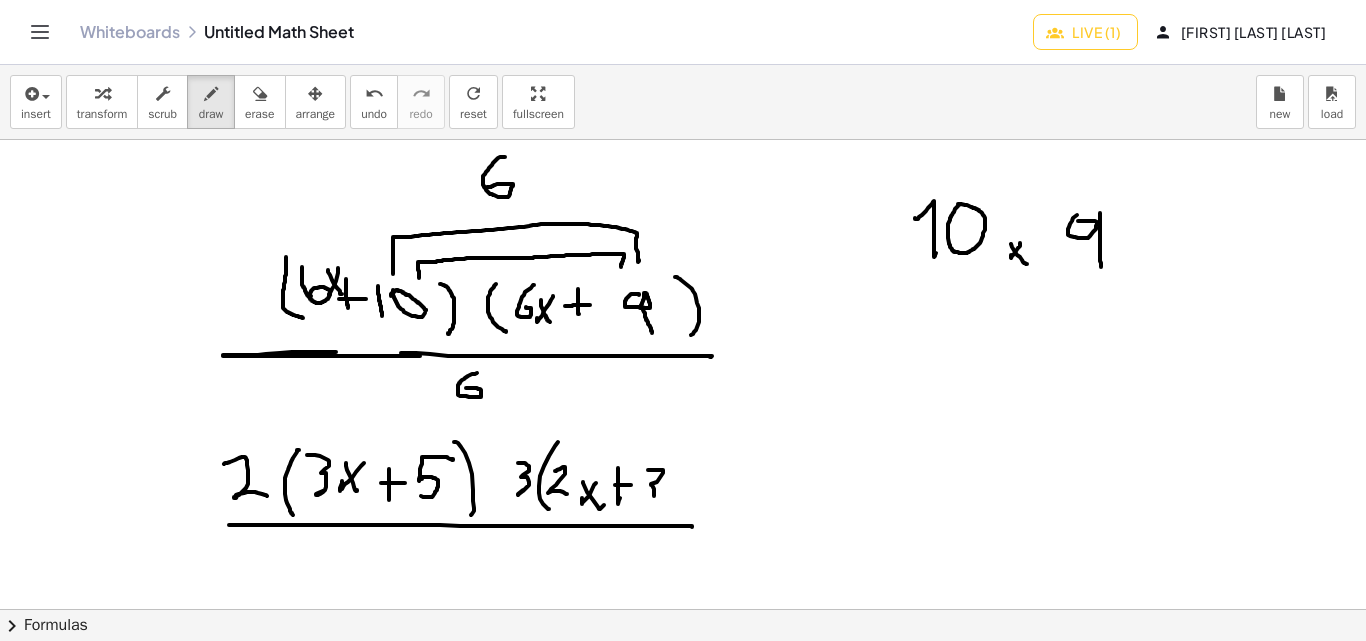 drag, startPoint x: 648, startPoint y: 470, endPoint x: 655, endPoint y: 489, distance: 20.248457 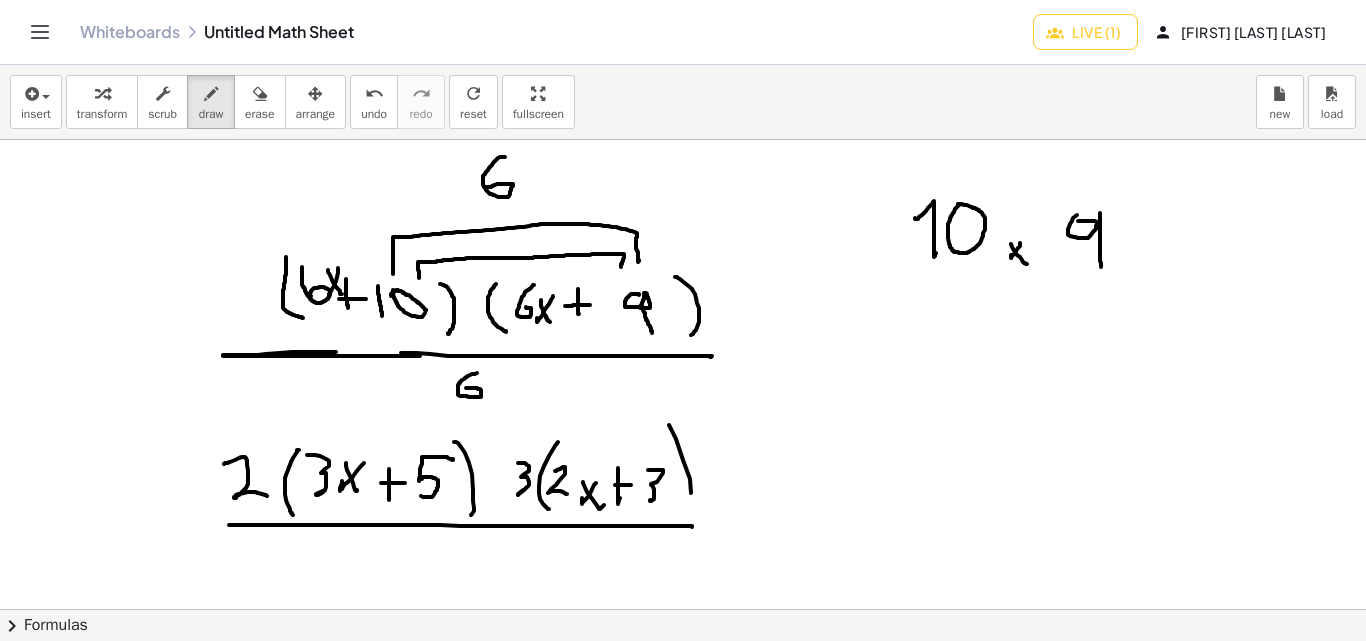 drag, startPoint x: 691, startPoint y: 493, endPoint x: 689, endPoint y: 509, distance: 16.124516 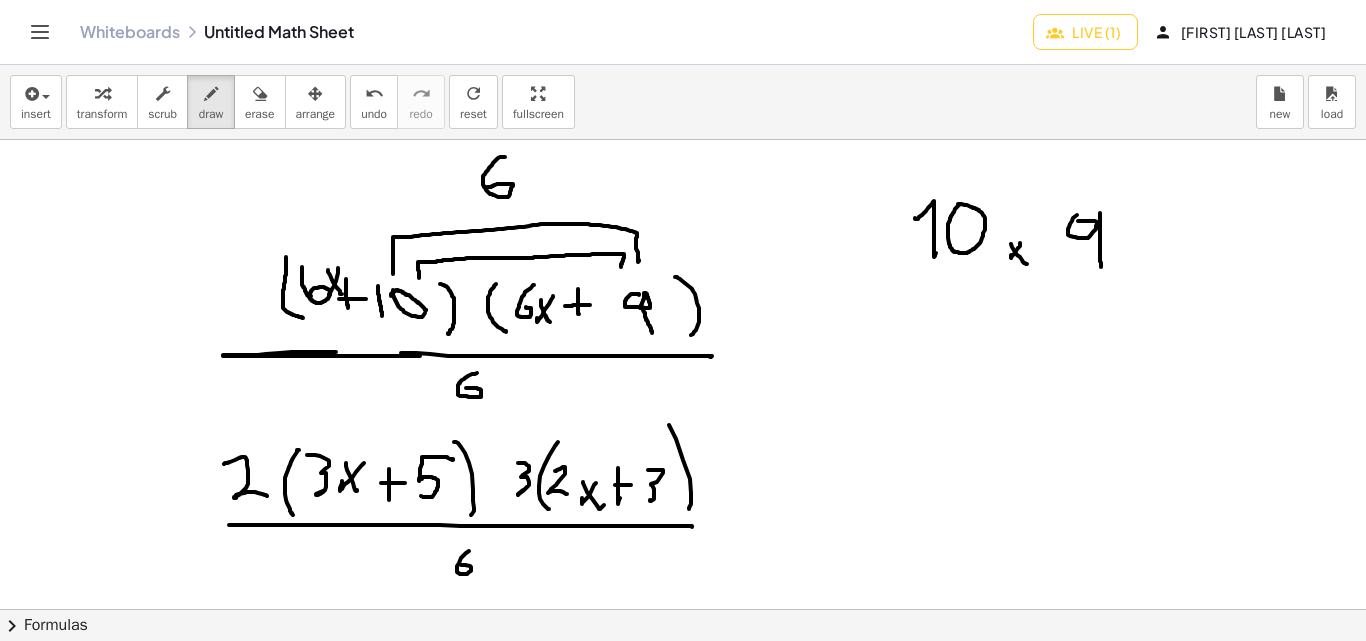 drag, startPoint x: 457, startPoint y: 566, endPoint x: 530, endPoint y: 615, distance: 87.92042 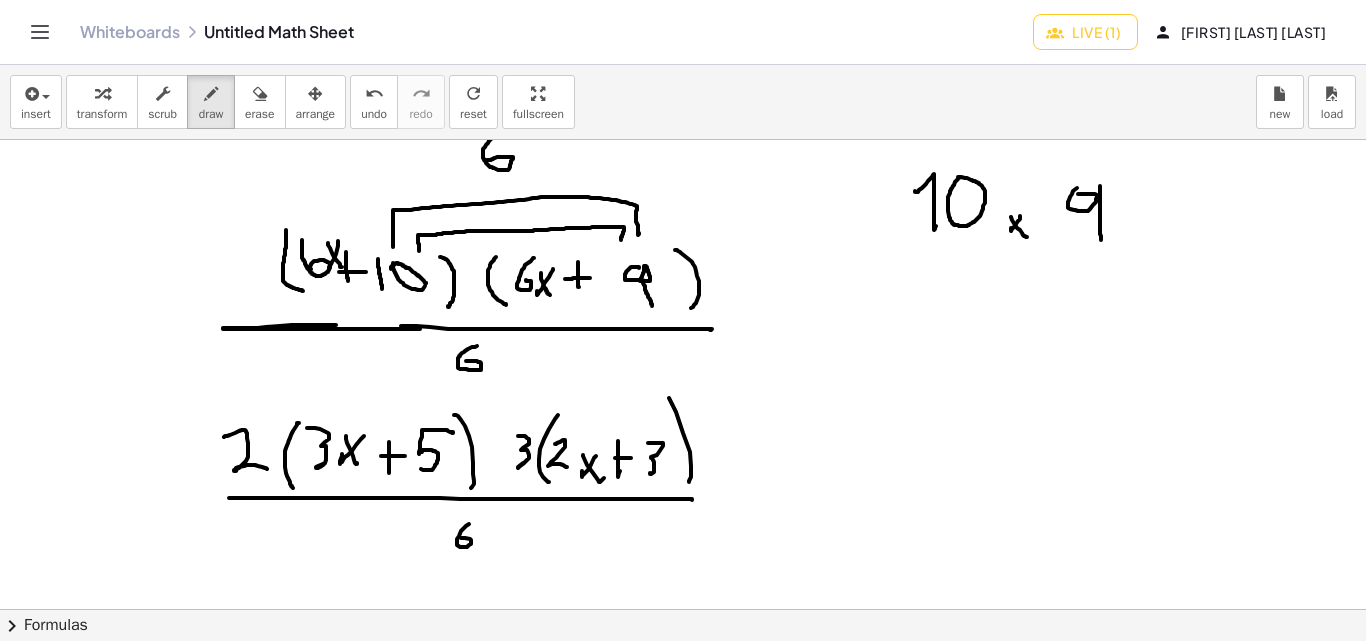 scroll, scrollTop: 569, scrollLeft: 0, axis: vertical 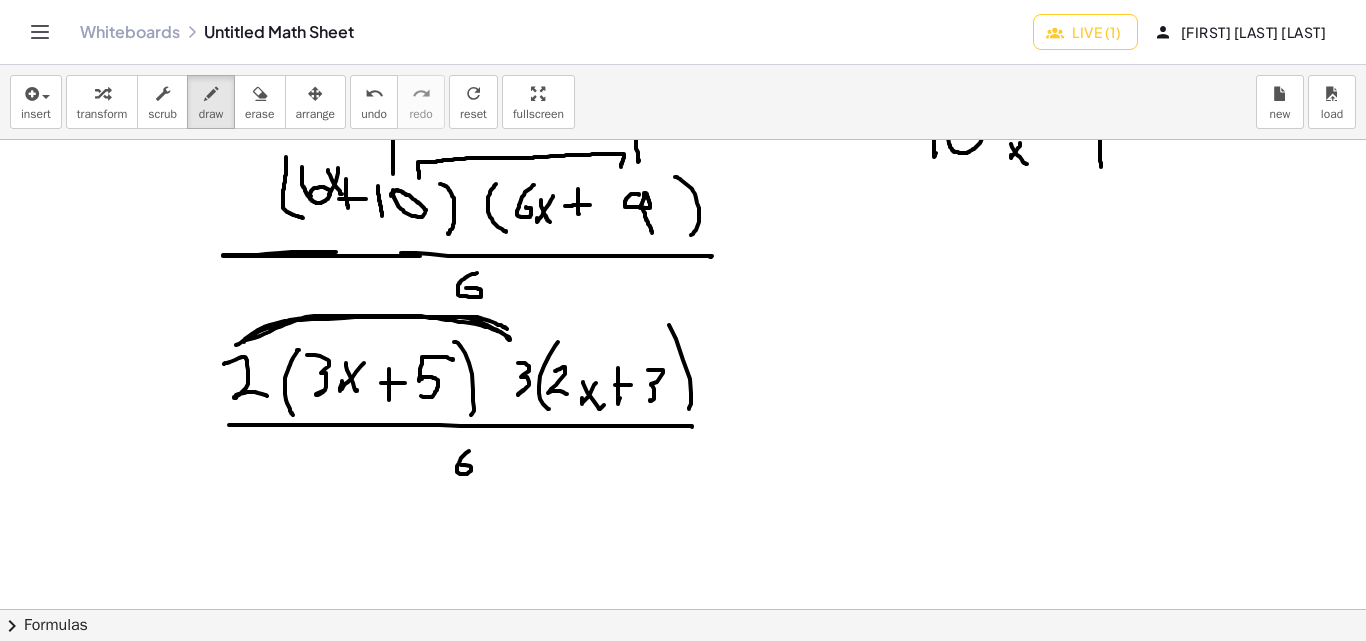 drag, startPoint x: 236, startPoint y: 345, endPoint x: 508, endPoint y: 329, distance: 272.47018 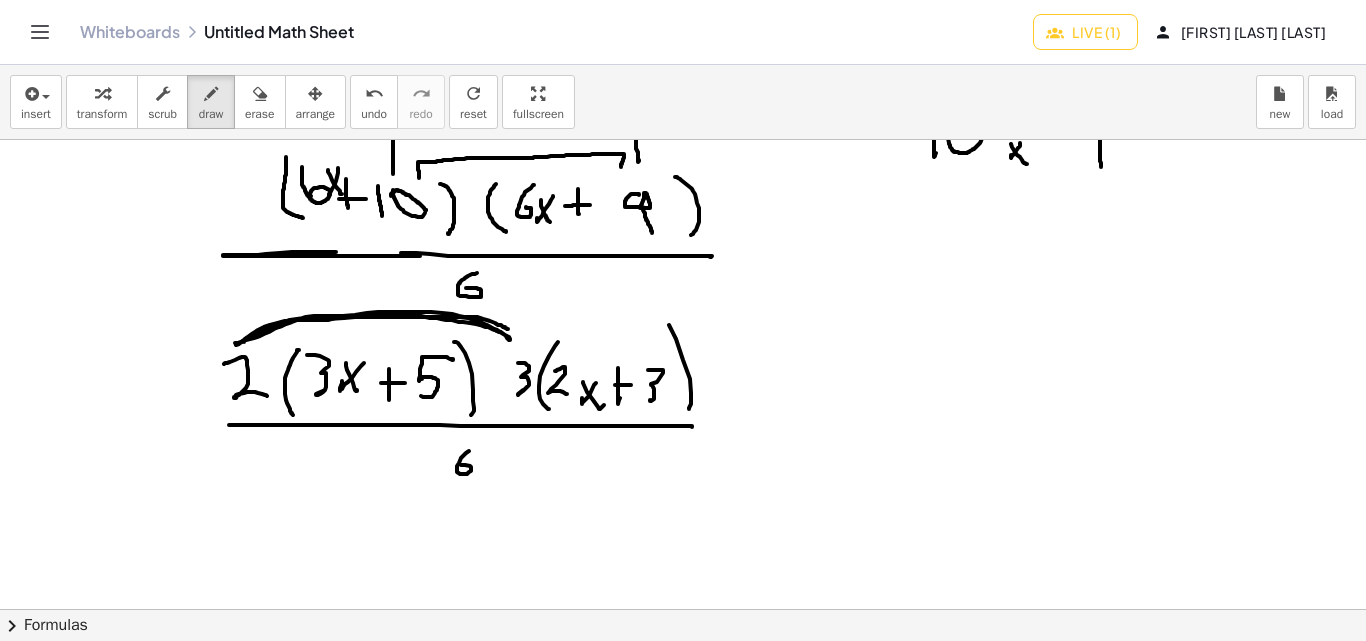 drag, startPoint x: 235, startPoint y: 343, endPoint x: 504, endPoint y: 335, distance: 269.11893 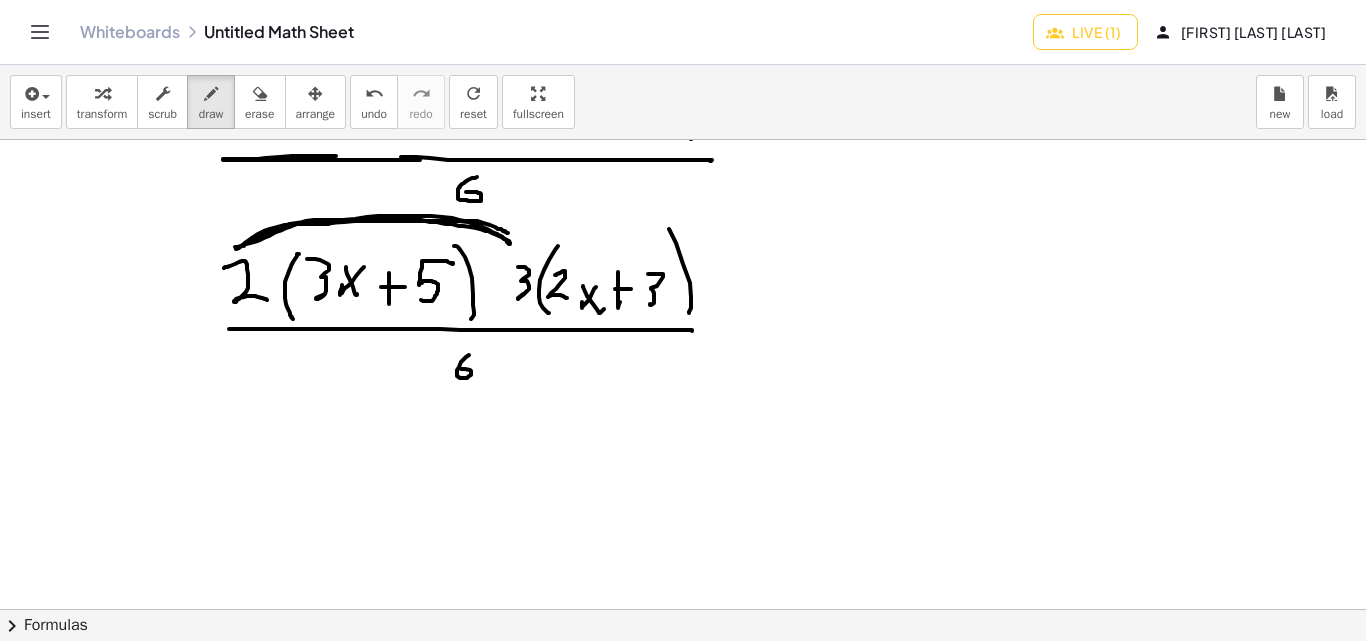 scroll, scrollTop: 669, scrollLeft: 0, axis: vertical 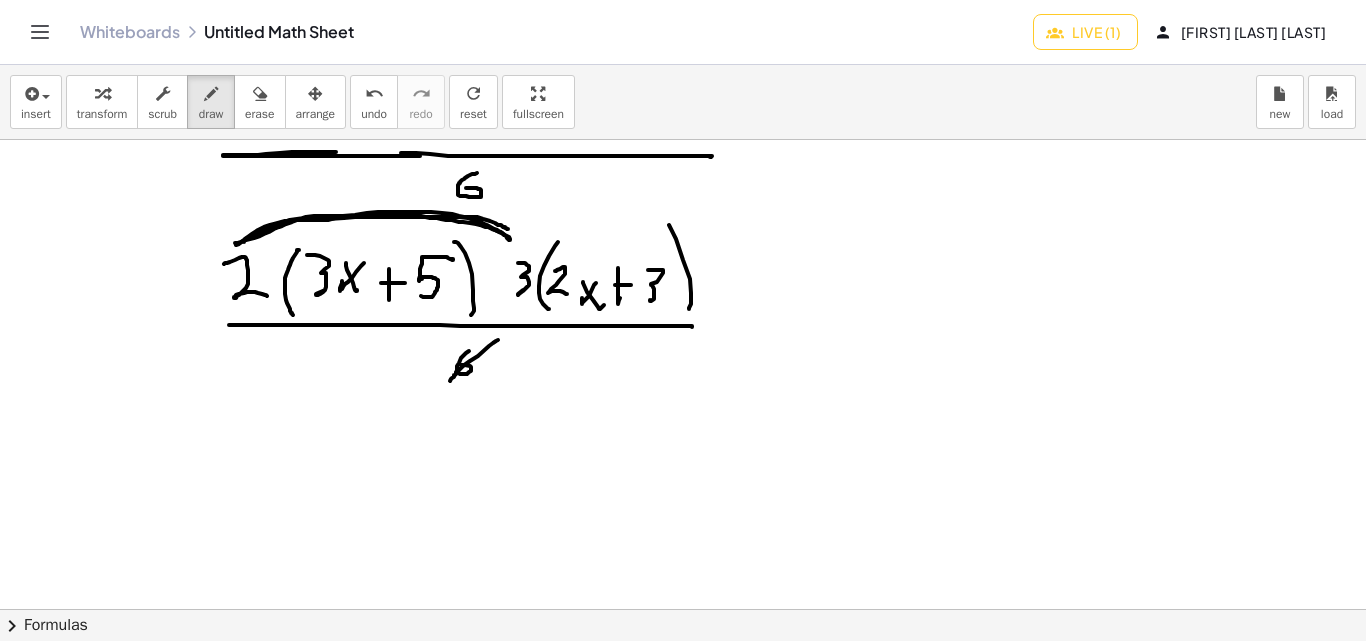 drag, startPoint x: 470, startPoint y: 361, endPoint x: 450, endPoint y: 381, distance: 28.284271 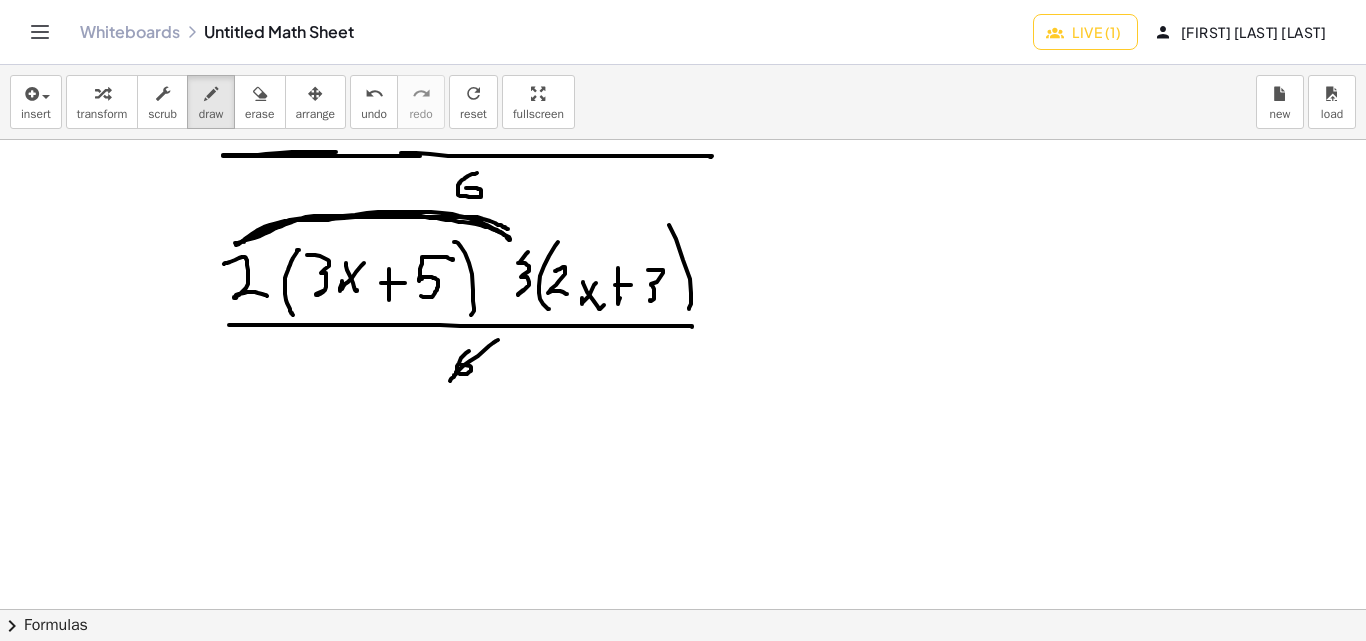 drag, startPoint x: 520, startPoint y: 262, endPoint x: 496, endPoint y: 288, distance: 35.383614 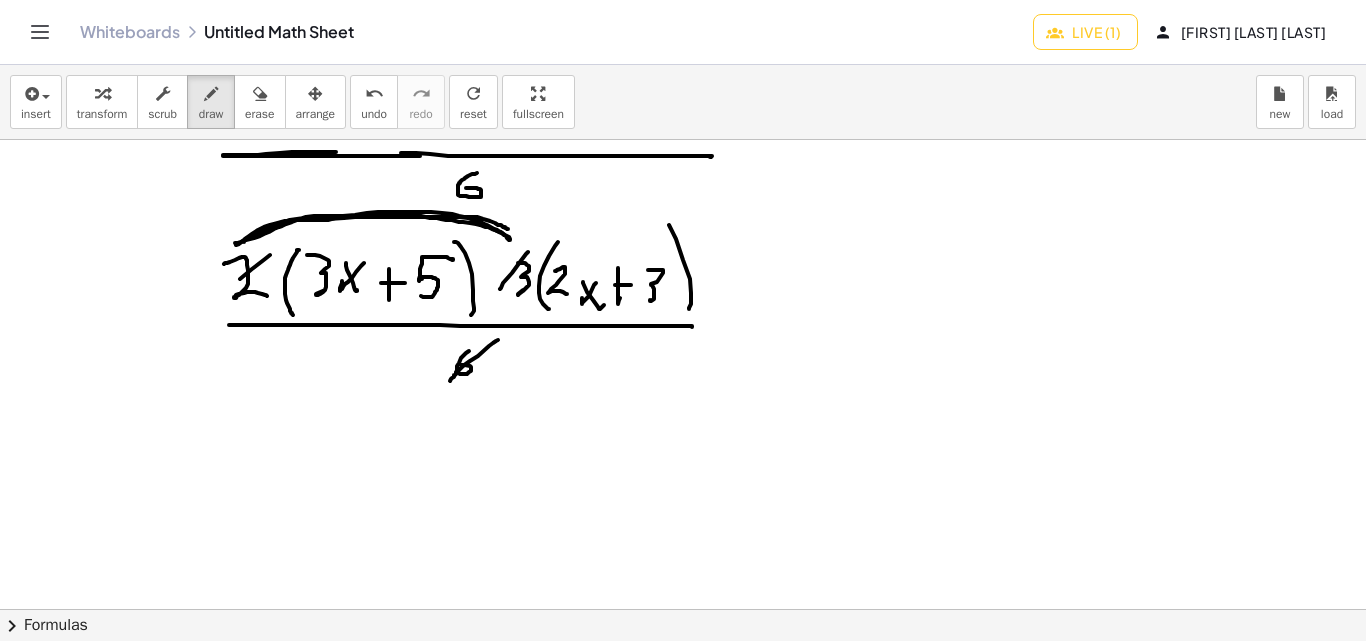 drag, startPoint x: 240, startPoint y: 279, endPoint x: 279, endPoint y: 264, distance: 41.785164 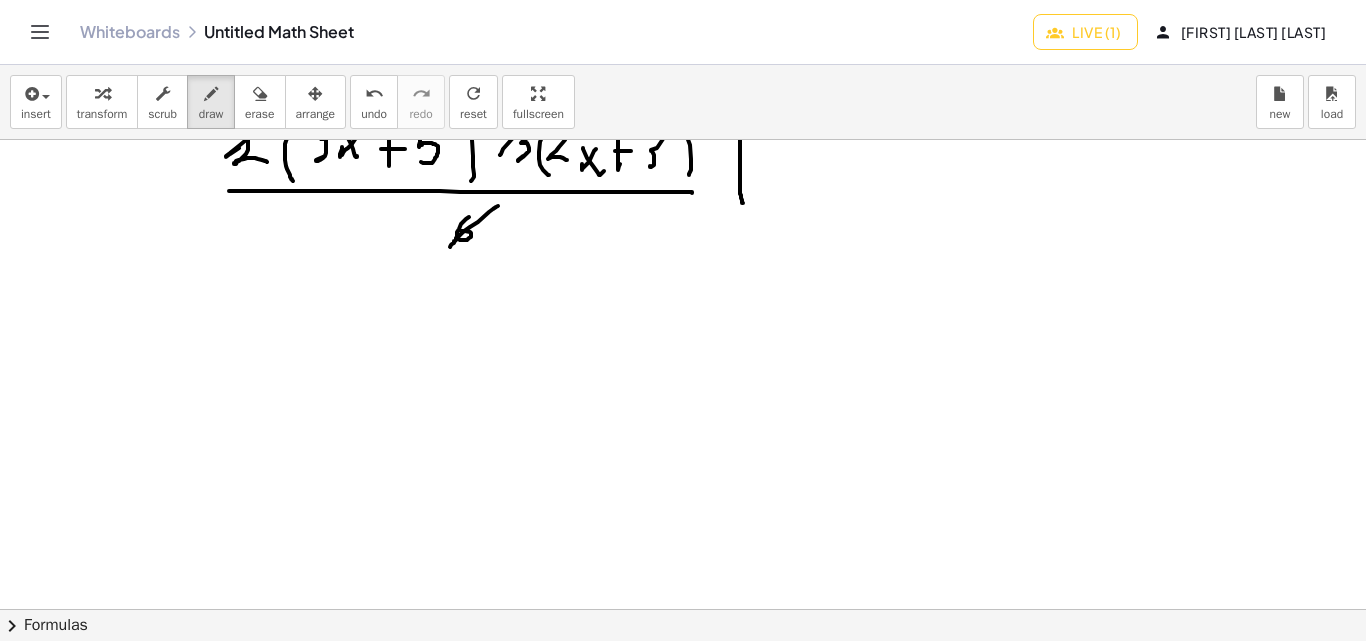 scroll, scrollTop: 869, scrollLeft: 0, axis: vertical 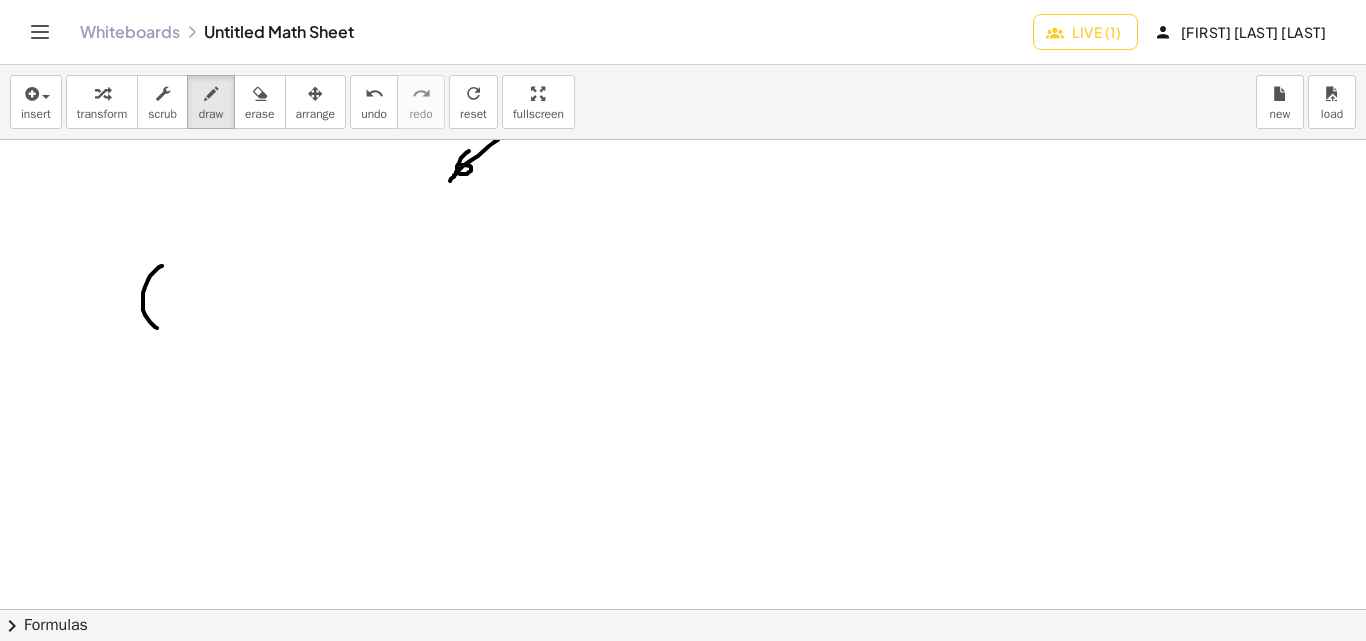 drag, startPoint x: 159, startPoint y: 267, endPoint x: 210, endPoint y: 280, distance: 52.63079 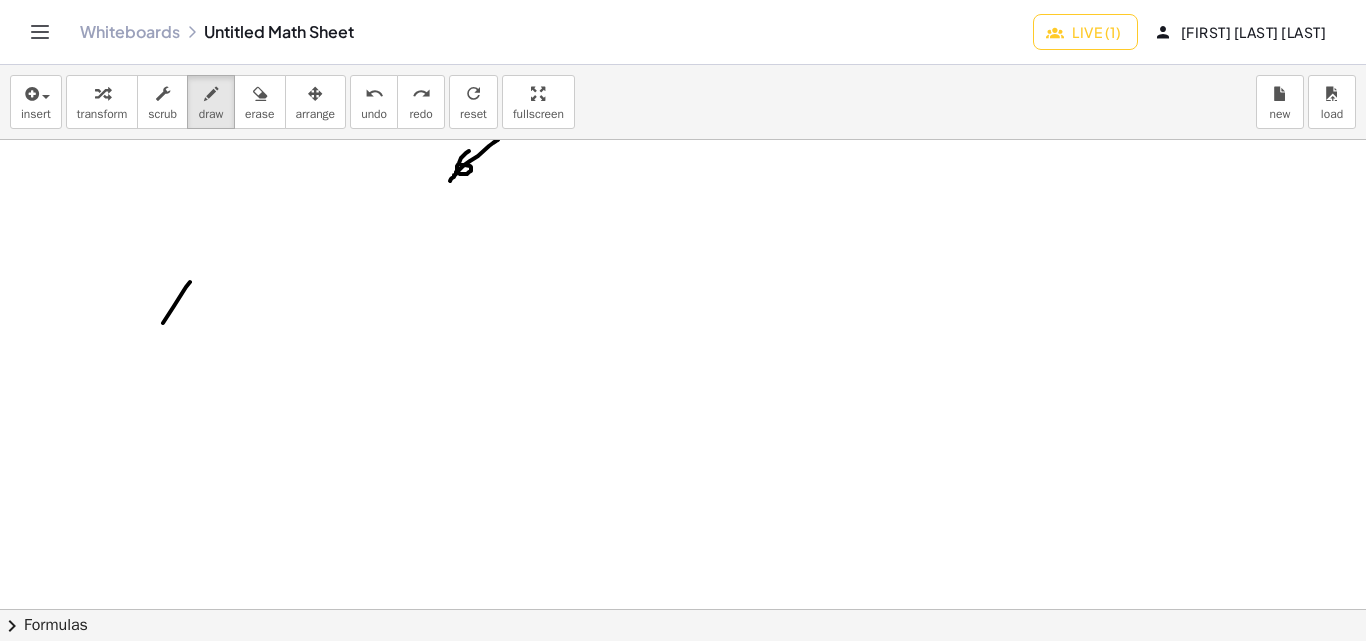 drag, startPoint x: 163, startPoint y: 323, endPoint x: 160, endPoint y: 303, distance: 20.22375 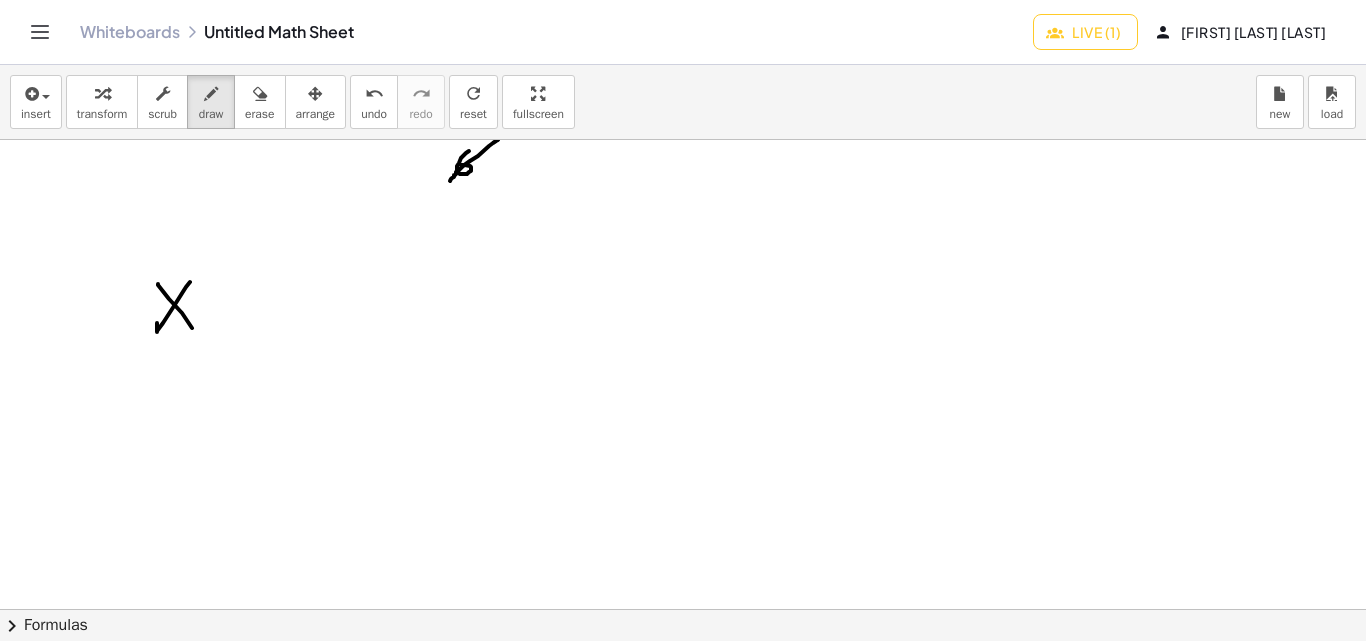 drag, startPoint x: 158, startPoint y: 284, endPoint x: 202, endPoint y: 306, distance: 49.193497 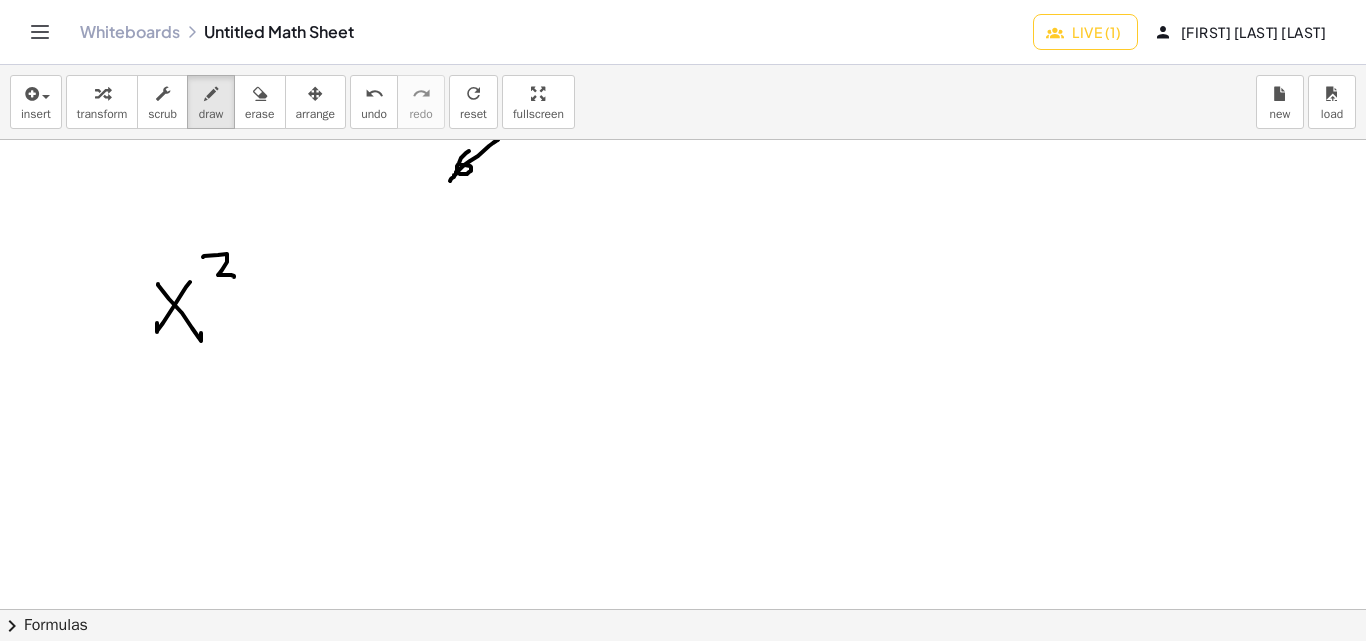 drag, startPoint x: 203, startPoint y: 257, endPoint x: 253, endPoint y: 265, distance: 50.635956 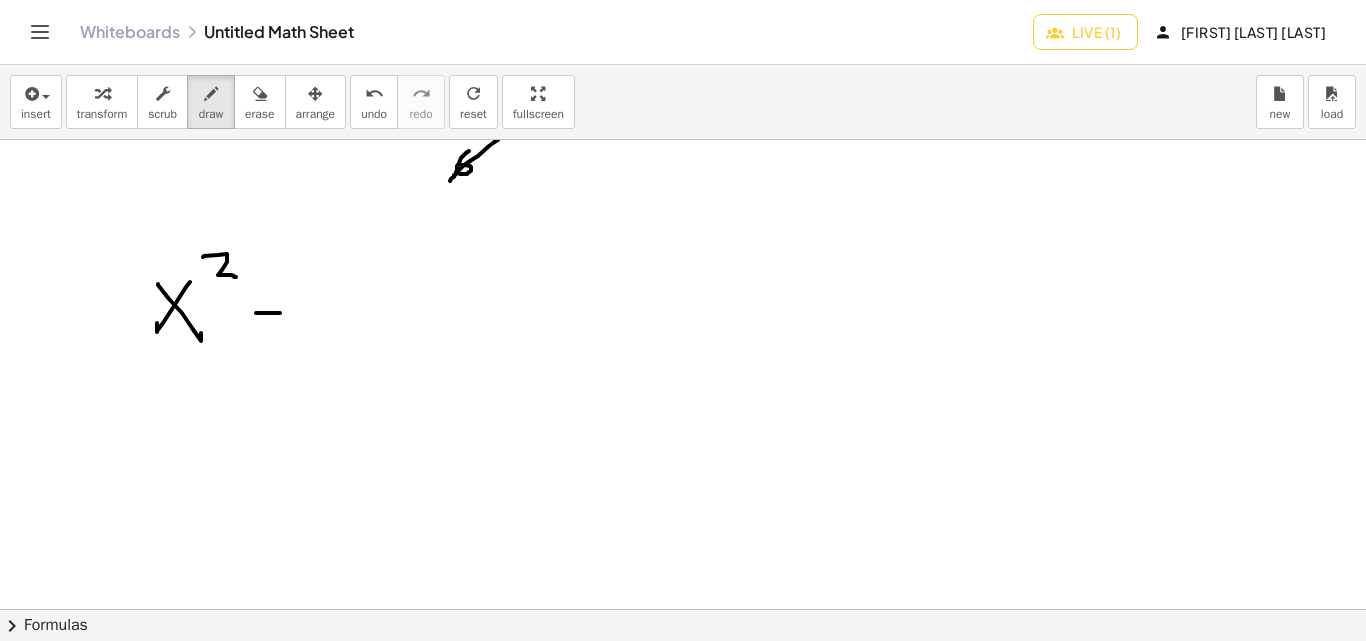 drag, startPoint x: 256, startPoint y: 313, endPoint x: 294, endPoint y: 302, distance: 39.56008 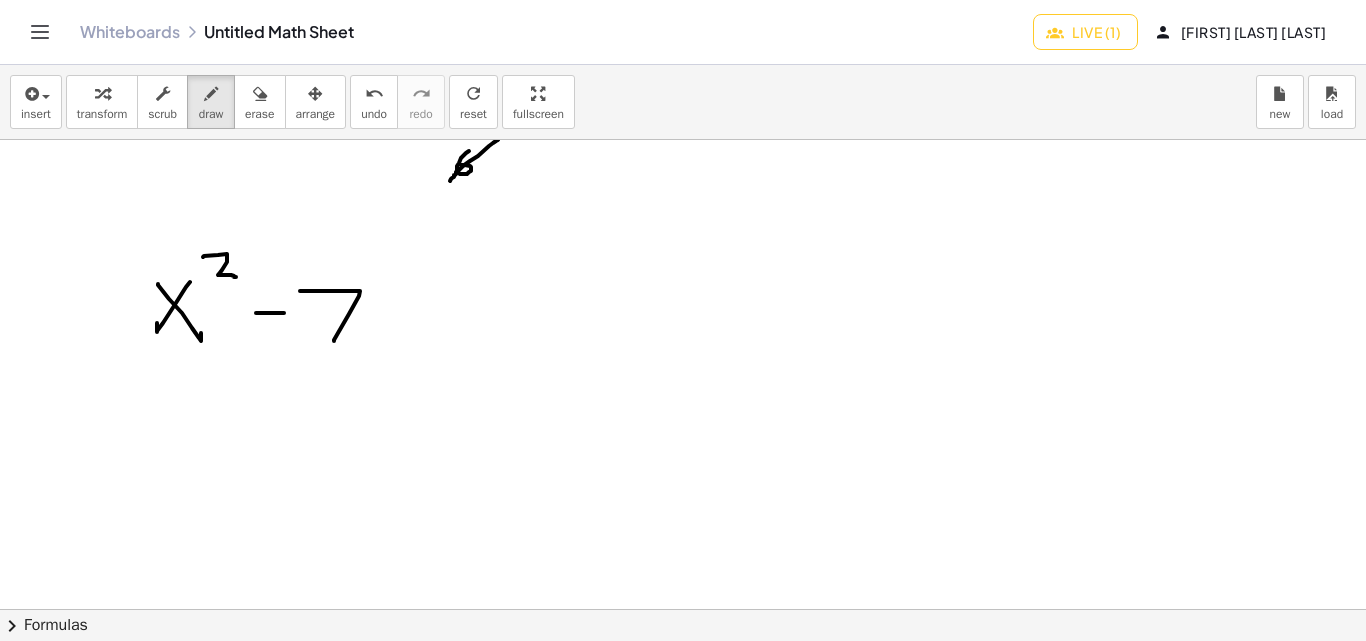 drag, startPoint x: 308, startPoint y: 291, endPoint x: 332, endPoint y: 310, distance: 30.610456 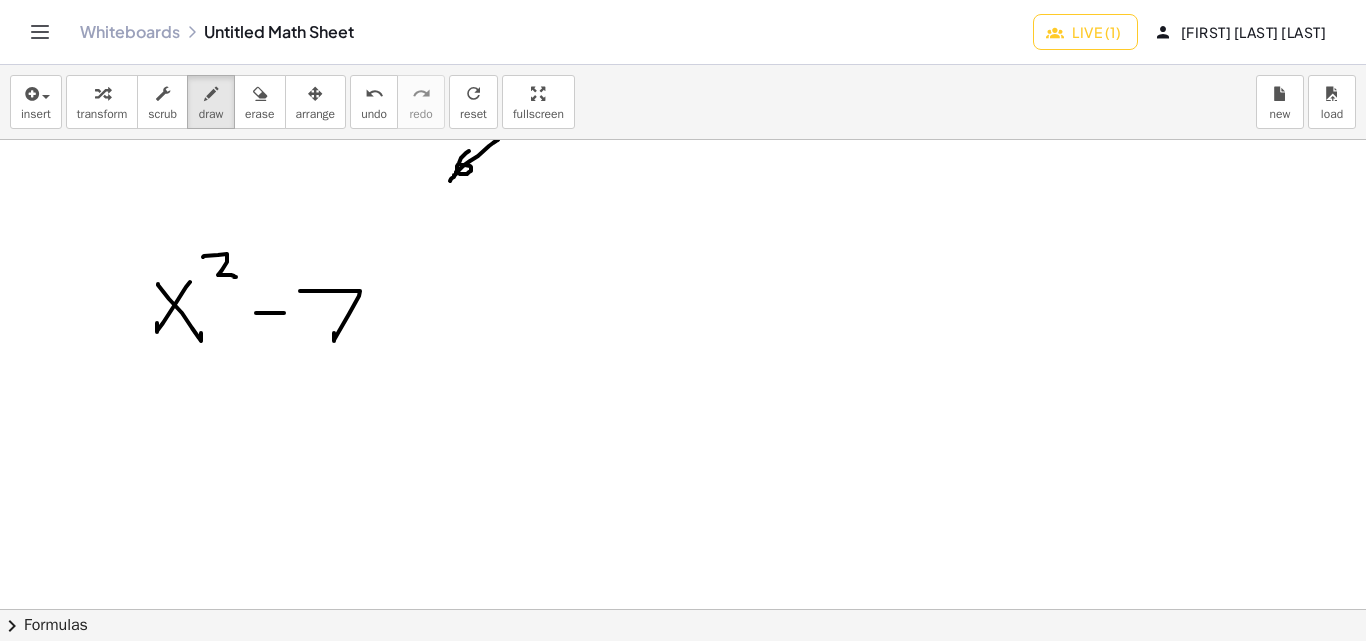 click at bounding box center (683, -26) 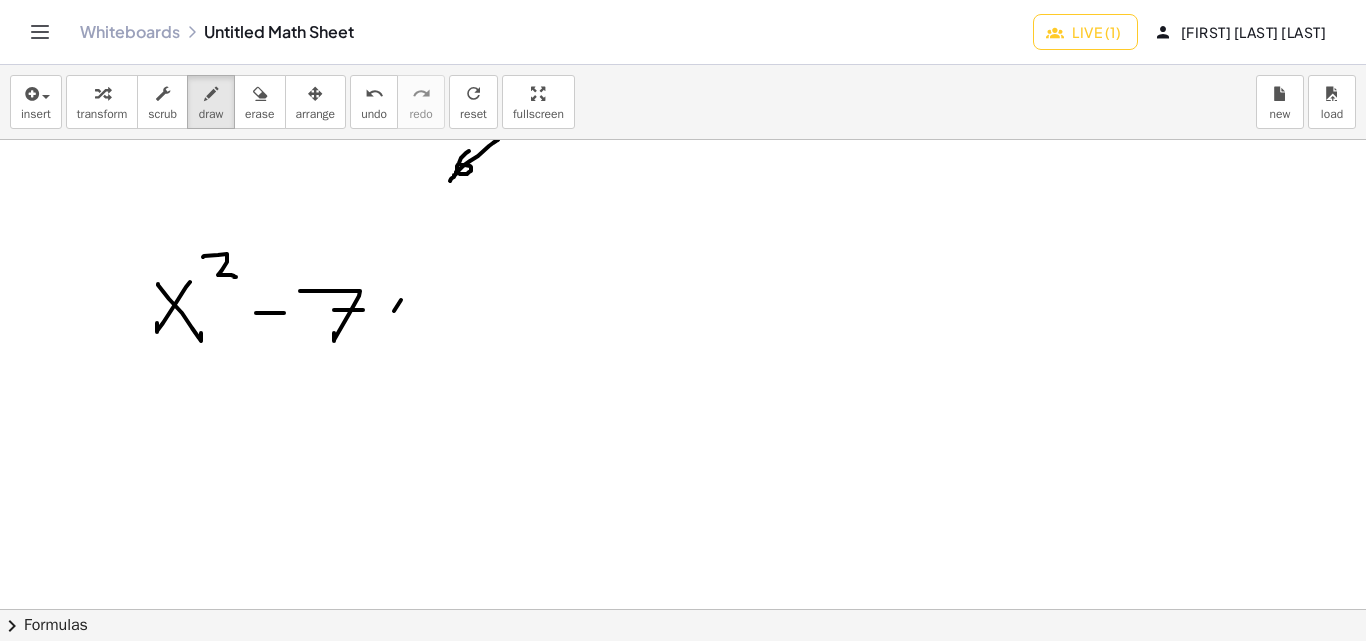 click at bounding box center (683, -26) 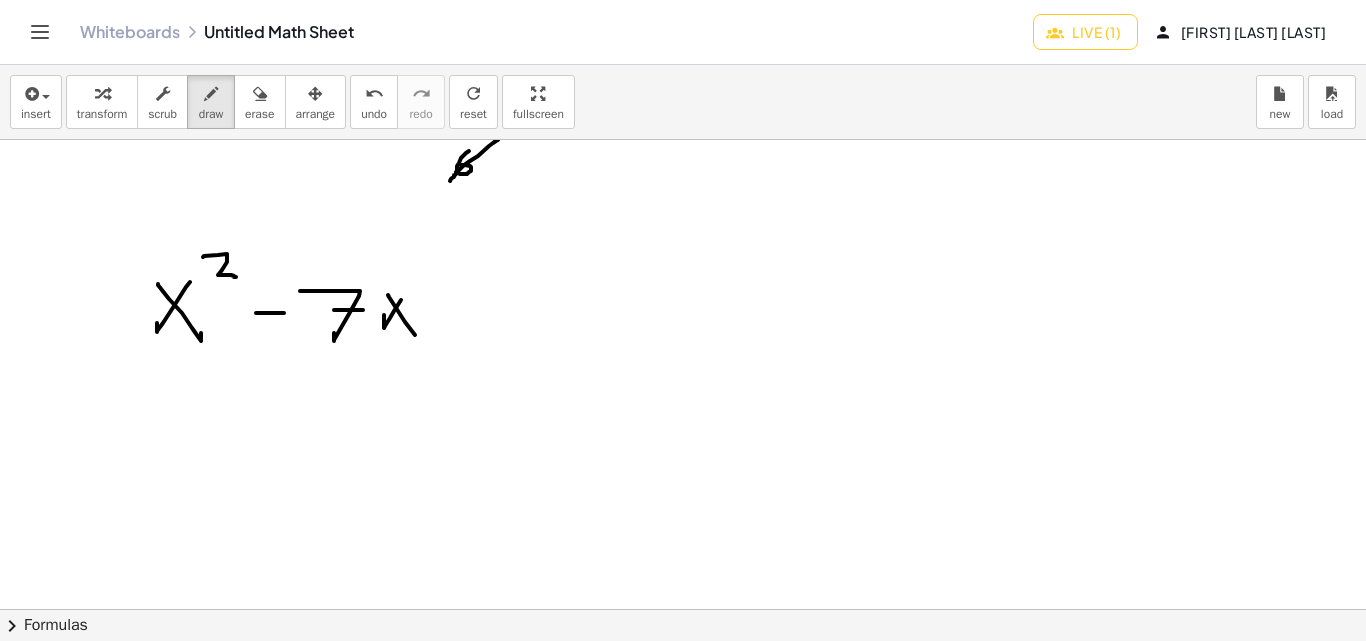 drag, startPoint x: 389, startPoint y: 297, endPoint x: 447, endPoint y: 320, distance: 62.39391 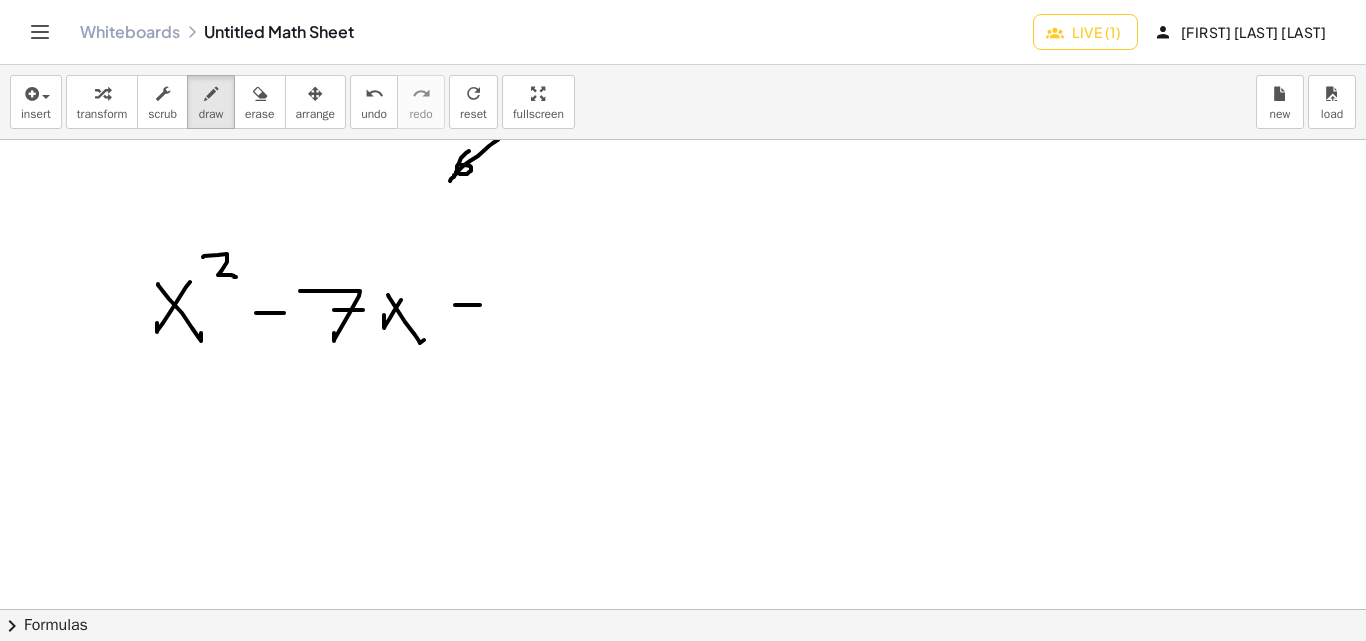 drag, startPoint x: 455, startPoint y: 305, endPoint x: 506, endPoint y: 294, distance: 52.17279 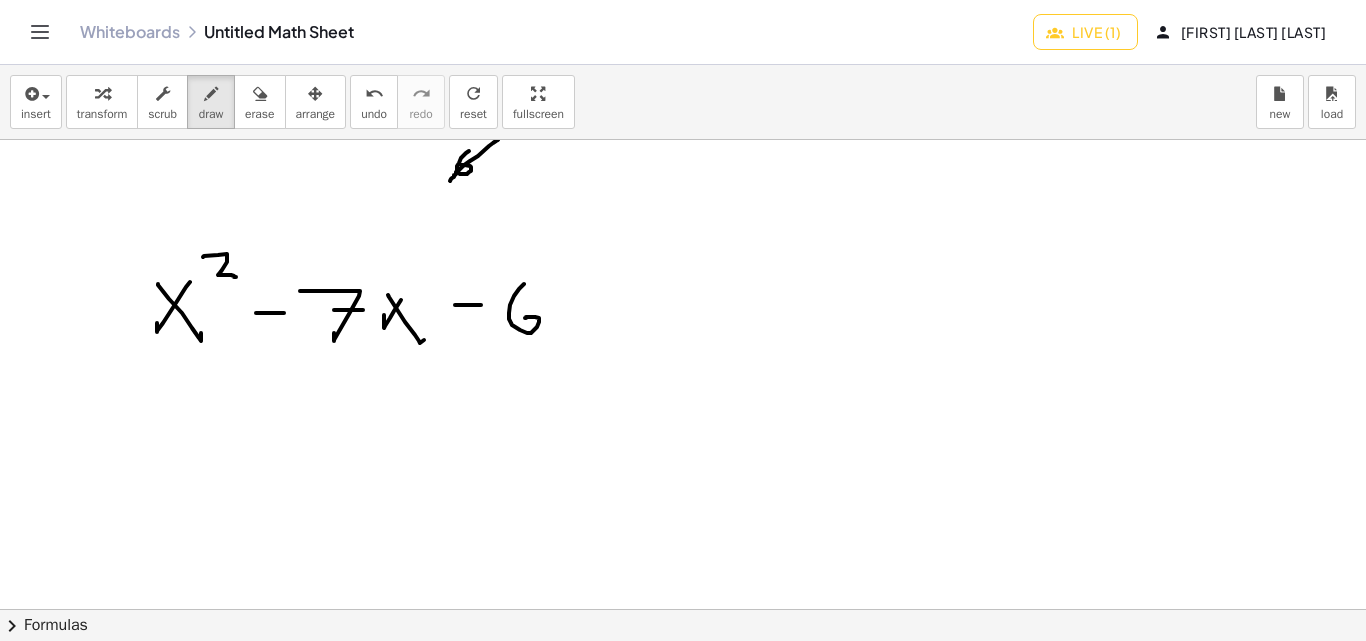 drag, startPoint x: 509, startPoint y: 313, endPoint x: 537, endPoint y: 318, distance: 28.442924 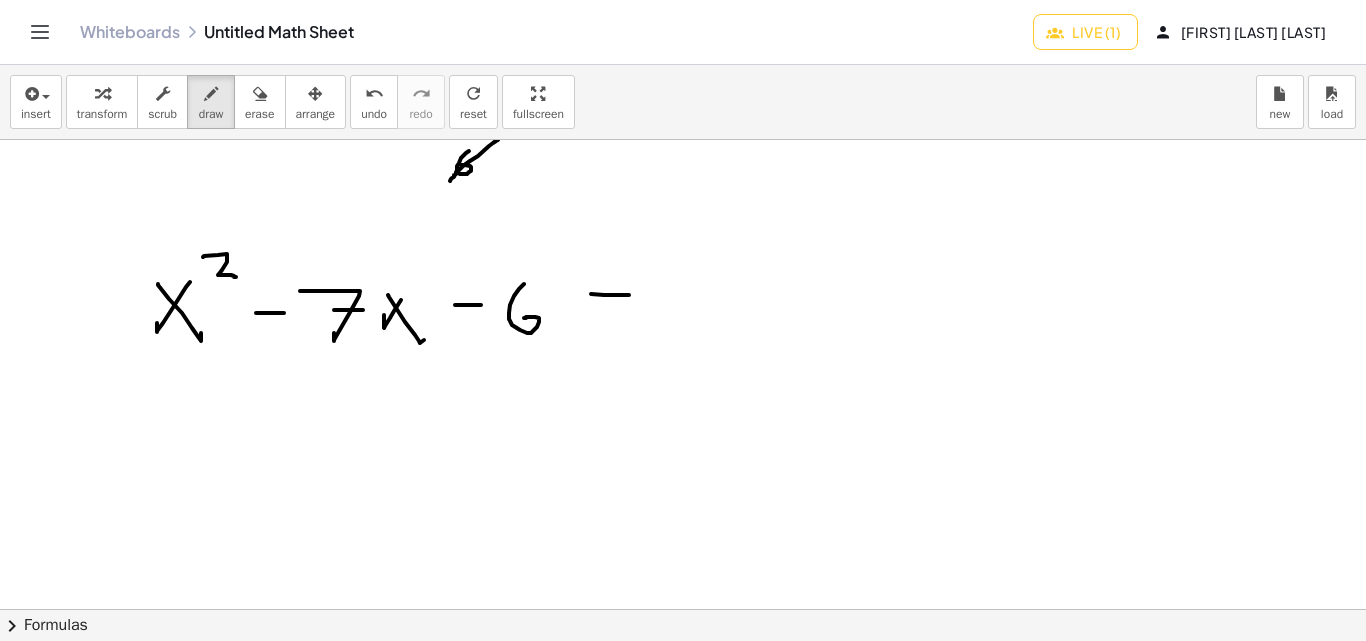 drag, startPoint x: 629, startPoint y: 295, endPoint x: 616, endPoint y: 305, distance: 16.40122 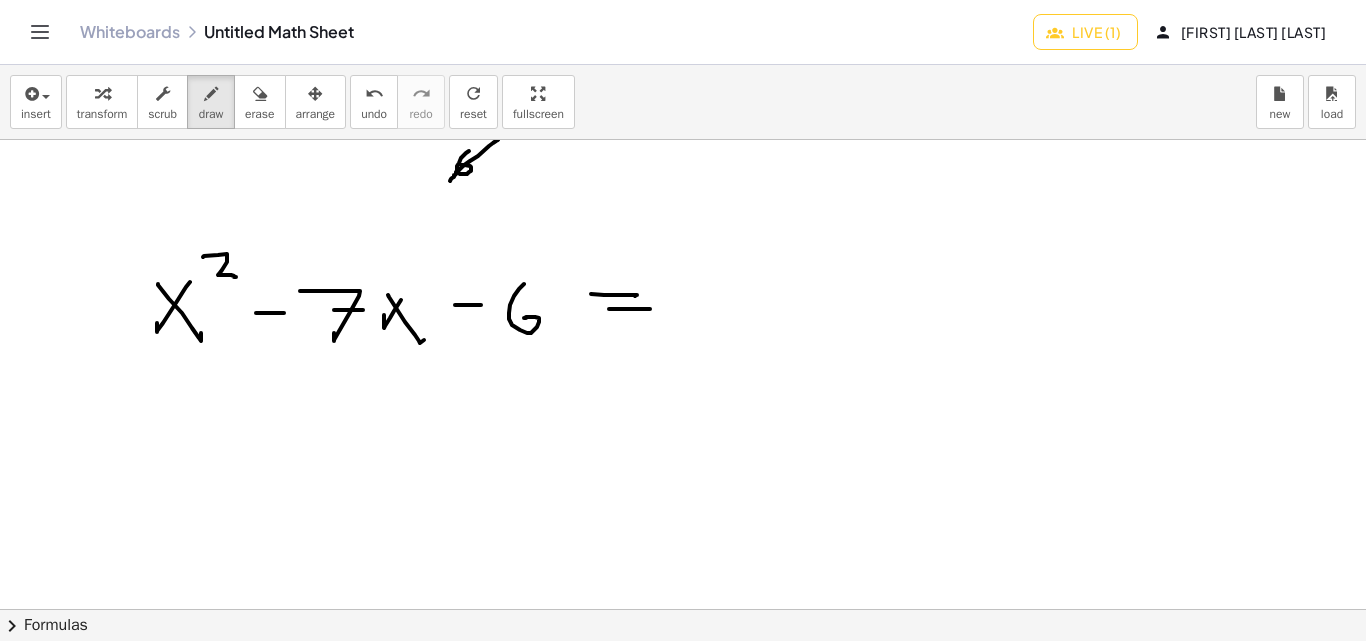 drag, startPoint x: 610, startPoint y: 309, endPoint x: 650, endPoint y: 309, distance: 40 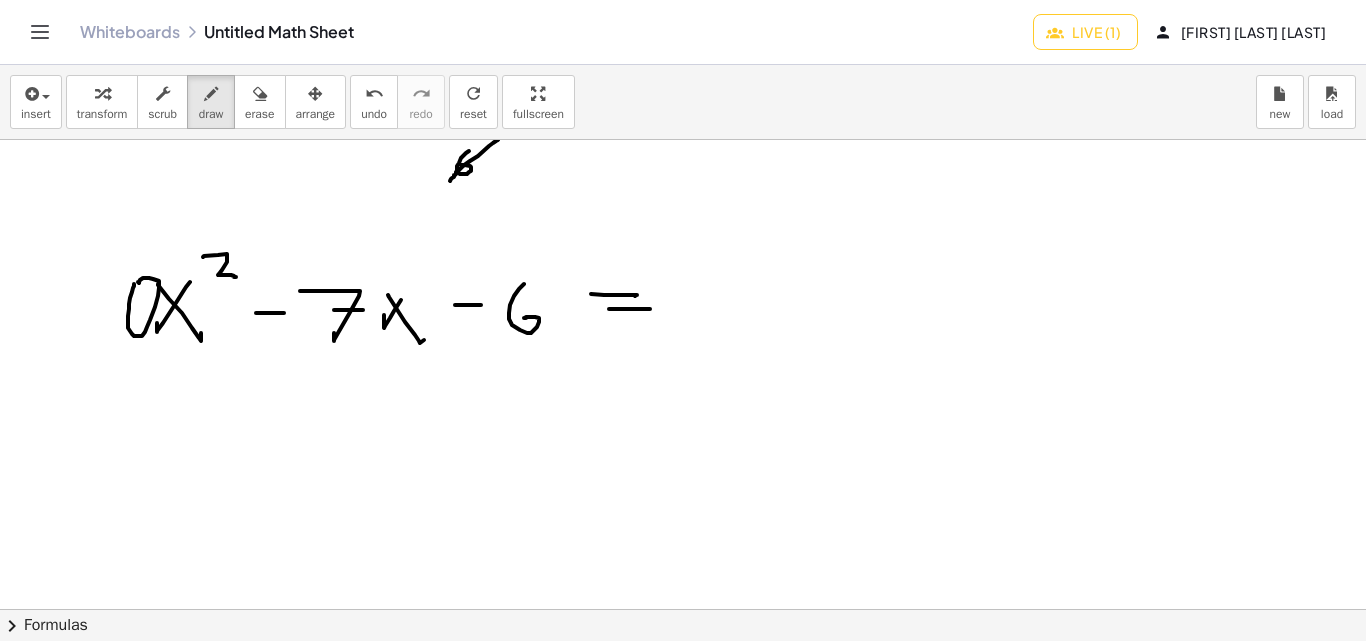 drag, startPoint x: 134, startPoint y: 284, endPoint x: 155, endPoint y: 295, distance: 23.70654 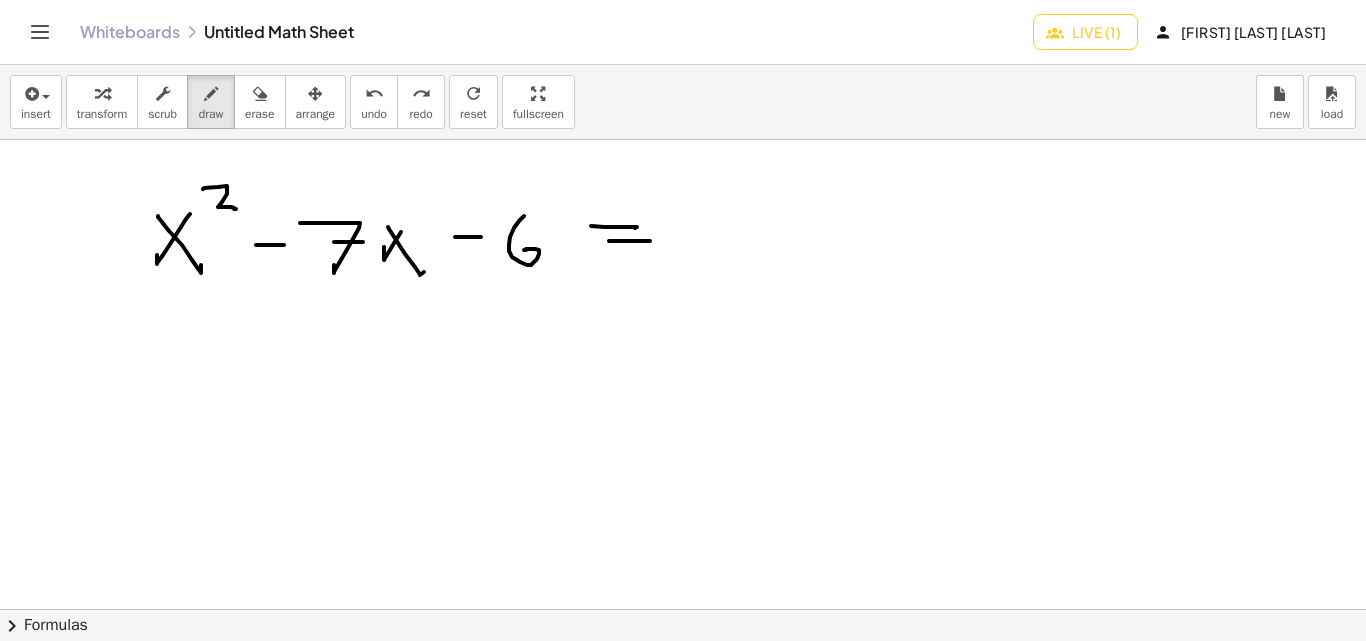 scroll, scrollTop: 938, scrollLeft: 0, axis: vertical 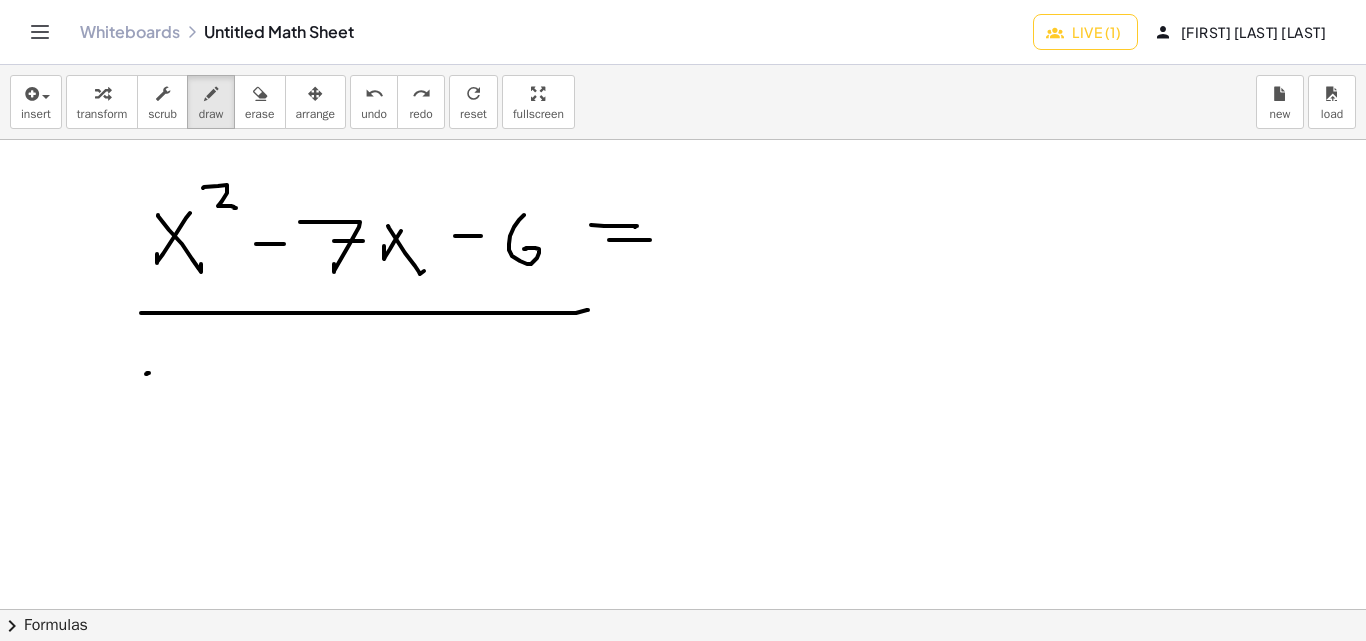 drag, startPoint x: 280, startPoint y: 313, endPoint x: 588, endPoint y: 310, distance: 308.01462 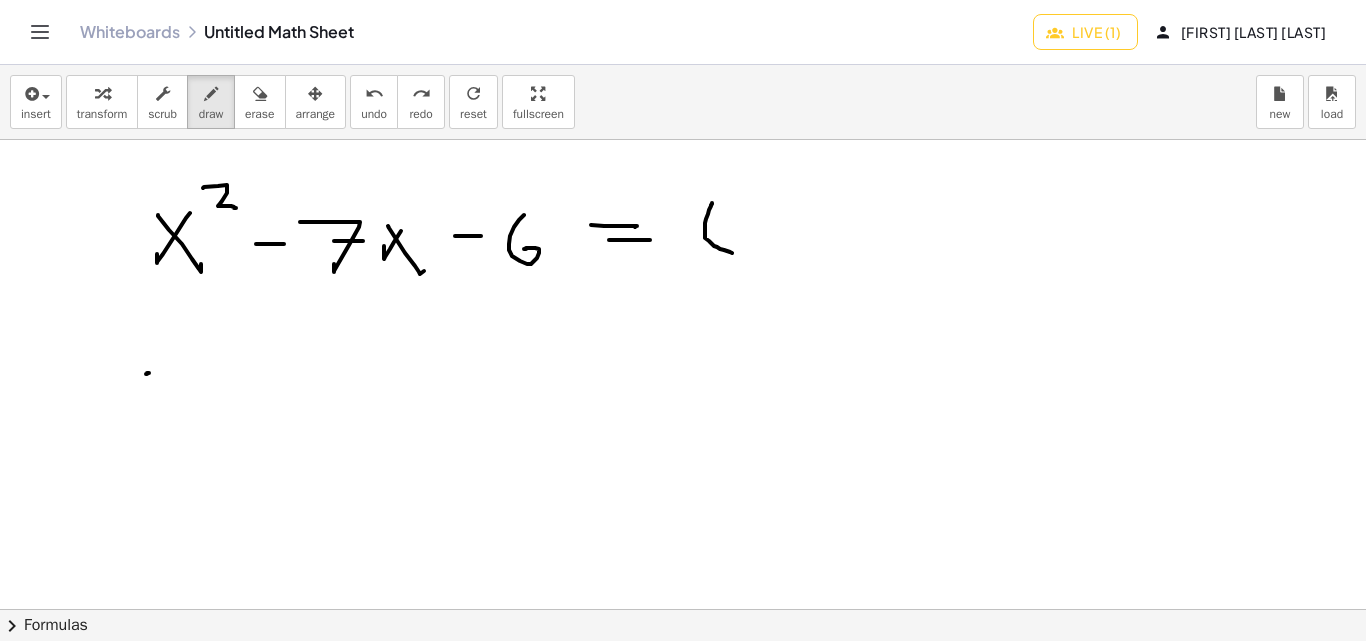 drag, startPoint x: 712, startPoint y: 203, endPoint x: 732, endPoint y: 253, distance: 53.851646 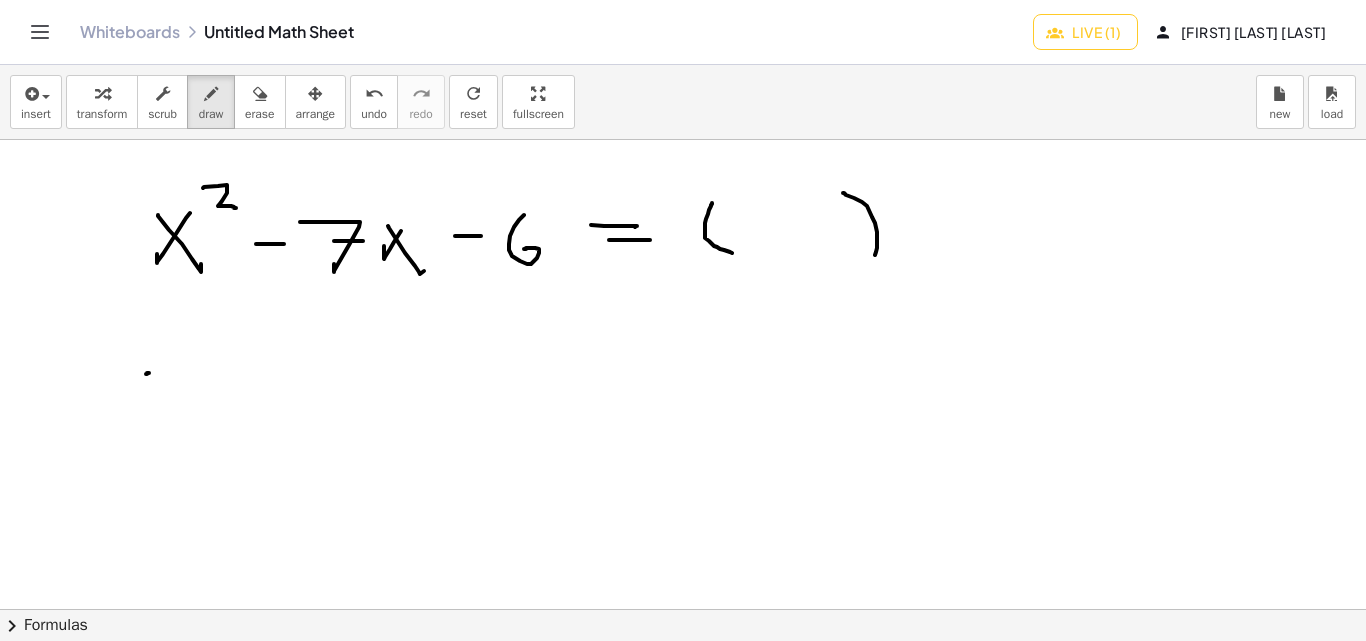 drag, startPoint x: 843, startPoint y: 193, endPoint x: 906, endPoint y: 217, distance: 67.41662 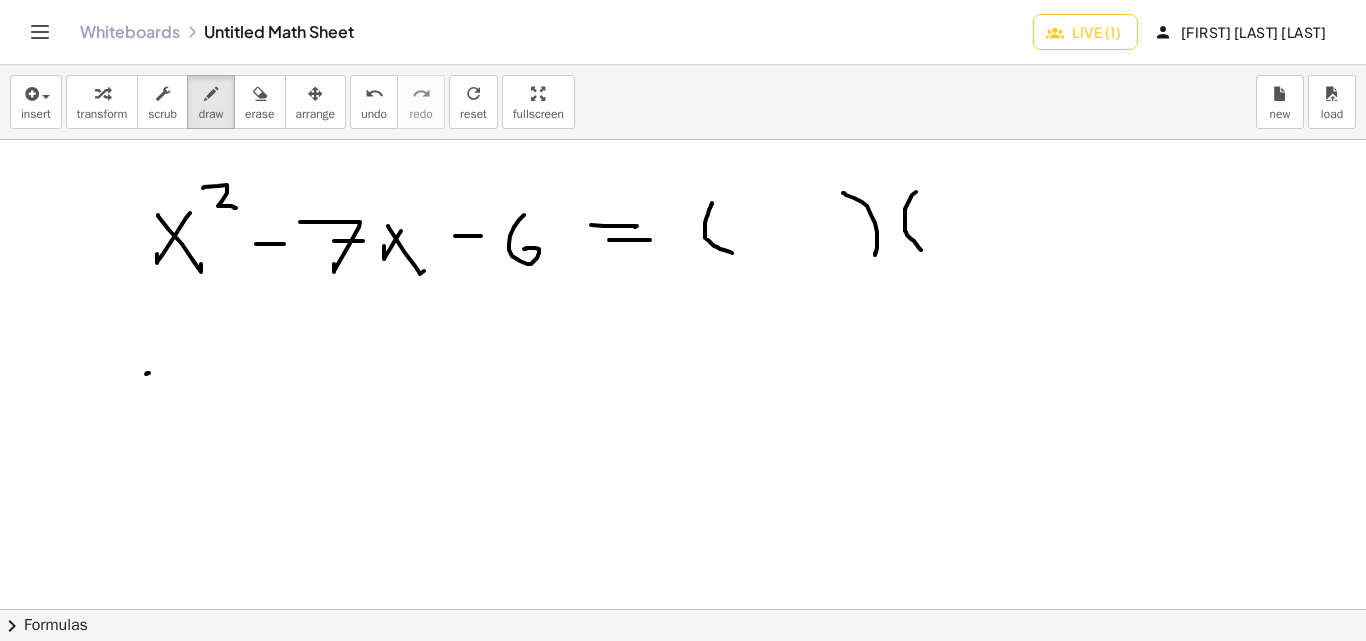 drag, startPoint x: 916, startPoint y: 192, endPoint x: 927, endPoint y: 249, distance: 58.0517 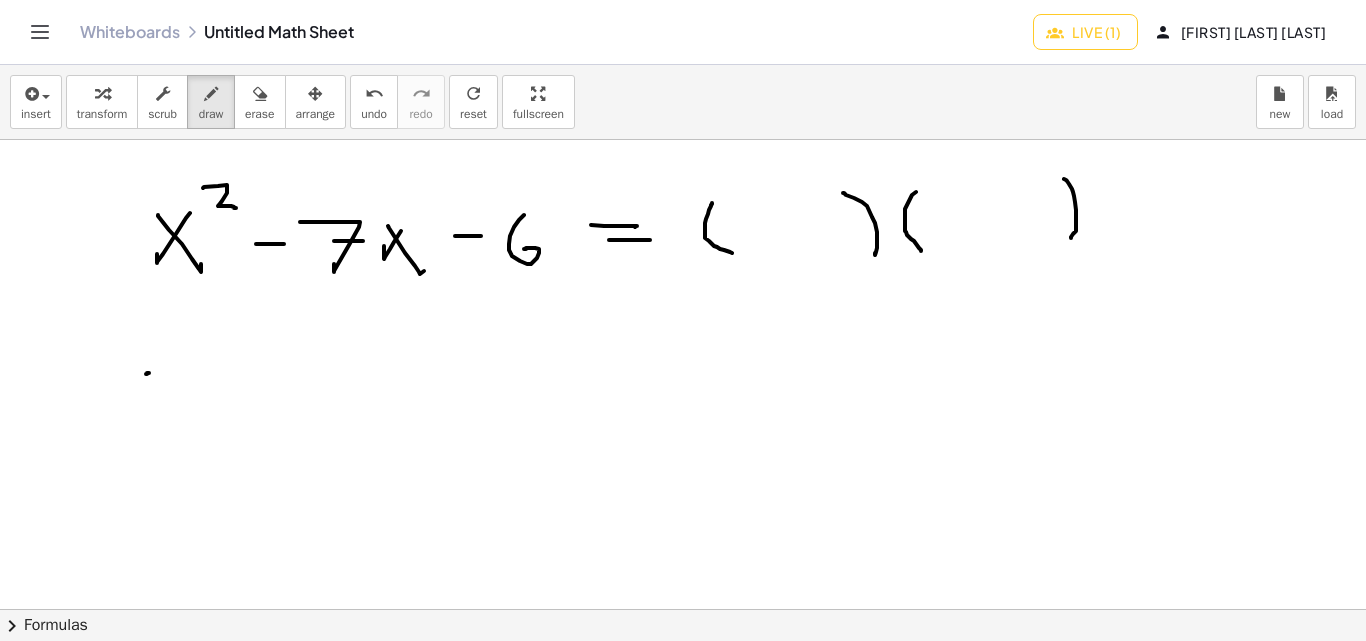 drag, startPoint x: 1064, startPoint y: 179, endPoint x: 1071, endPoint y: 238, distance: 59.413803 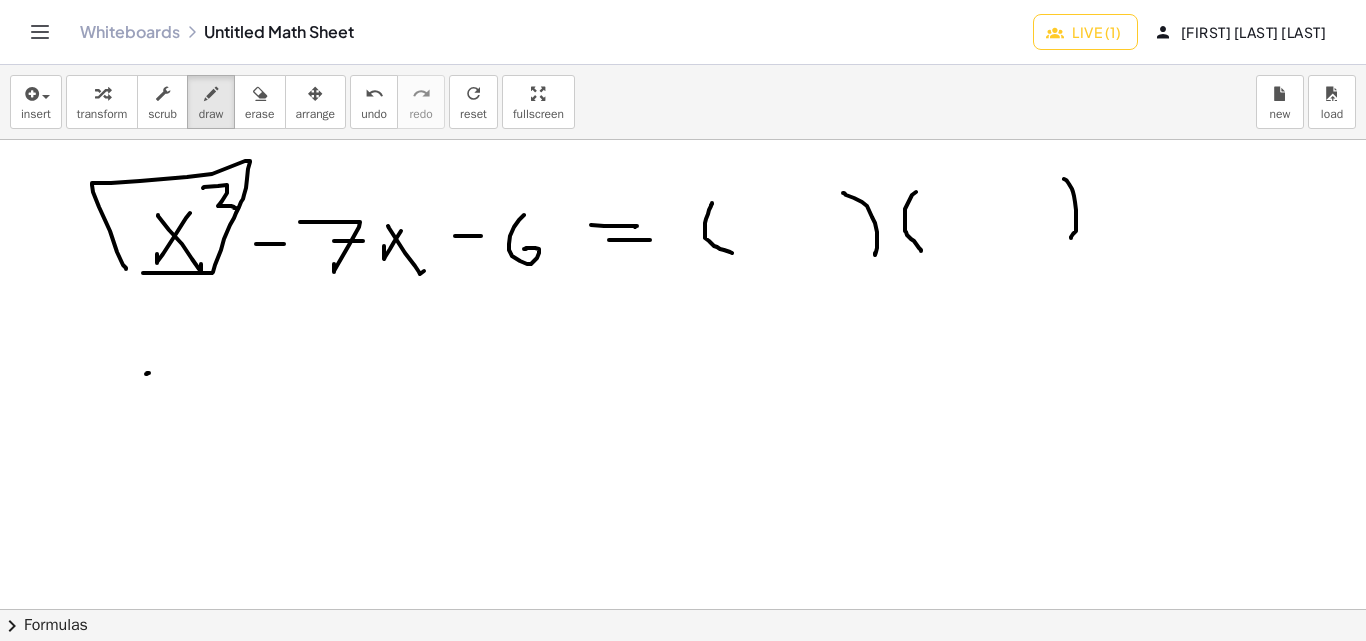 drag, startPoint x: 212, startPoint y: 273, endPoint x: 179, endPoint y: 274, distance: 33.01515 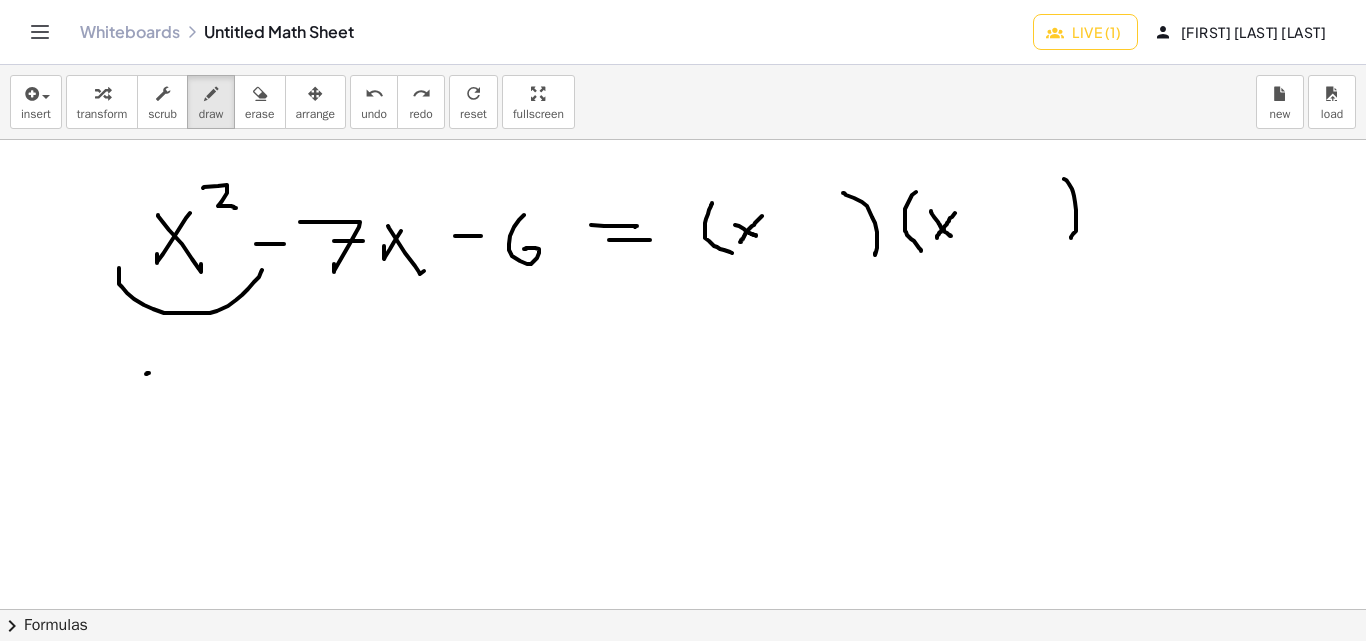 drag, startPoint x: 119, startPoint y: 268, endPoint x: 262, endPoint y: 270, distance: 143.01399 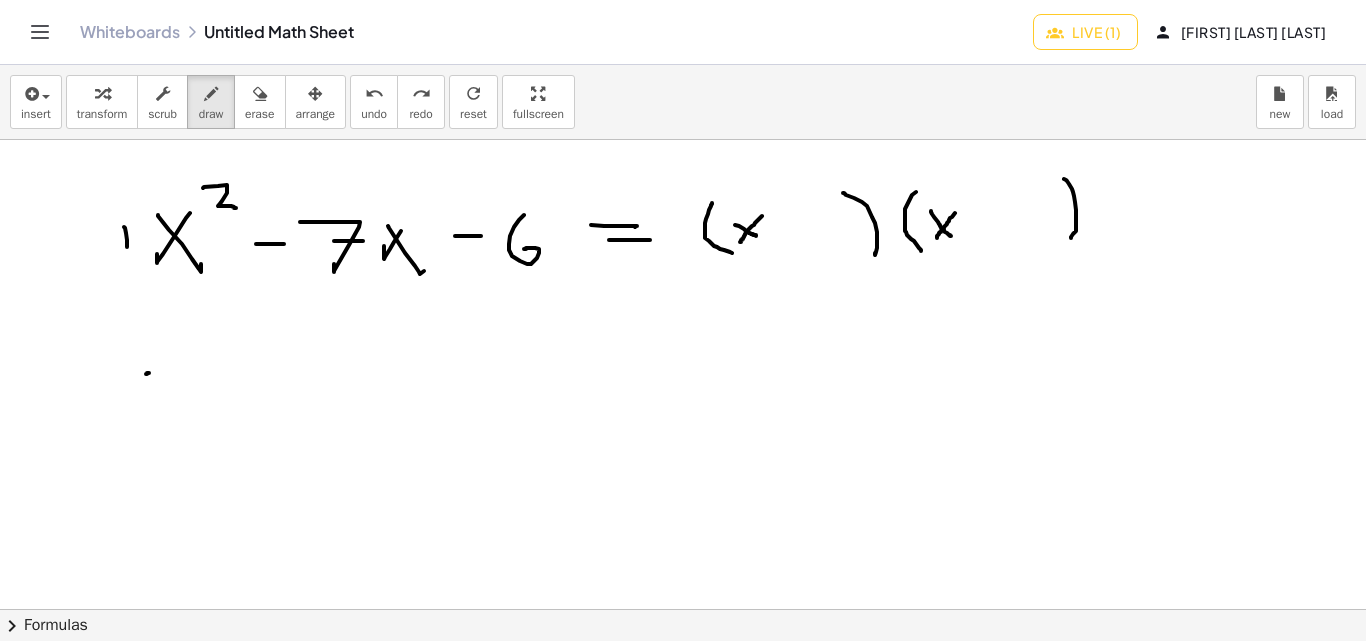 drag, startPoint x: 127, startPoint y: 240, endPoint x: 113, endPoint y: 237, distance: 14.3178215 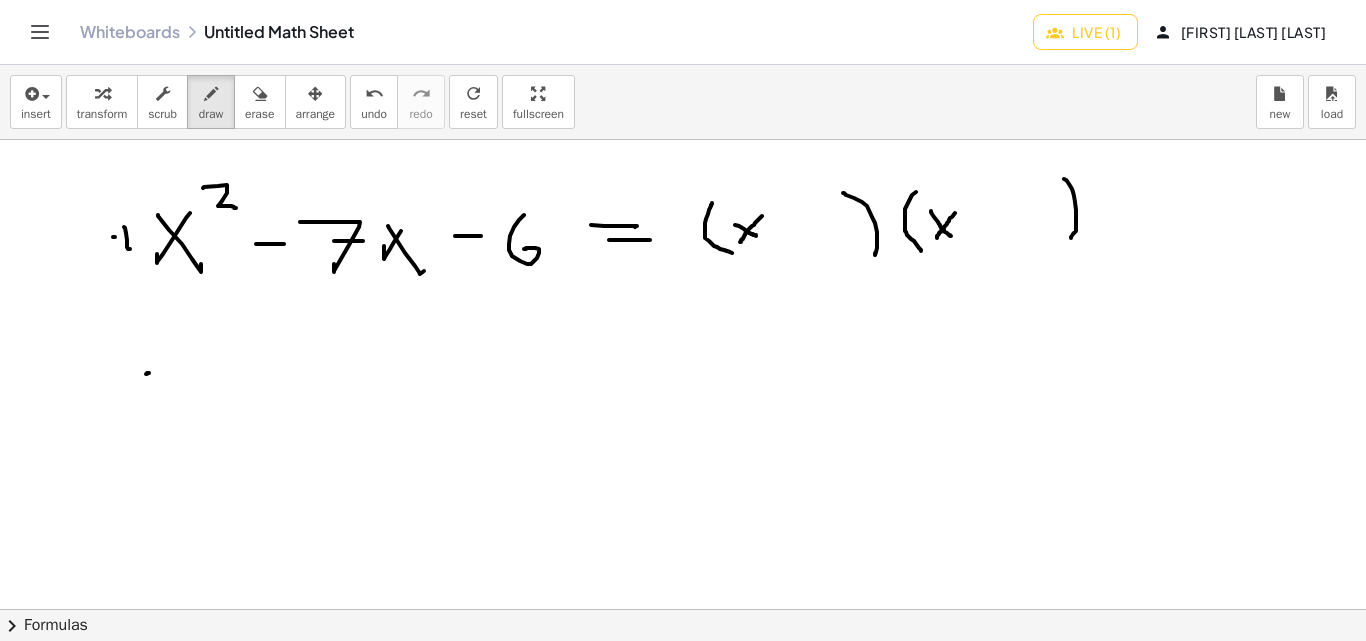 drag, startPoint x: 113, startPoint y: 237, endPoint x: 135, endPoint y: 237, distance: 22 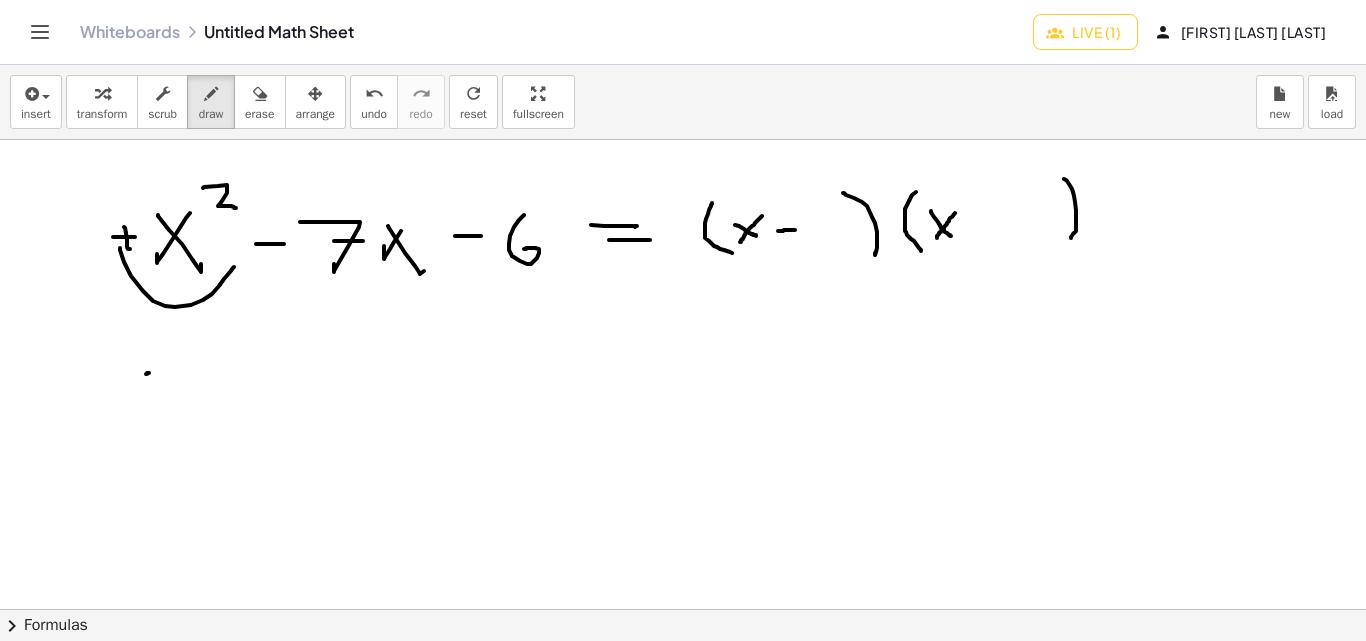 drag, startPoint x: 120, startPoint y: 250, endPoint x: 234, endPoint y: 267, distance: 115.260574 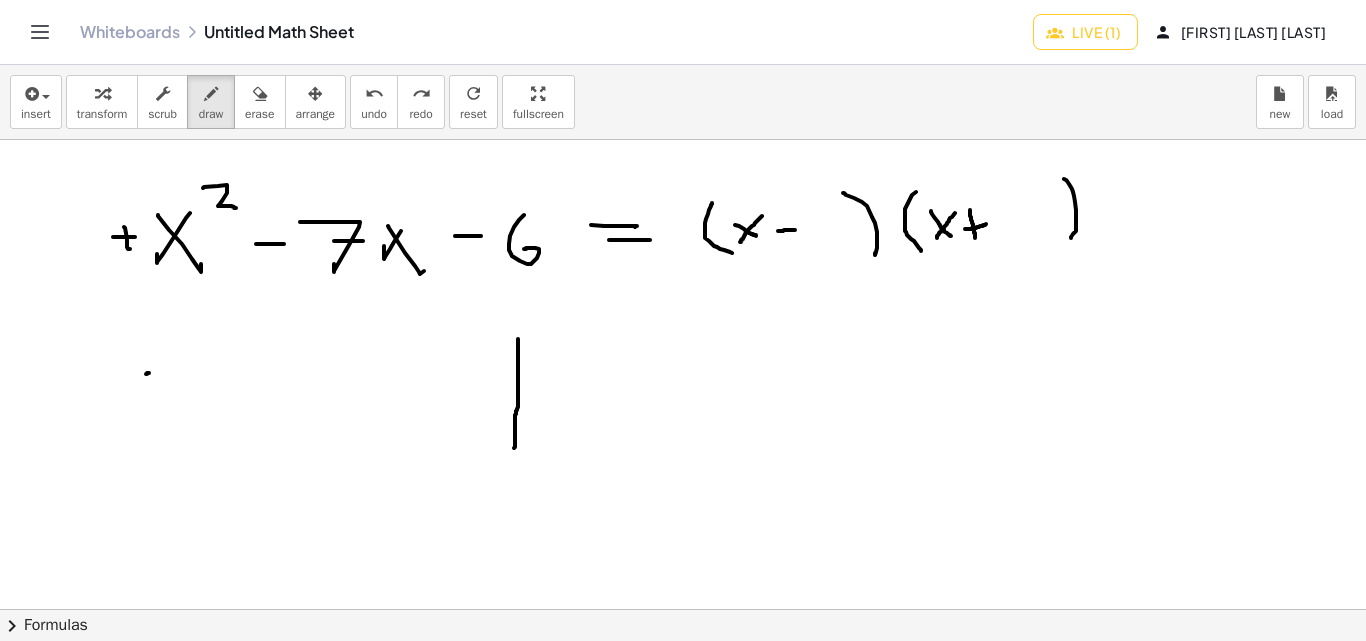 drag, startPoint x: 514, startPoint y: 448, endPoint x: 513, endPoint y: 334, distance: 114.00439 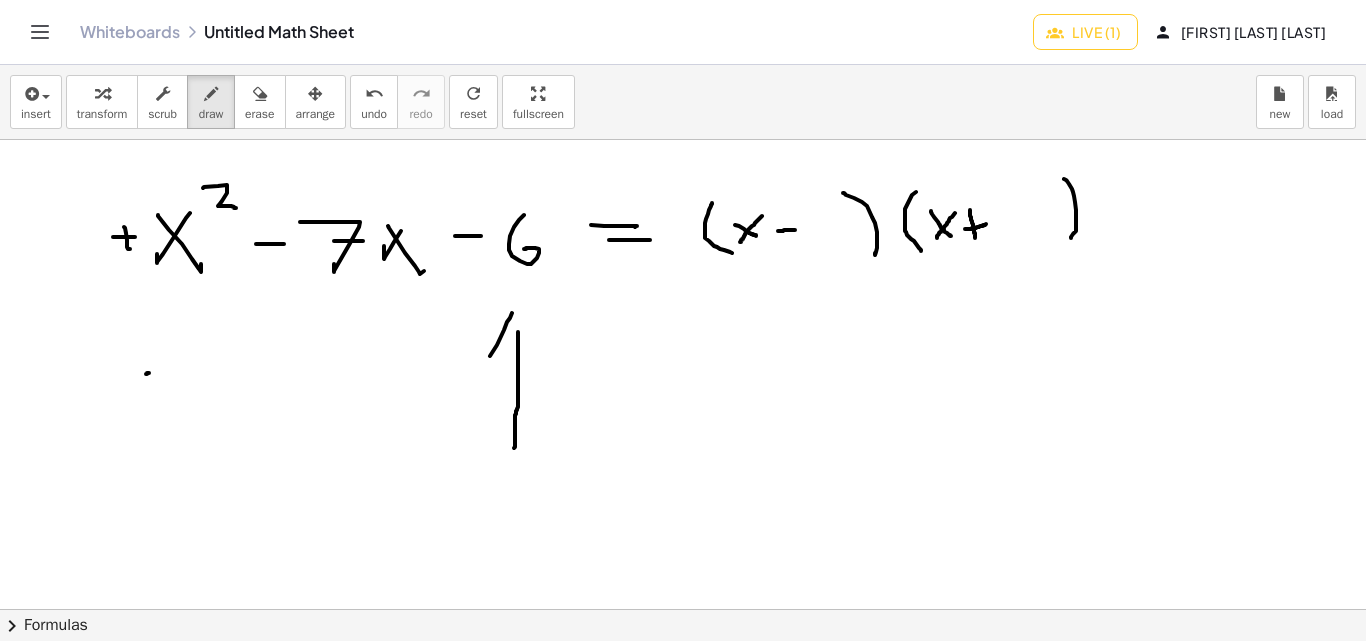 drag, startPoint x: 490, startPoint y: 356, endPoint x: 514, endPoint y: 304, distance: 57.271286 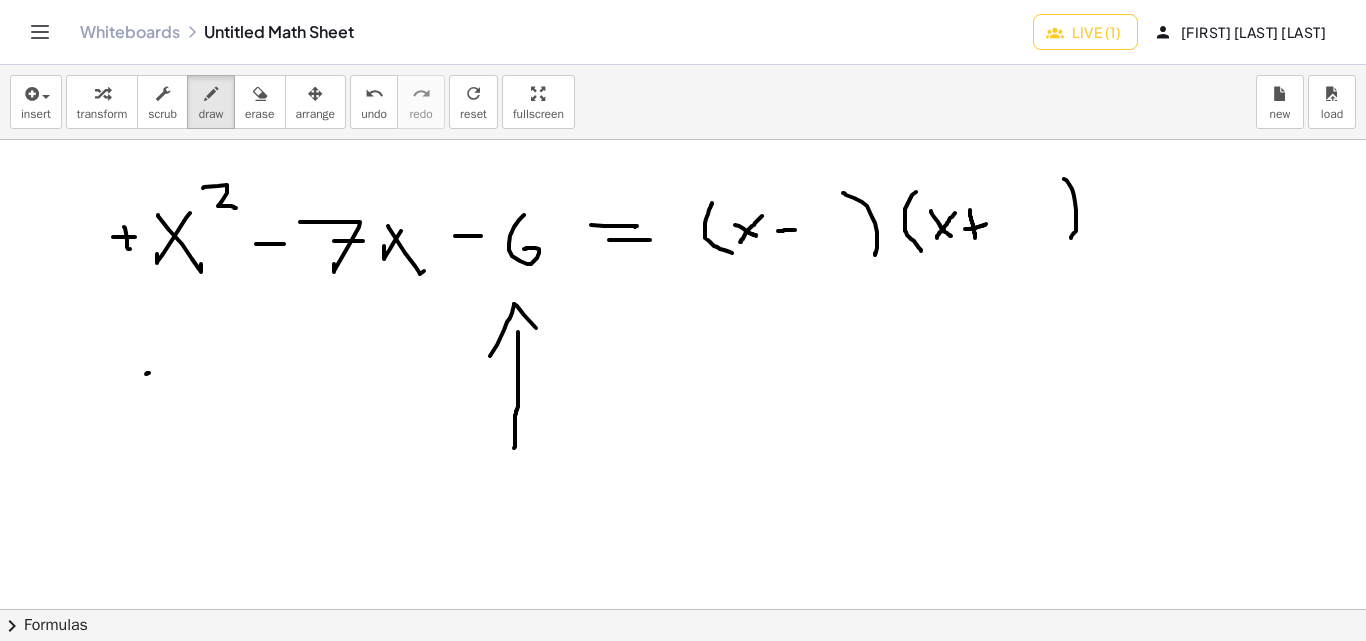 drag, startPoint x: 514, startPoint y: 304, endPoint x: 558, endPoint y: 353, distance: 65.8559 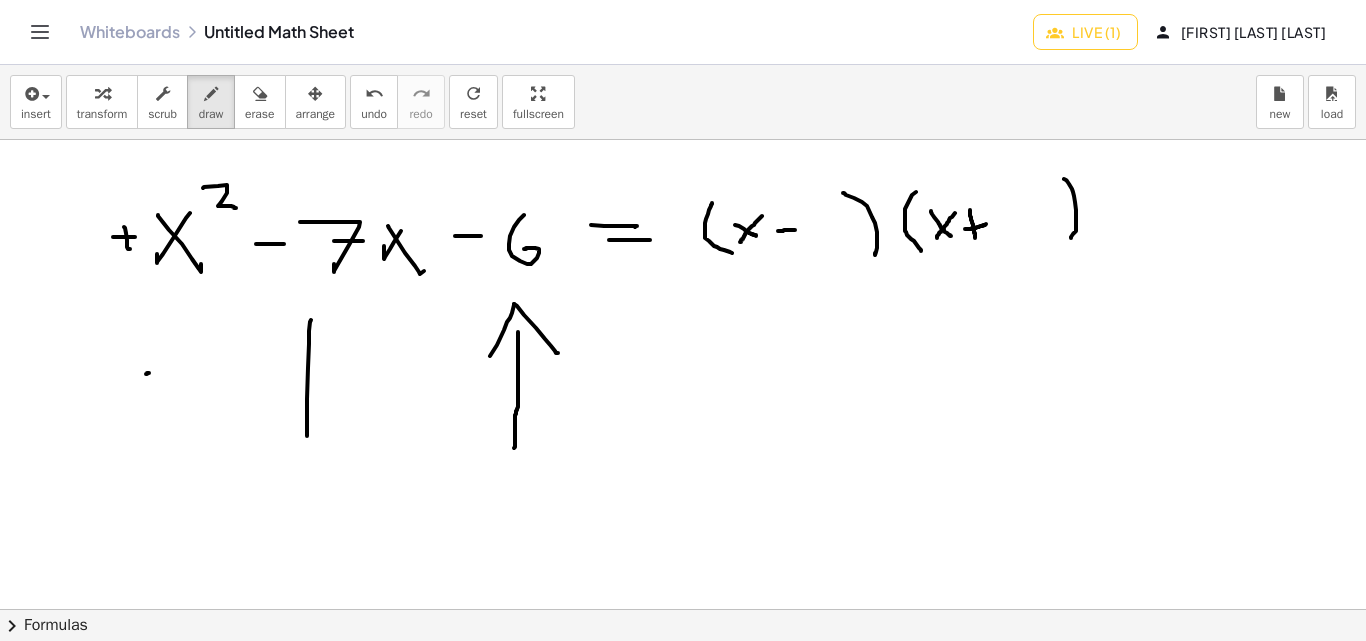 drag, startPoint x: 307, startPoint y: 399, endPoint x: 311, endPoint y: 320, distance: 79.101204 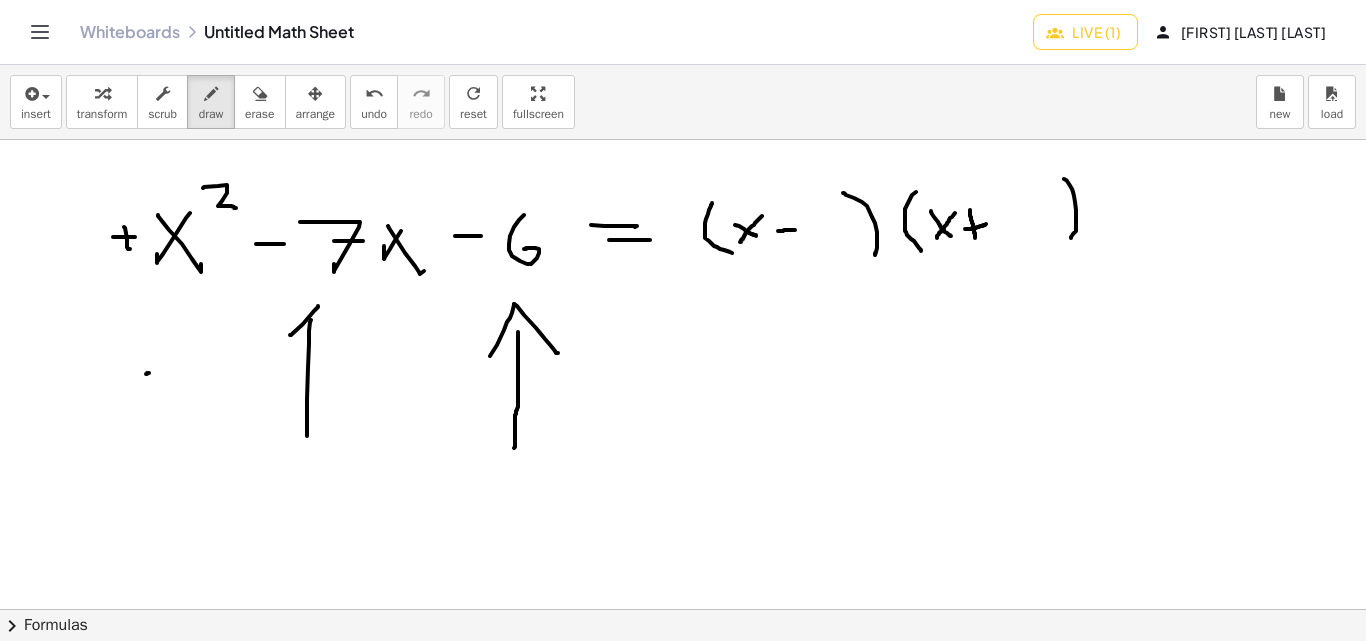 drag, startPoint x: 291, startPoint y: 335, endPoint x: 318, endPoint y: 306, distance: 39.623226 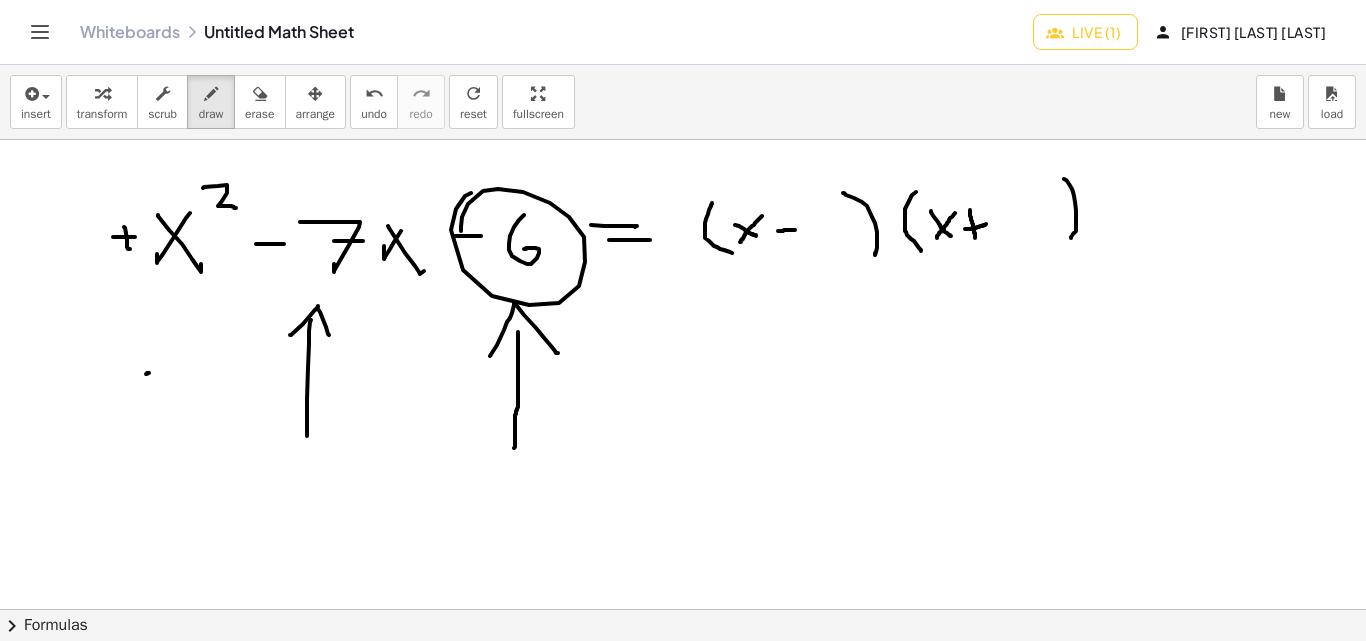 drag, startPoint x: 456, startPoint y: 209, endPoint x: 496, endPoint y: 295, distance: 94.847244 